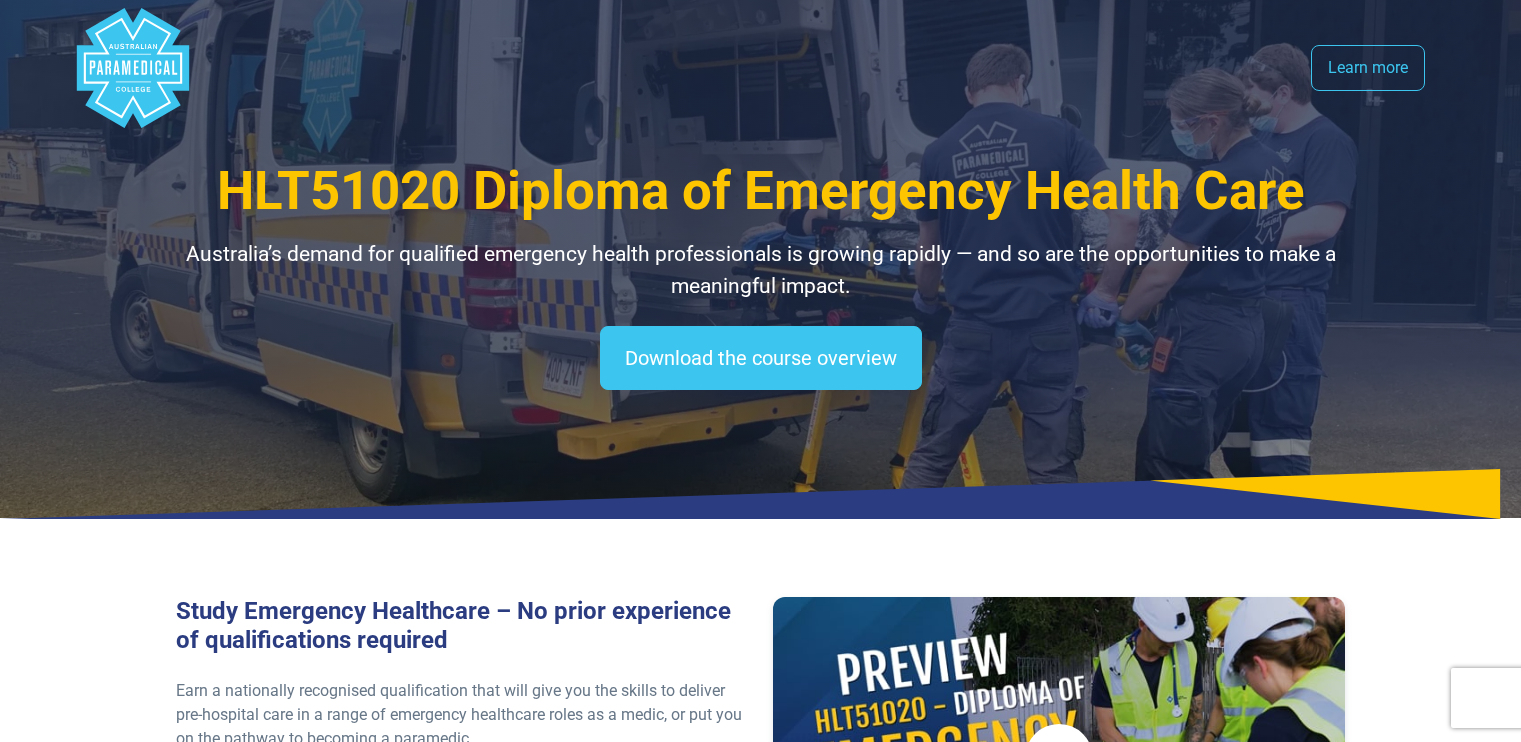 scroll, scrollTop: 0, scrollLeft: 0, axis: both 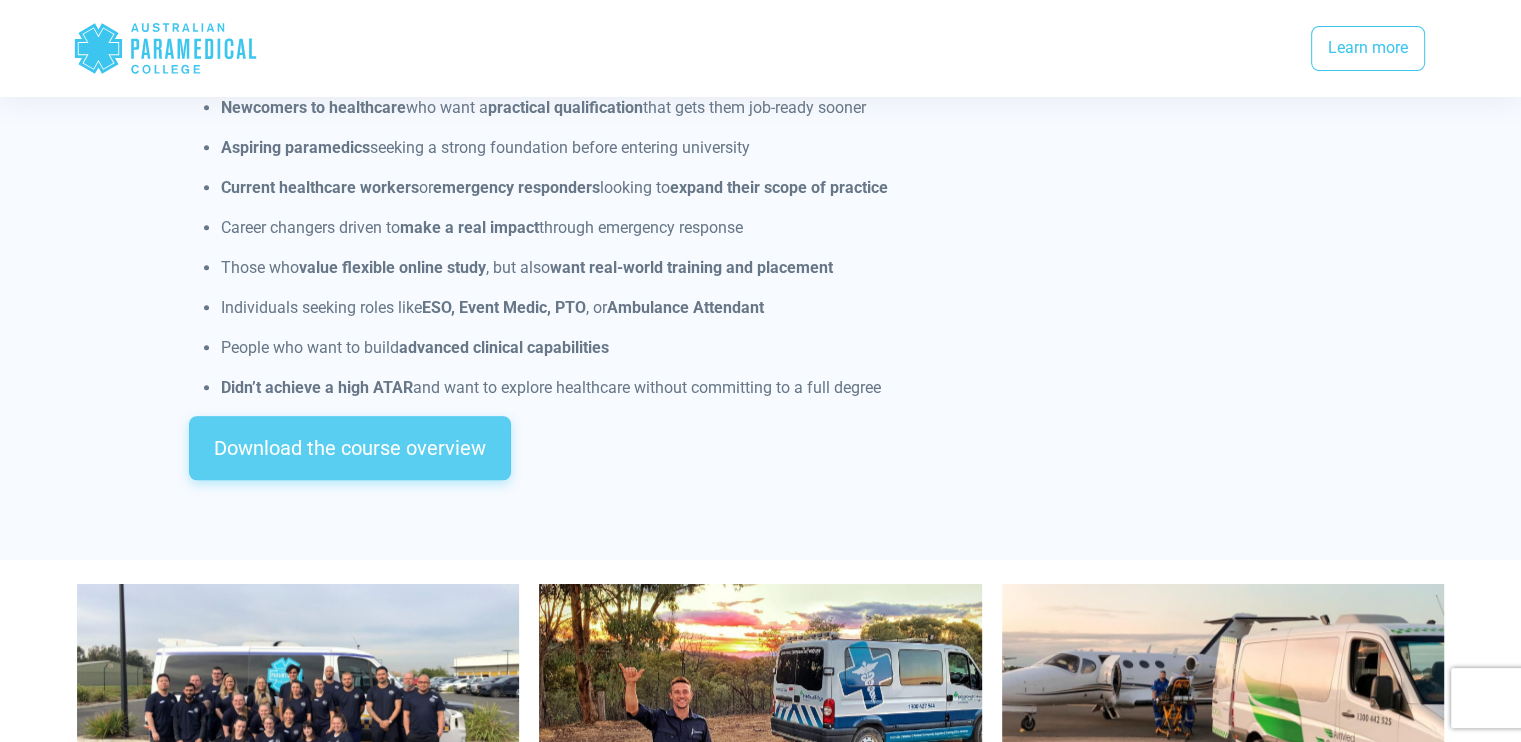 click on "Download the course overview" at bounding box center (350, 448) 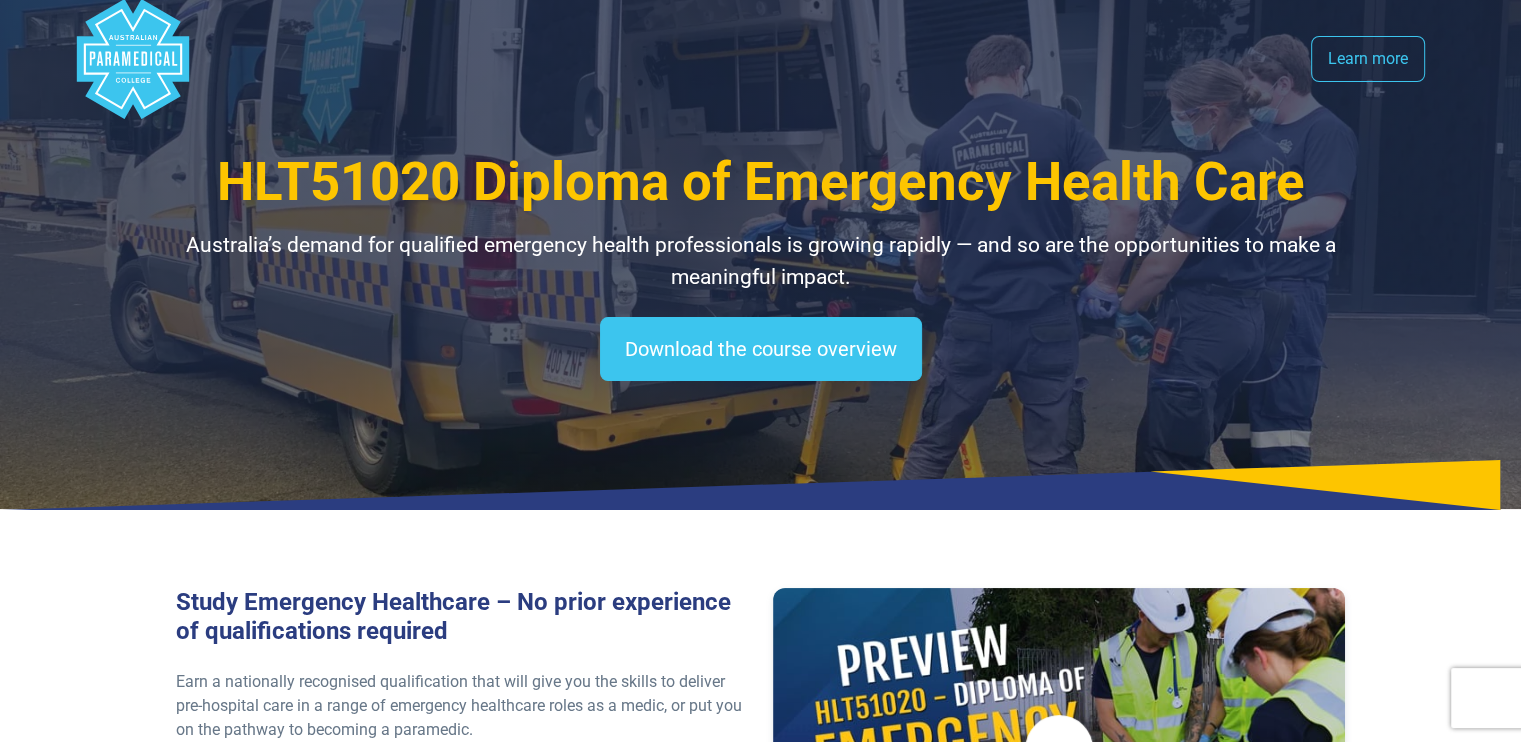 scroll, scrollTop: 0, scrollLeft: 0, axis: both 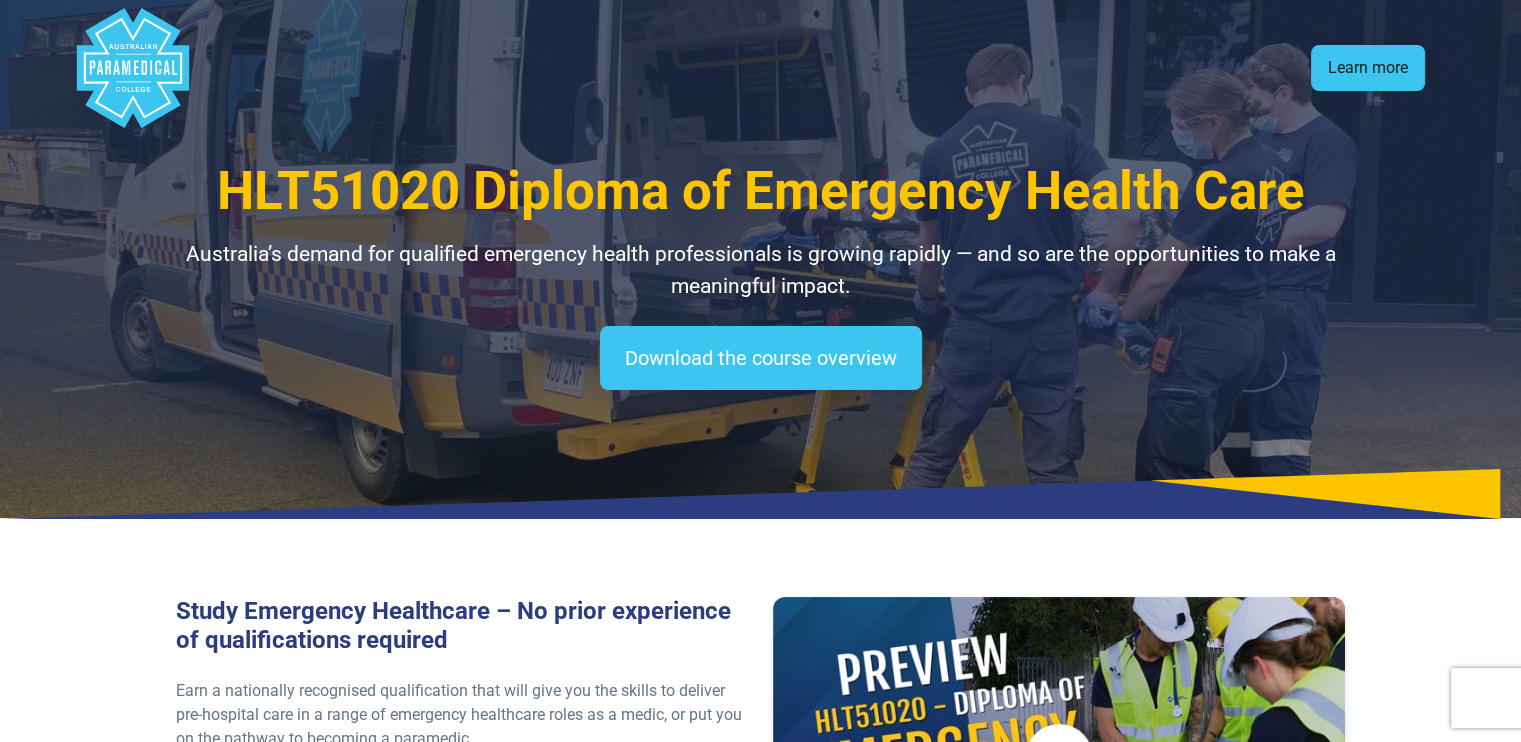 click on "Learn more" at bounding box center (1368, 68) 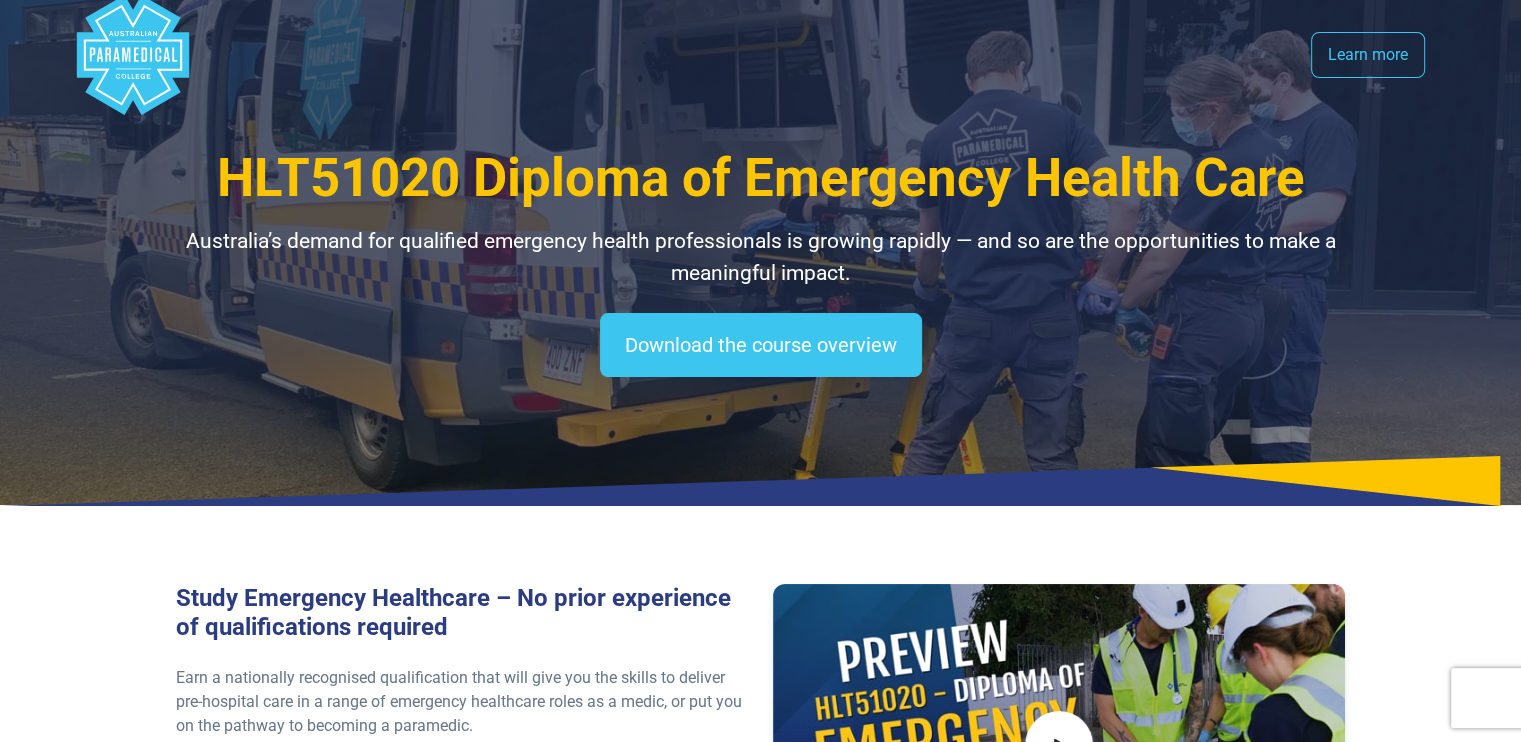 scroll, scrollTop: 0, scrollLeft: 0, axis: both 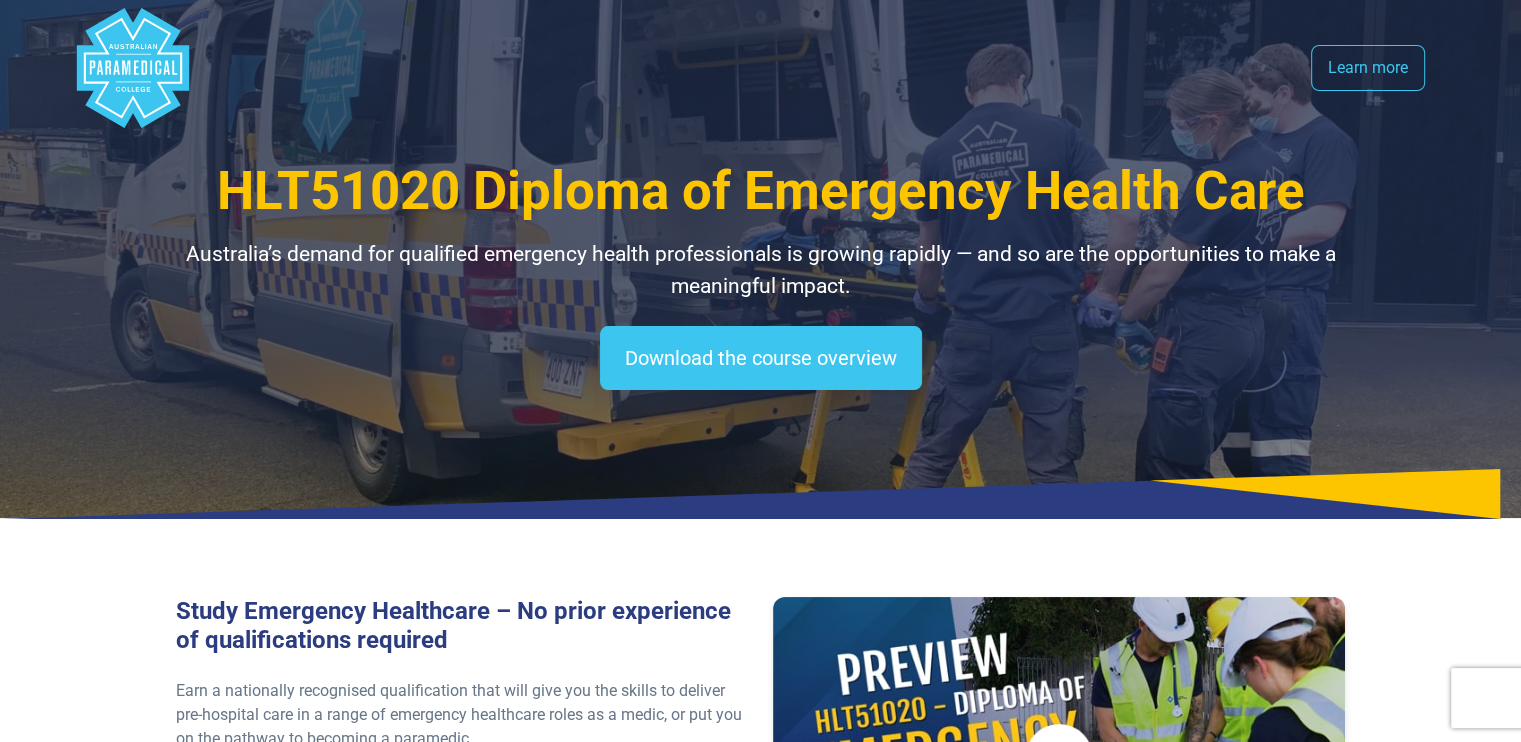 click 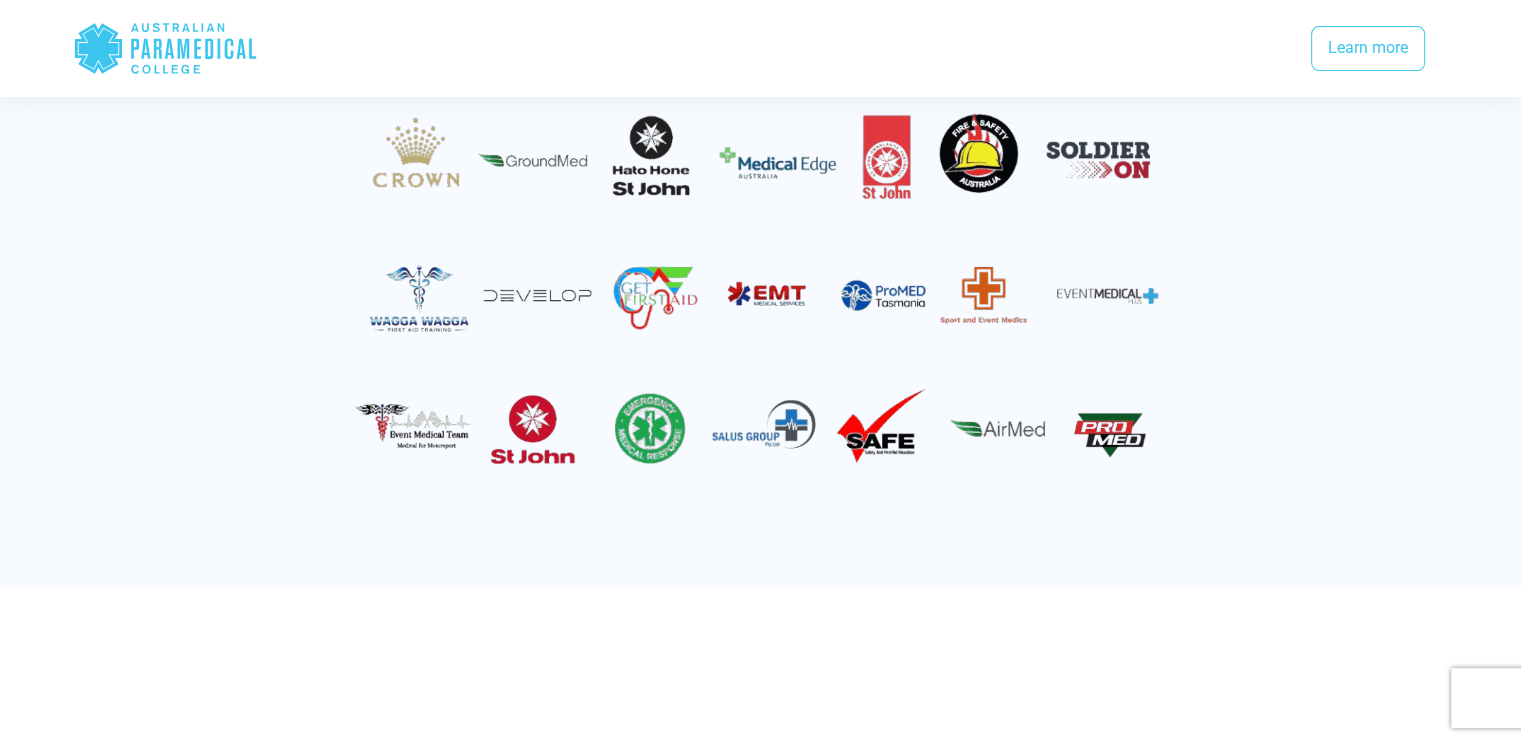 scroll, scrollTop: 3500, scrollLeft: 0, axis: vertical 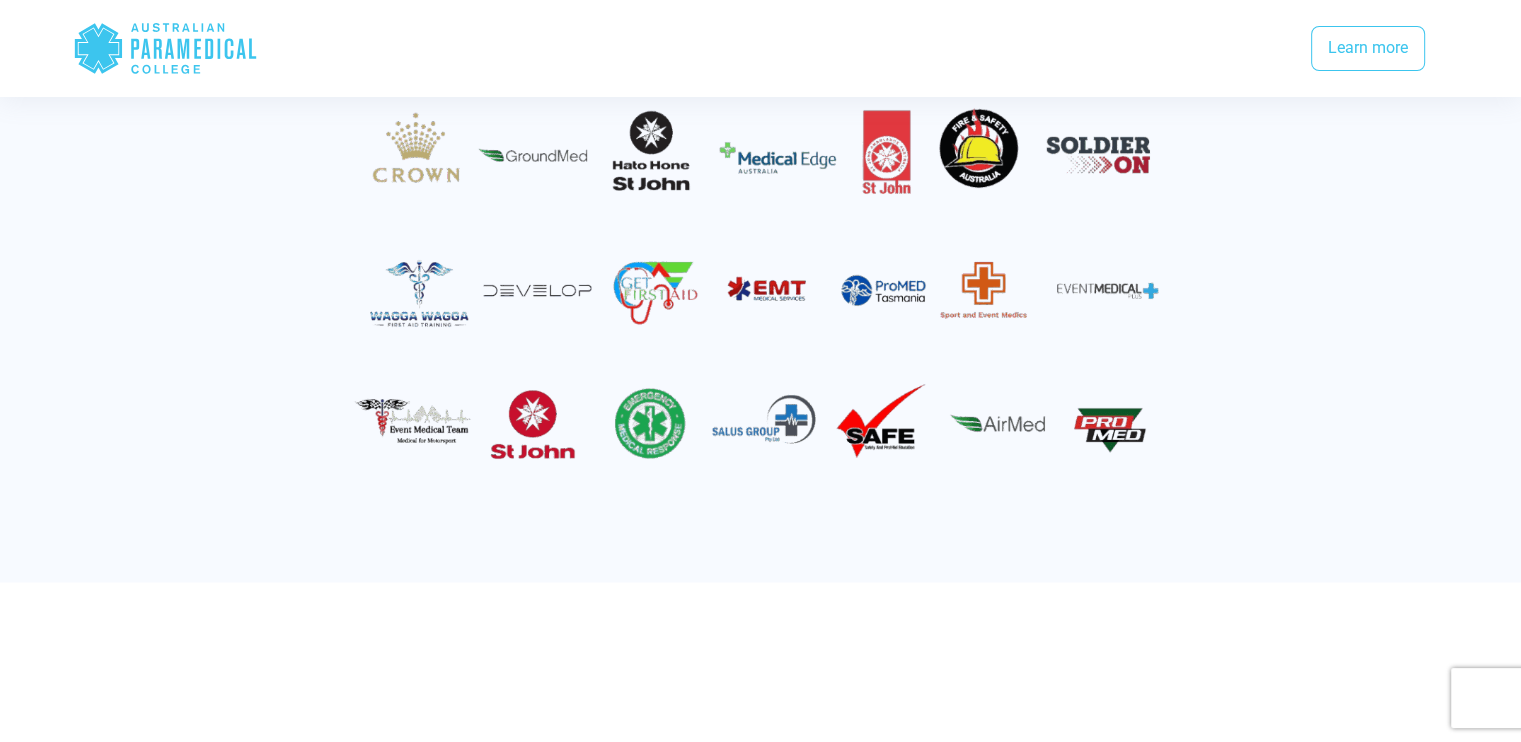click at bounding box center (760, 290) 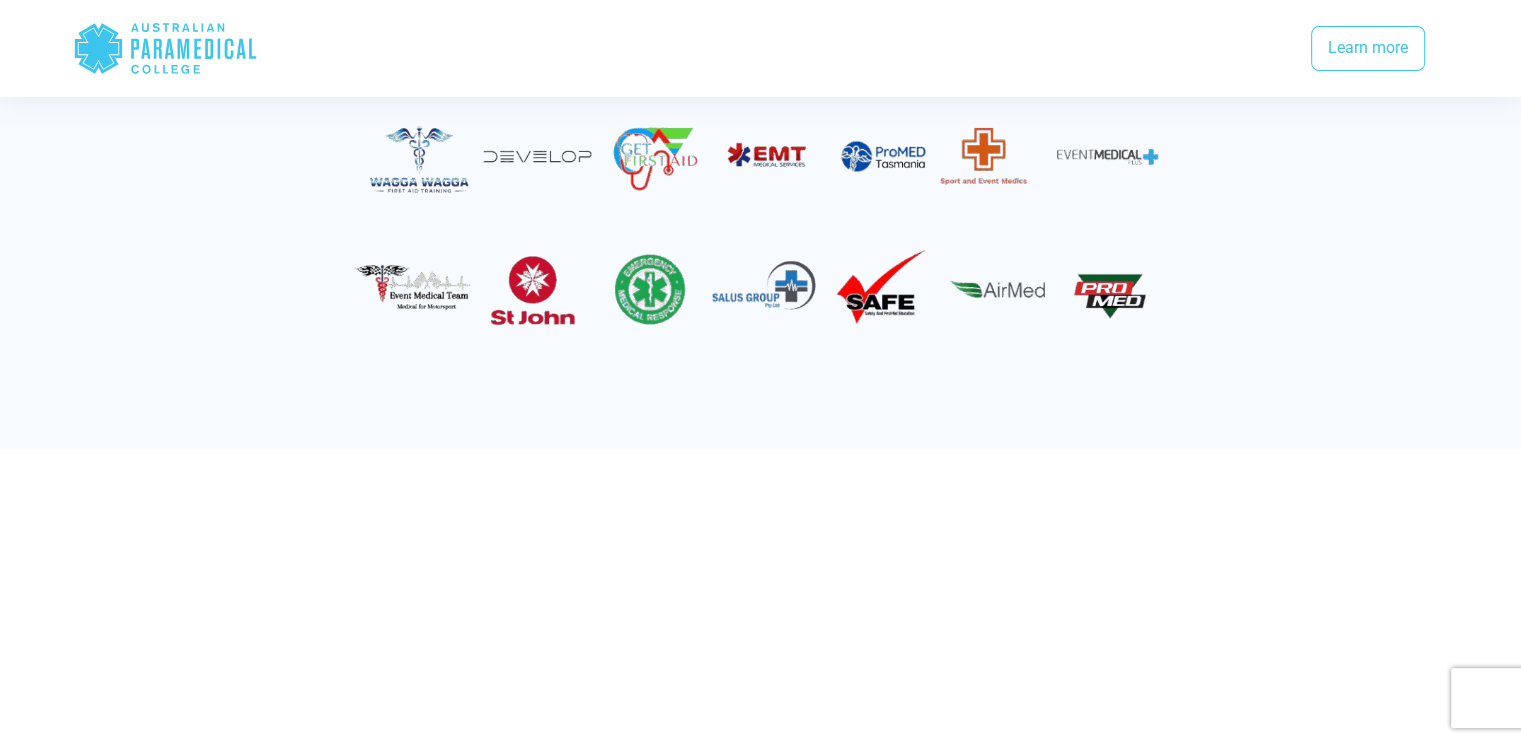 scroll, scrollTop: 3600, scrollLeft: 0, axis: vertical 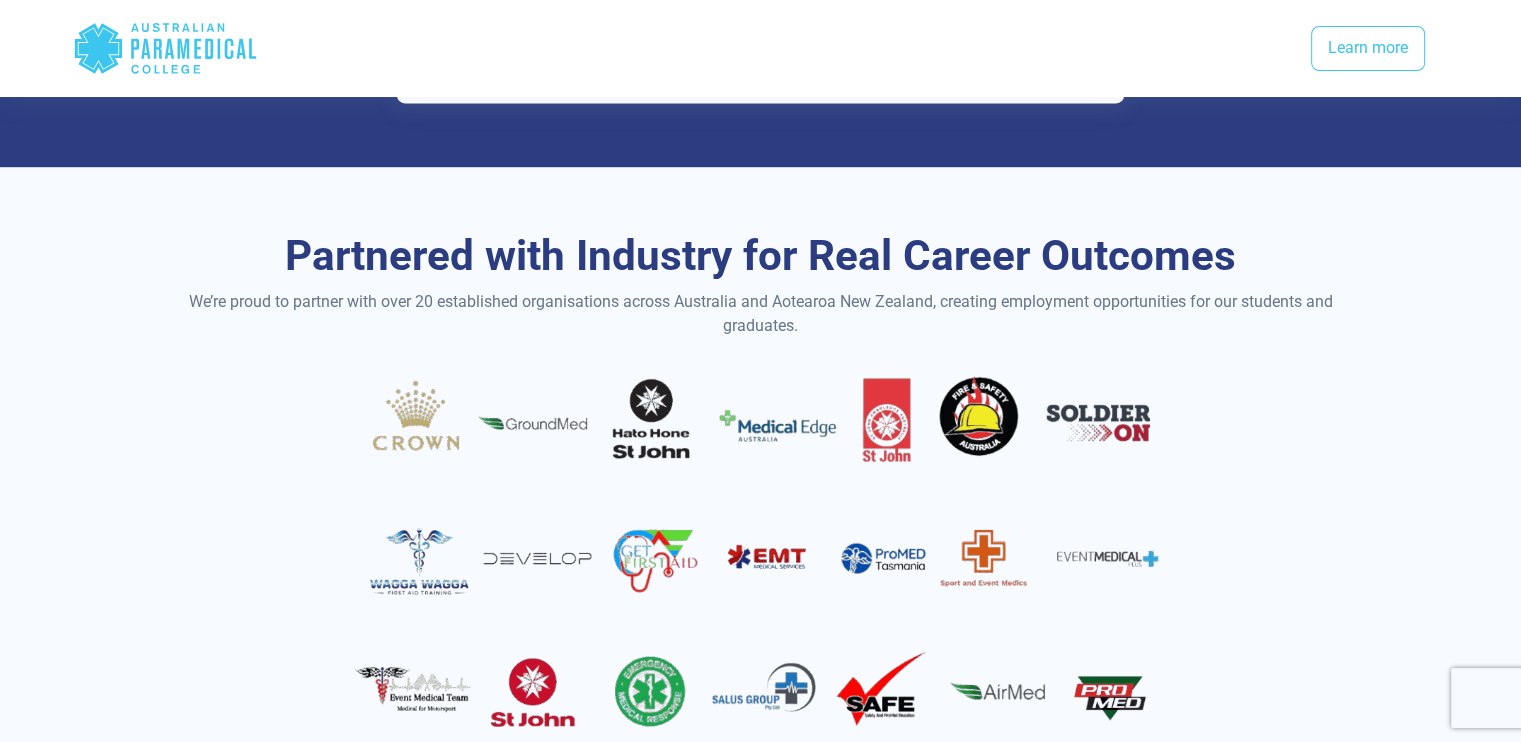 click at bounding box center [760, 558] 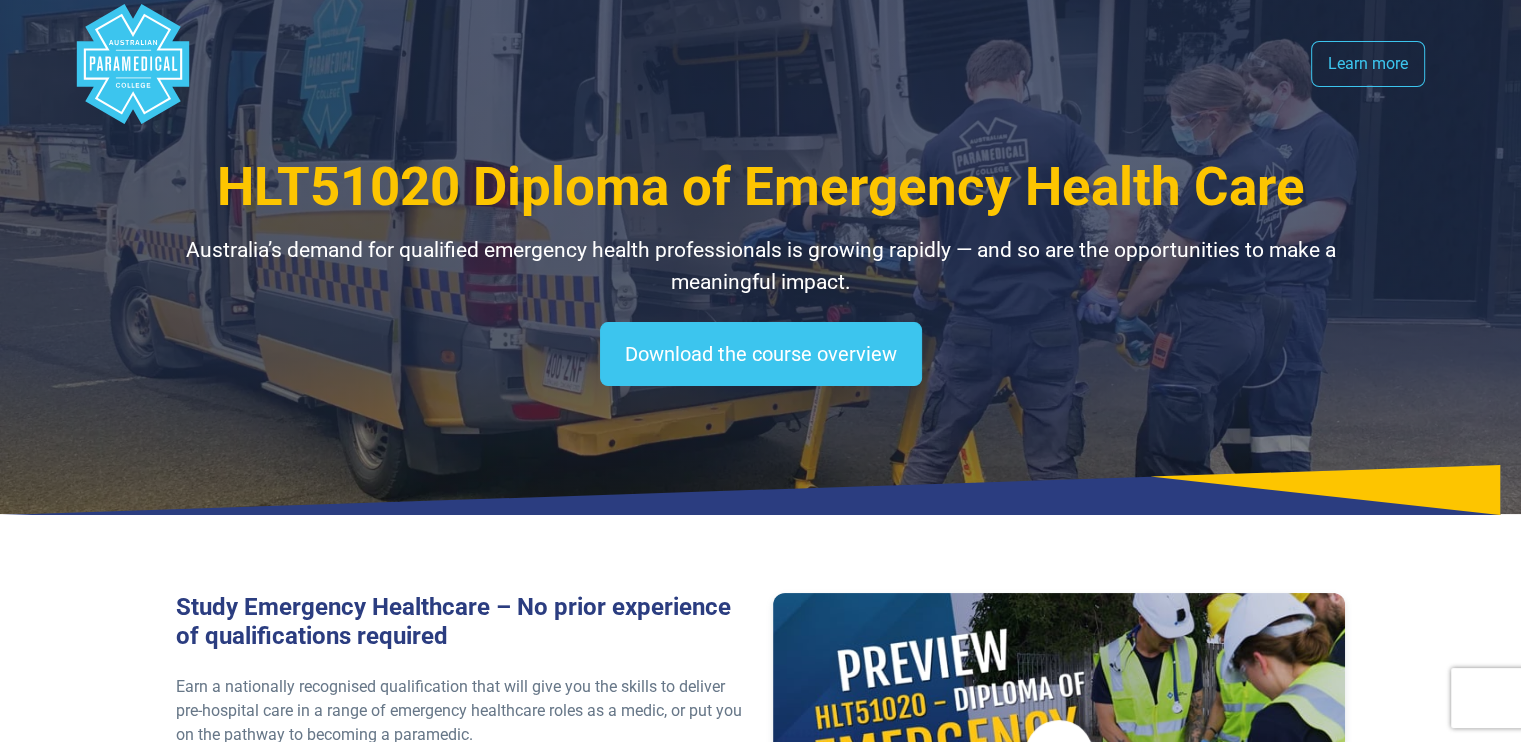 scroll, scrollTop: 0, scrollLeft: 0, axis: both 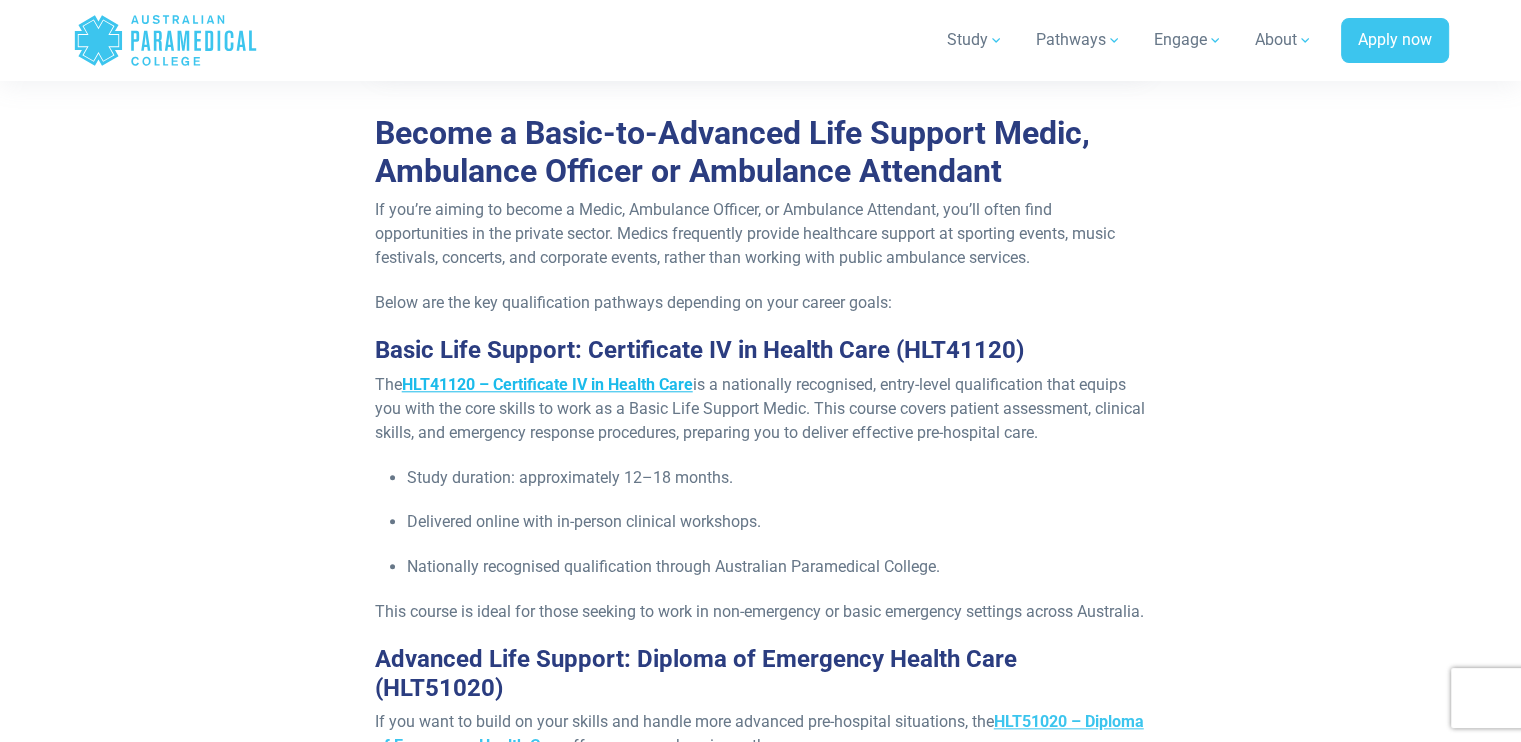 click on "HLT41120 – Certificate IV in Health Care" at bounding box center (547, 384) 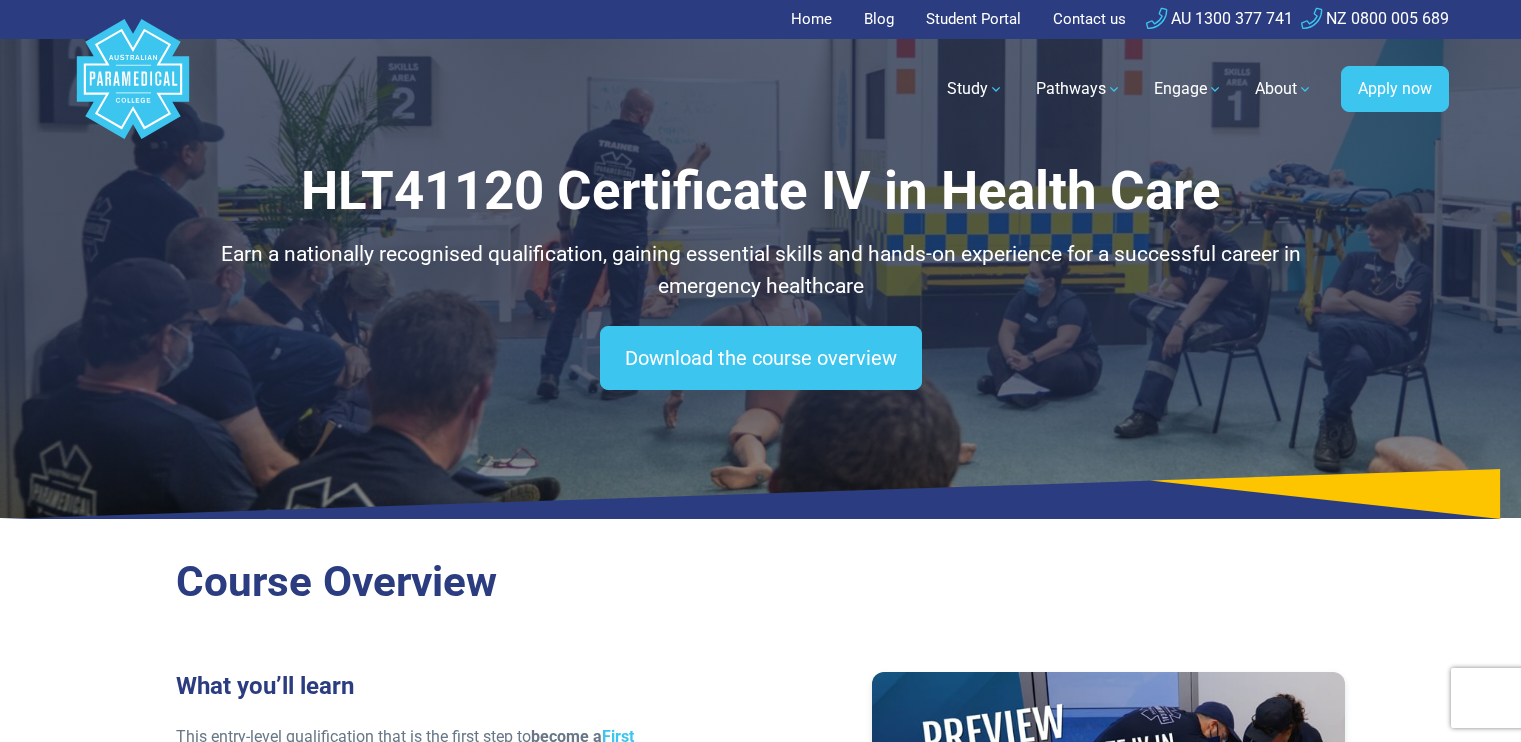 scroll, scrollTop: 0, scrollLeft: 0, axis: both 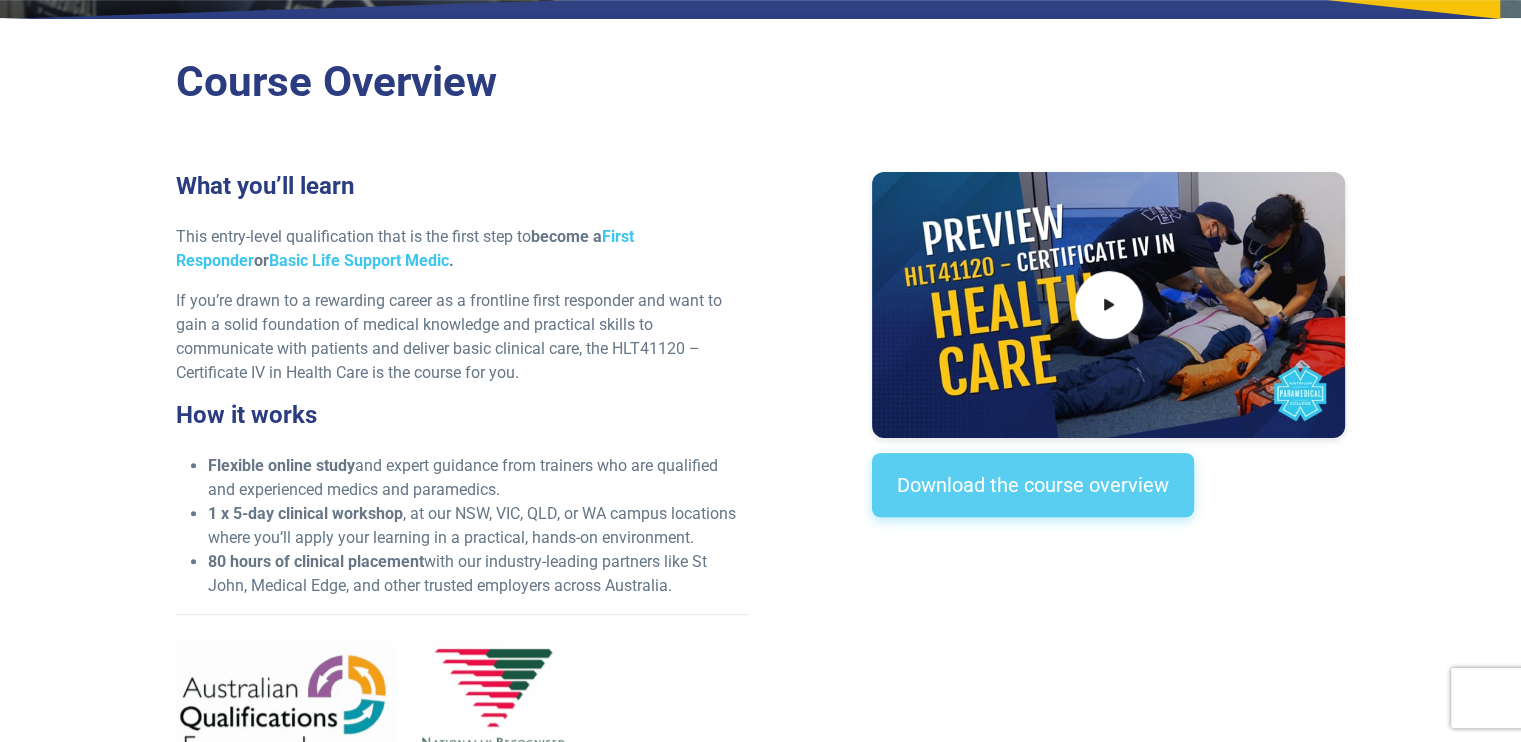 click on "Download the course overview" at bounding box center (1033, 485) 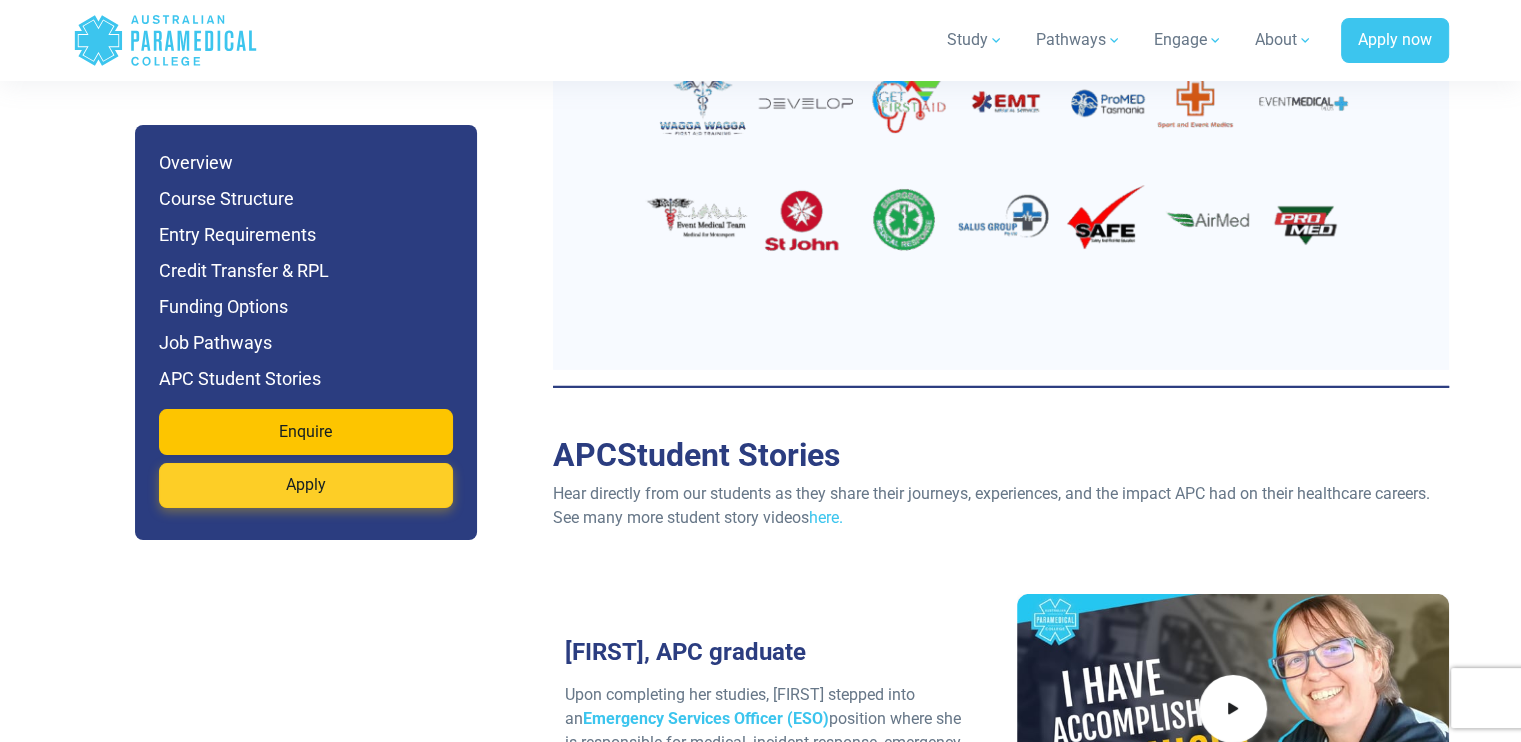scroll, scrollTop: 6104, scrollLeft: 0, axis: vertical 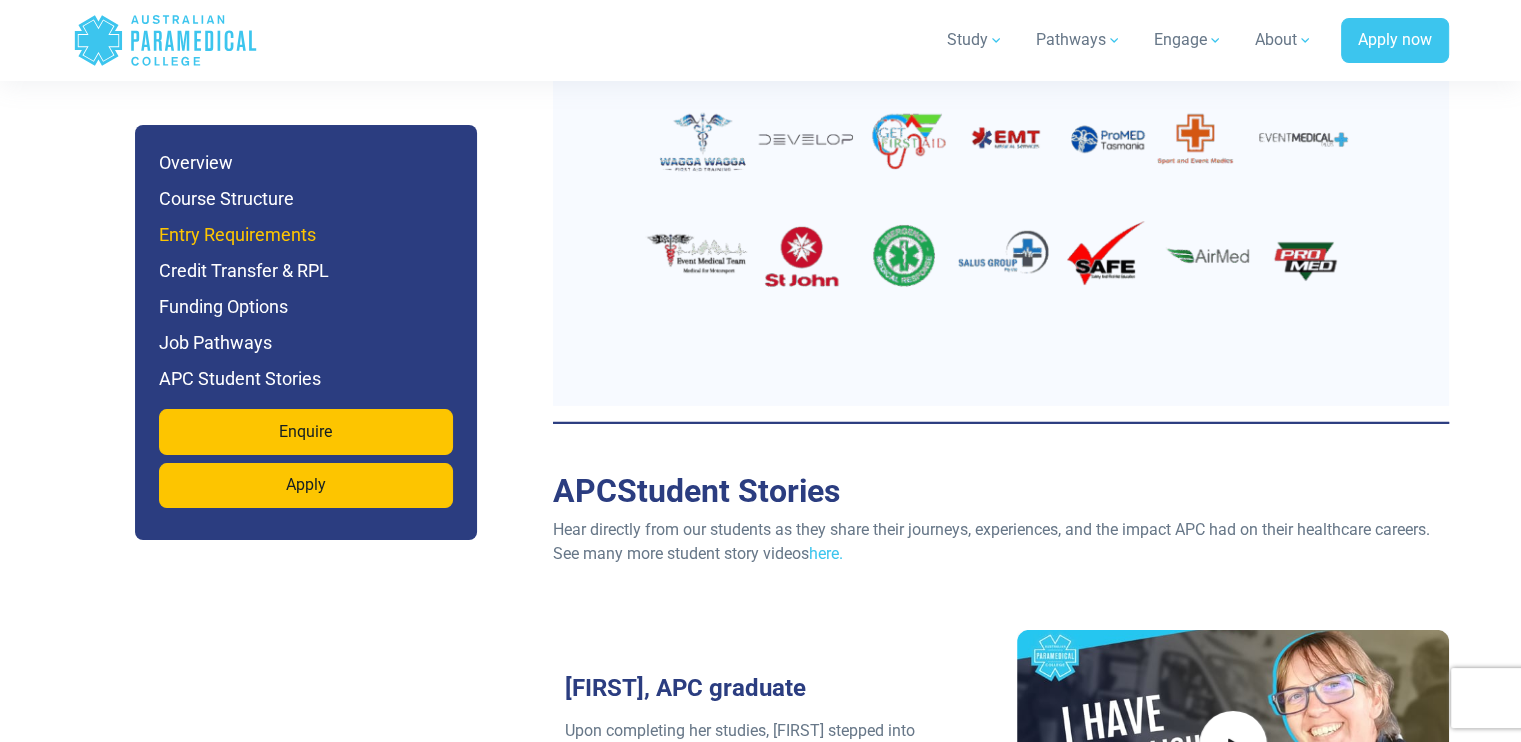 click on "Entry Requirements" at bounding box center [306, 235] 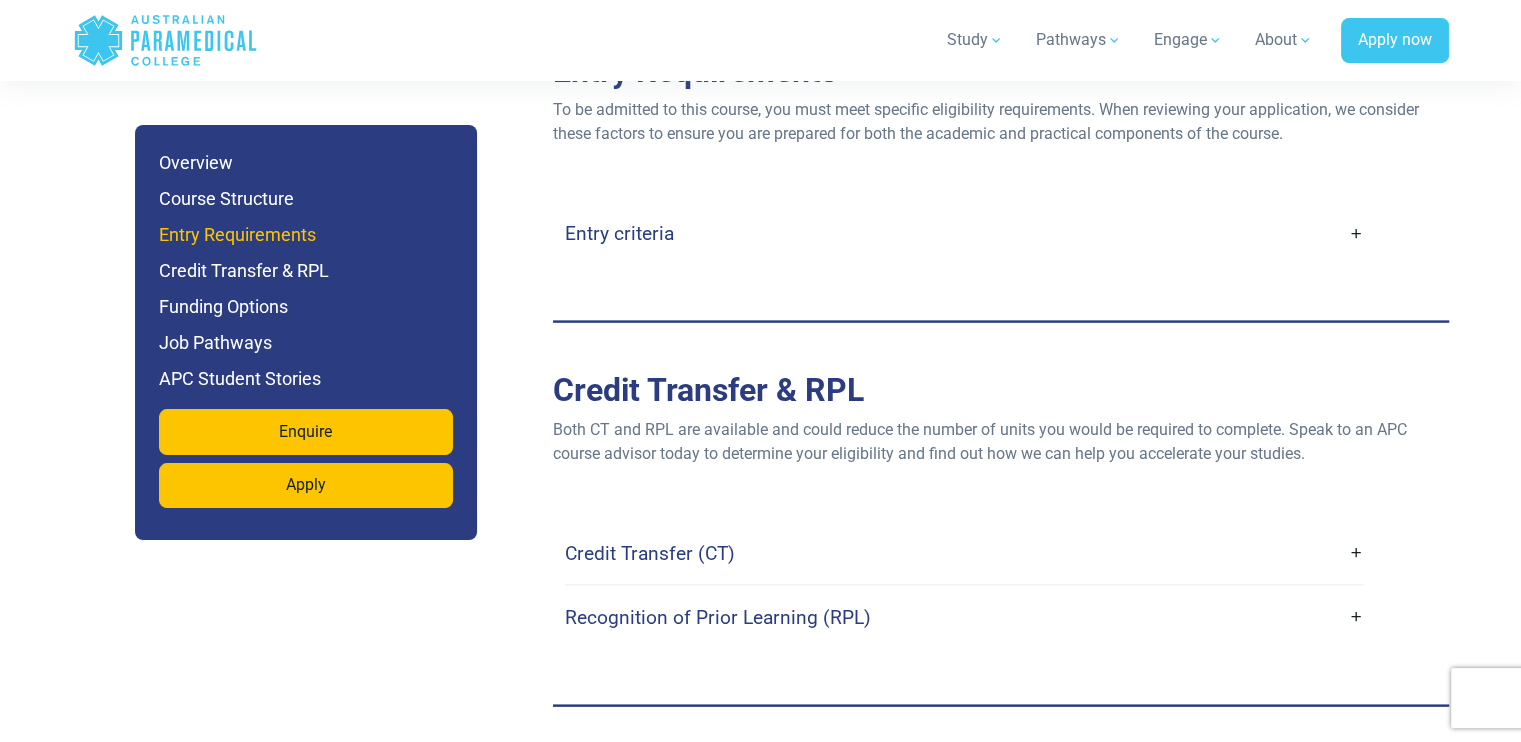 scroll, scrollTop: 4098, scrollLeft: 0, axis: vertical 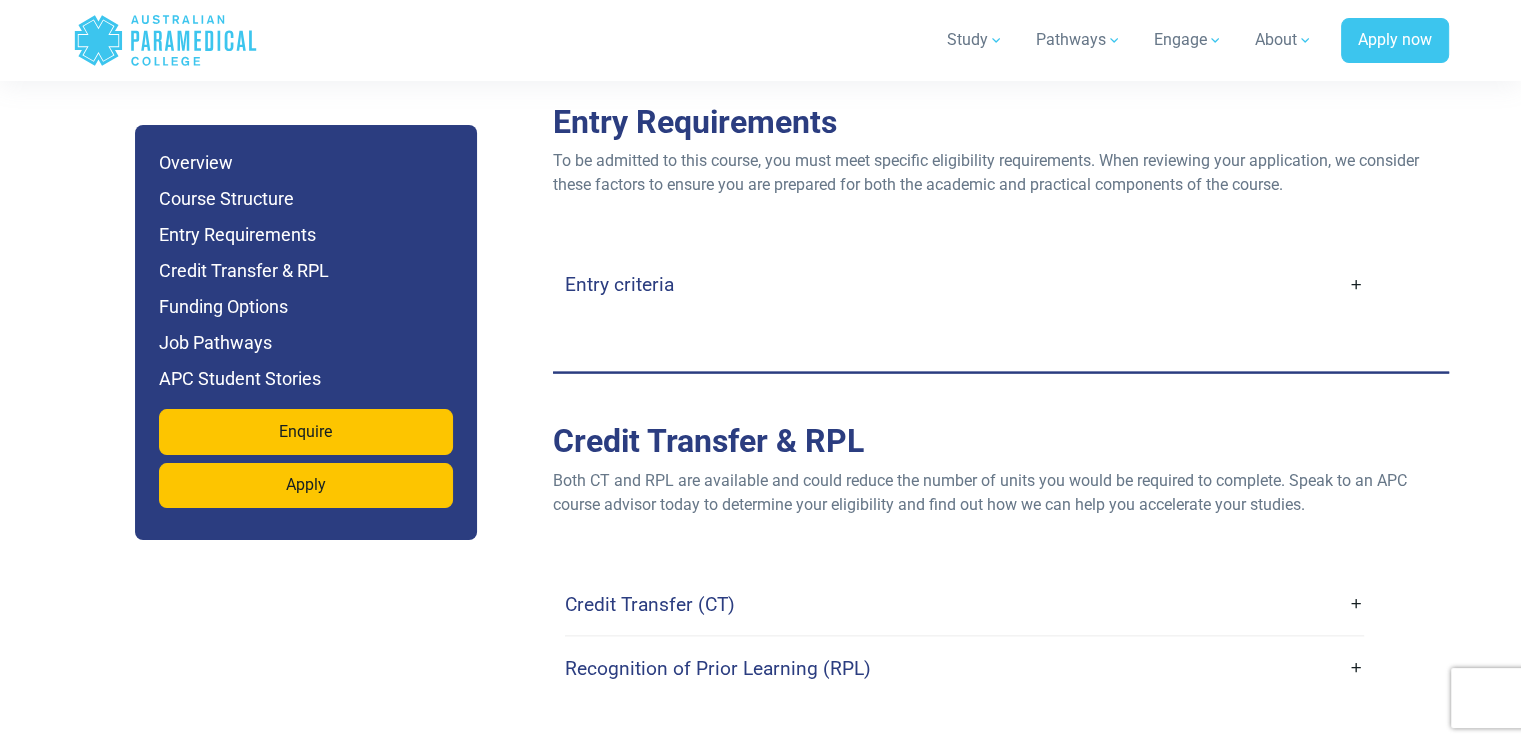 click on "Entry criteria" at bounding box center [619, 284] 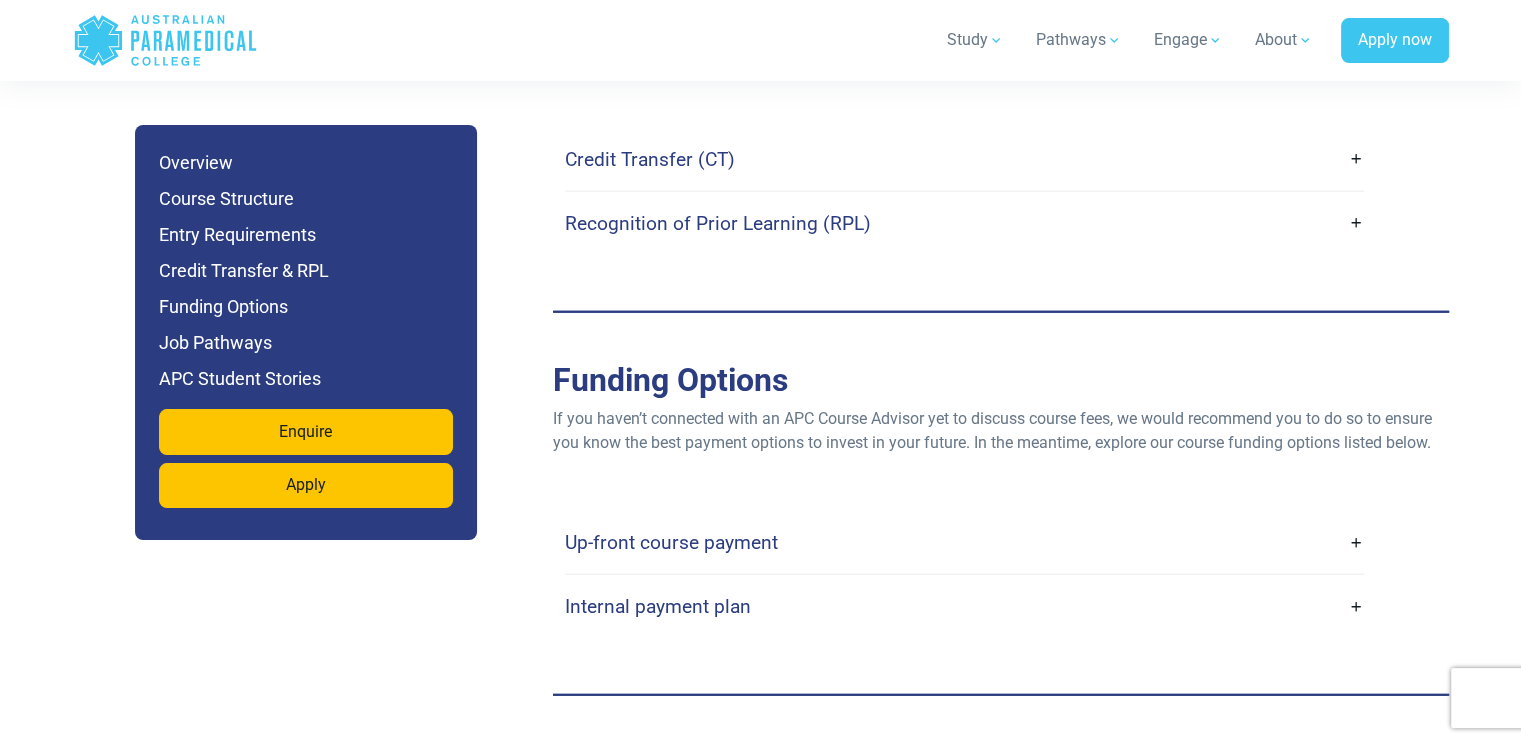 scroll, scrollTop: 5398, scrollLeft: 0, axis: vertical 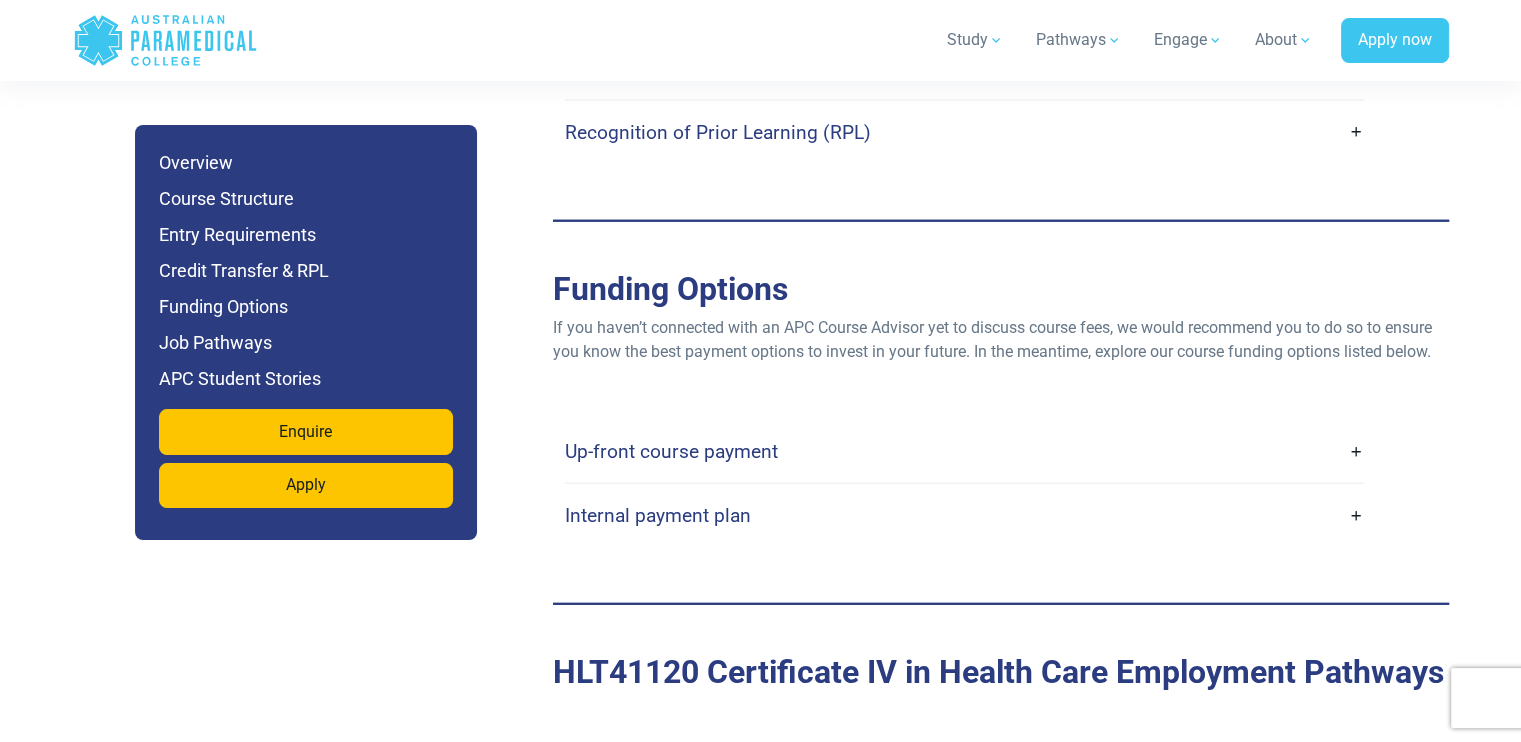 click on "Up-front course payment" at bounding box center (671, 451) 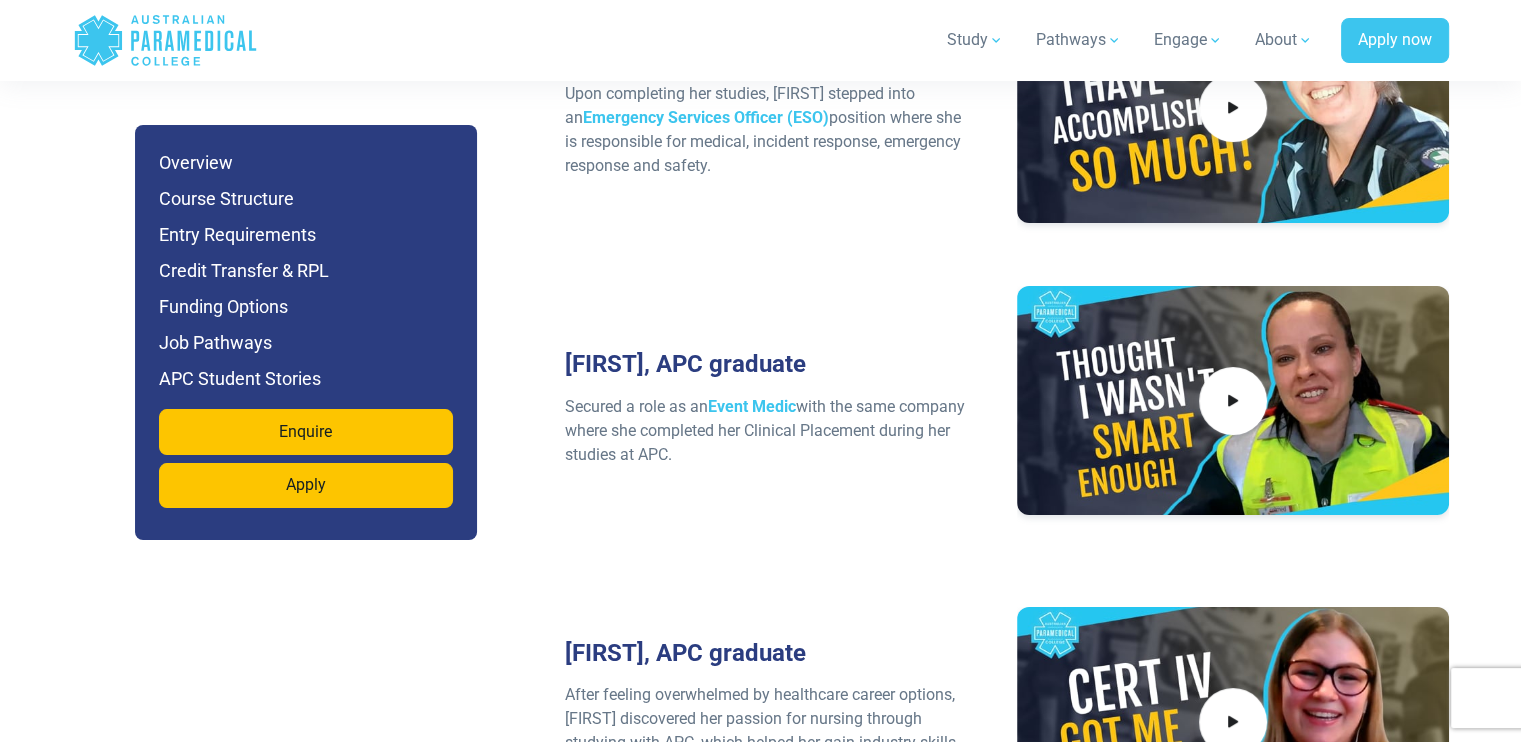 scroll, scrollTop: 7598, scrollLeft: 0, axis: vertical 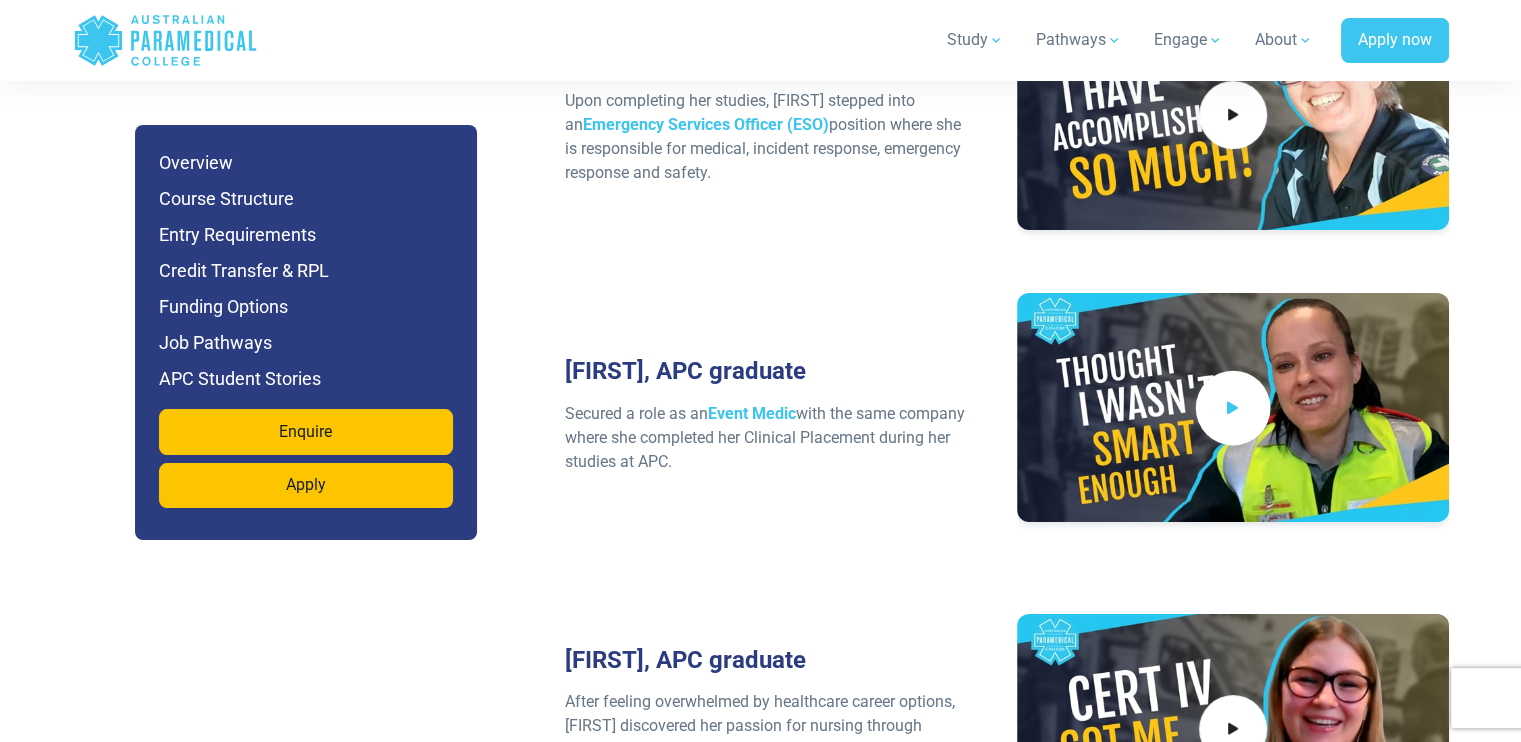 click at bounding box center (1232, 407) 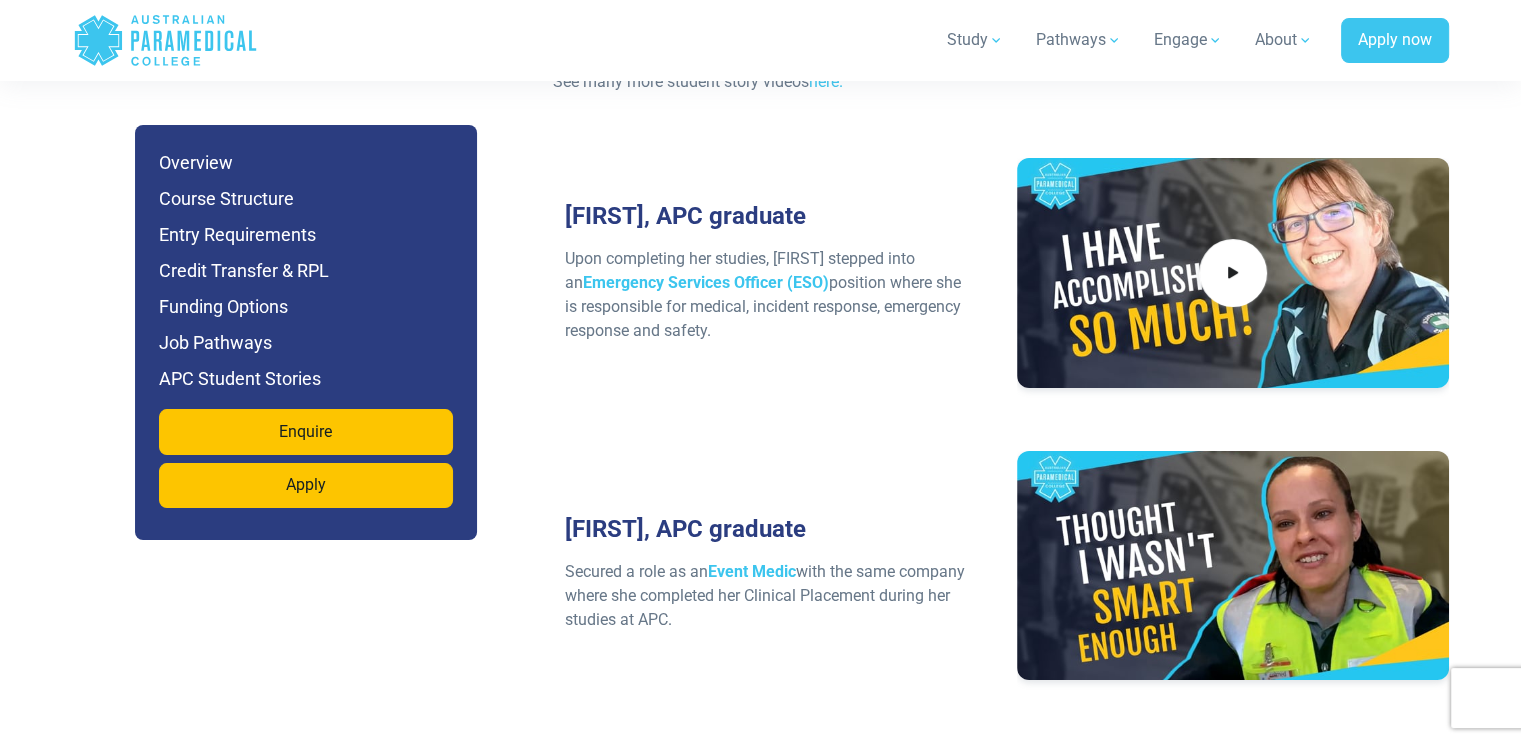 scroll, scrollTop: 7498, scrollLeft: 0, axis: vertical 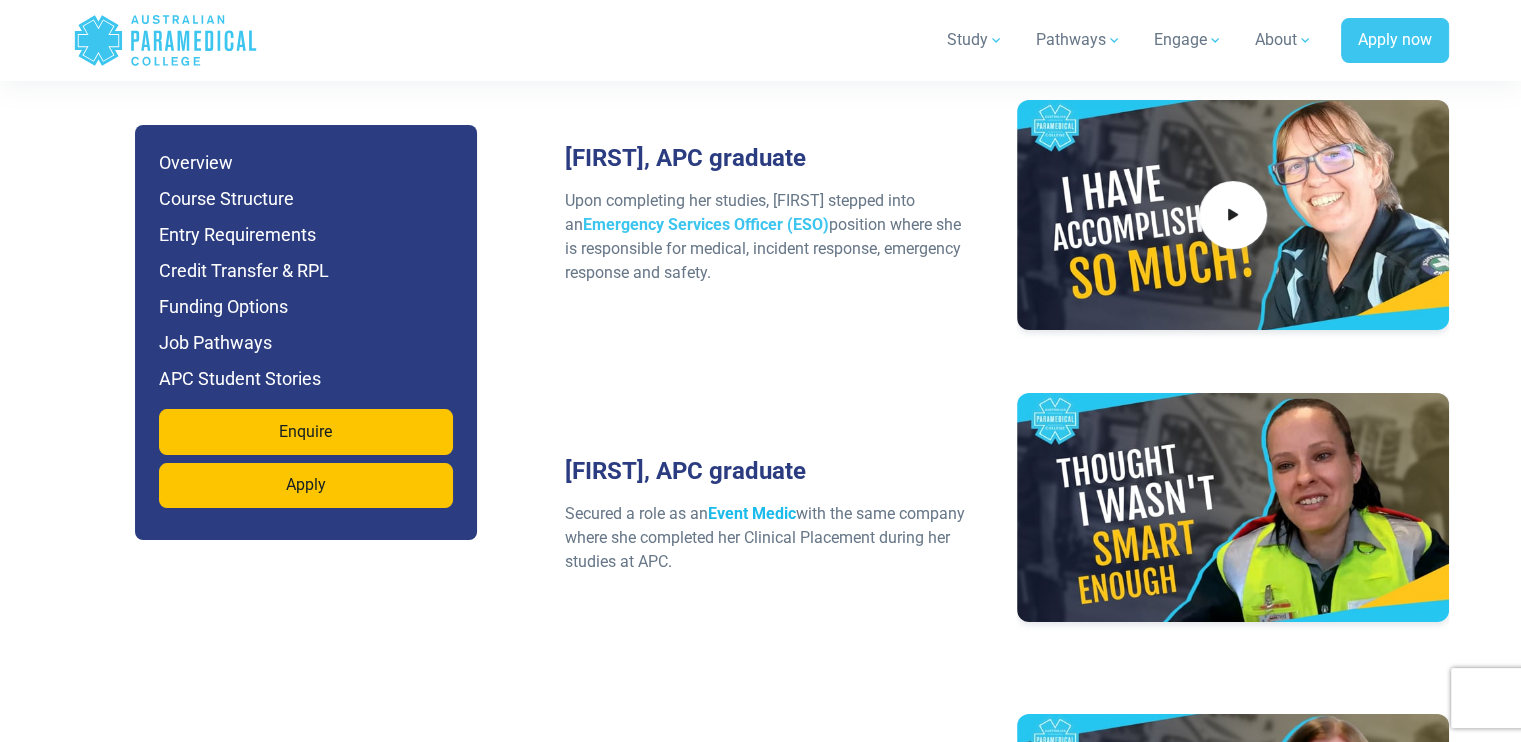 click on "Event Medic" at bounding box center [752, 513] 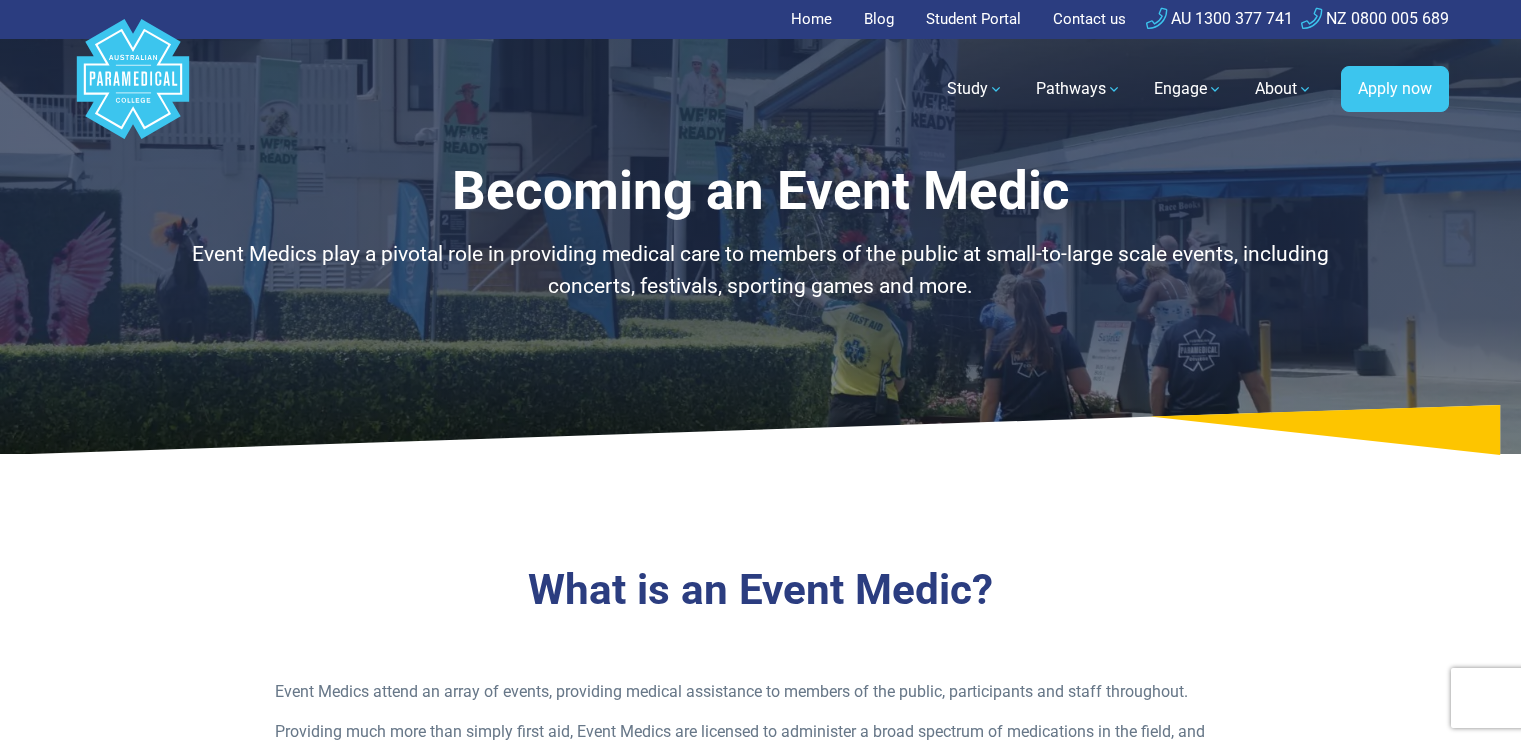 scroll, scrollTop: 0, scrollLeft: 0, axis: both 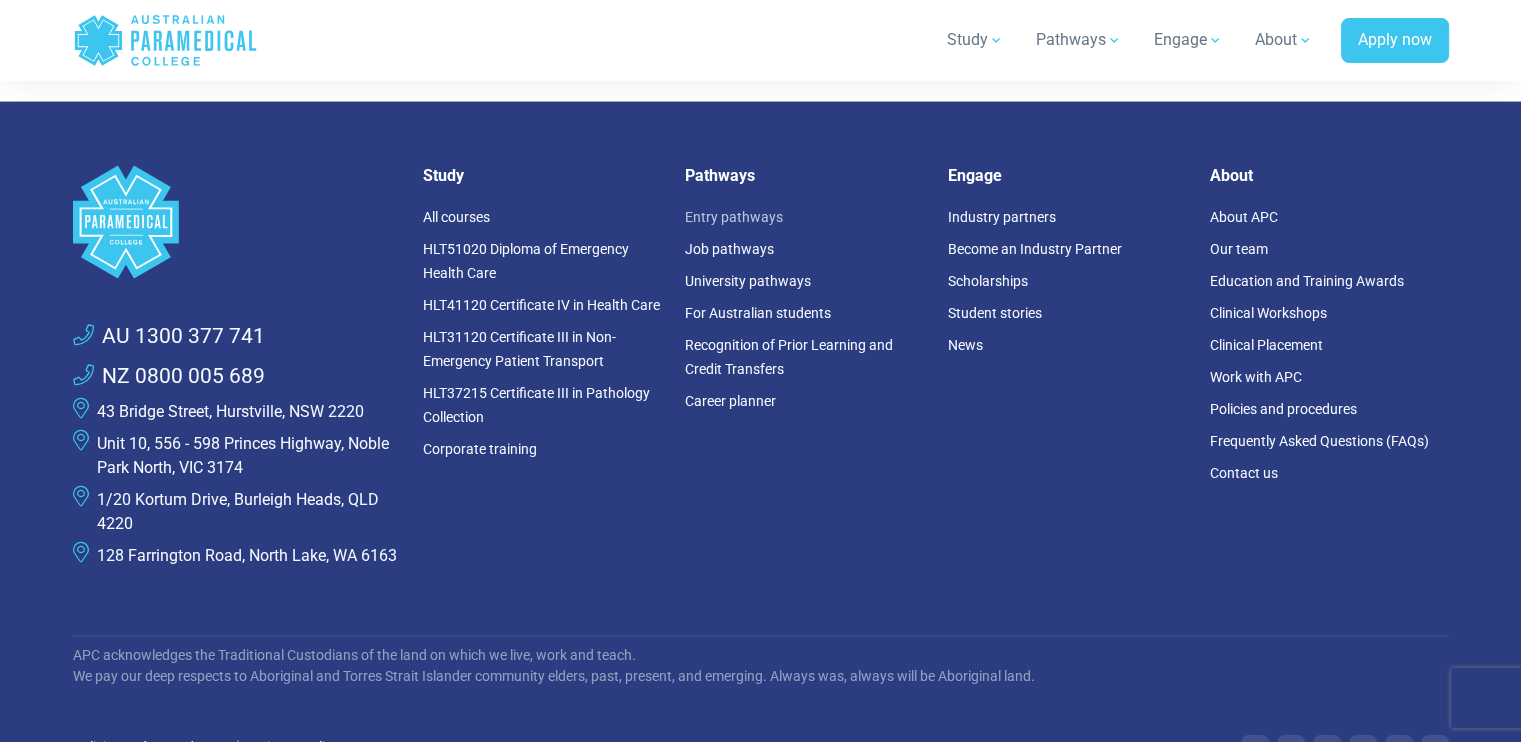 click on "Entry pathways" at bounding box center [734, 217] 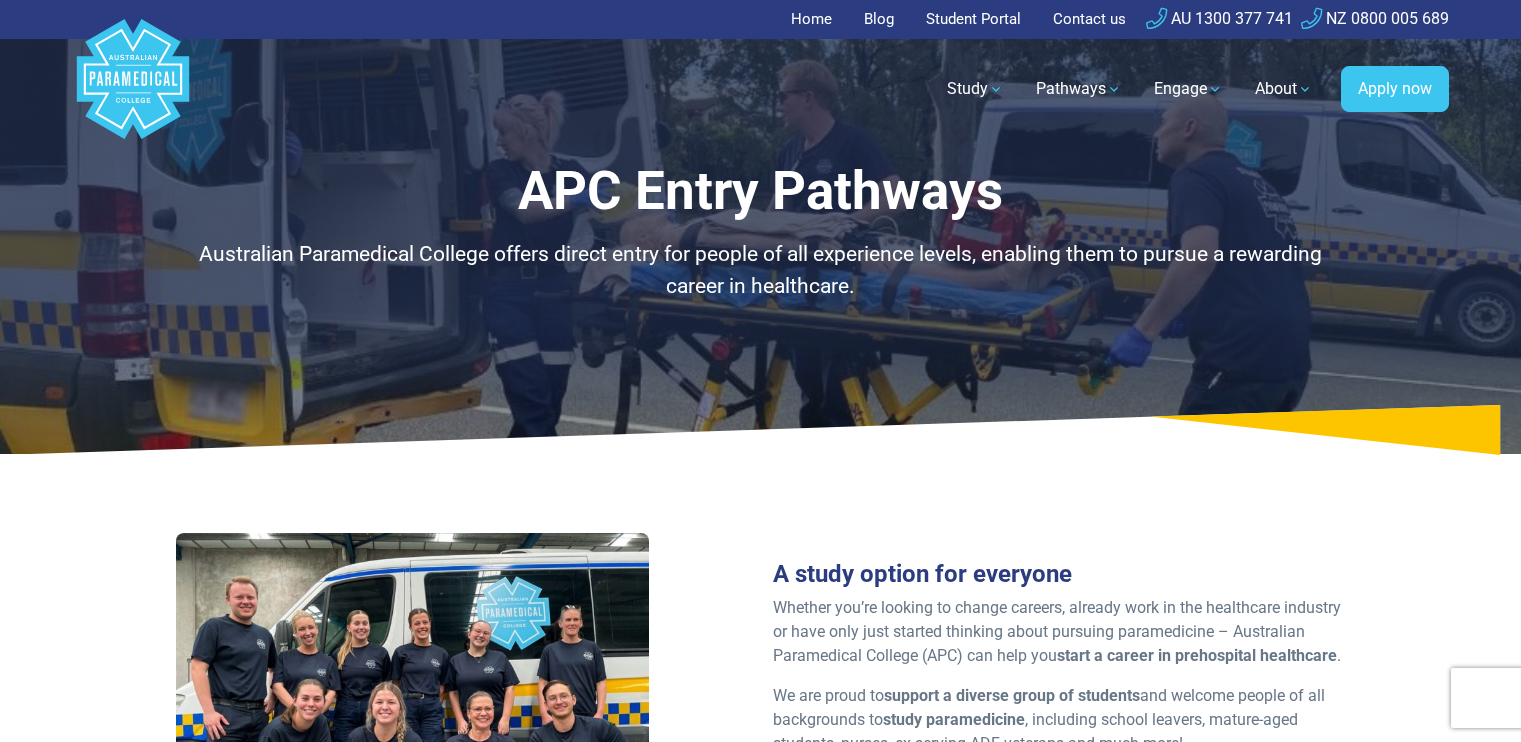 scroll, scrollTop: 0, scrollLeft: 0, axis: both 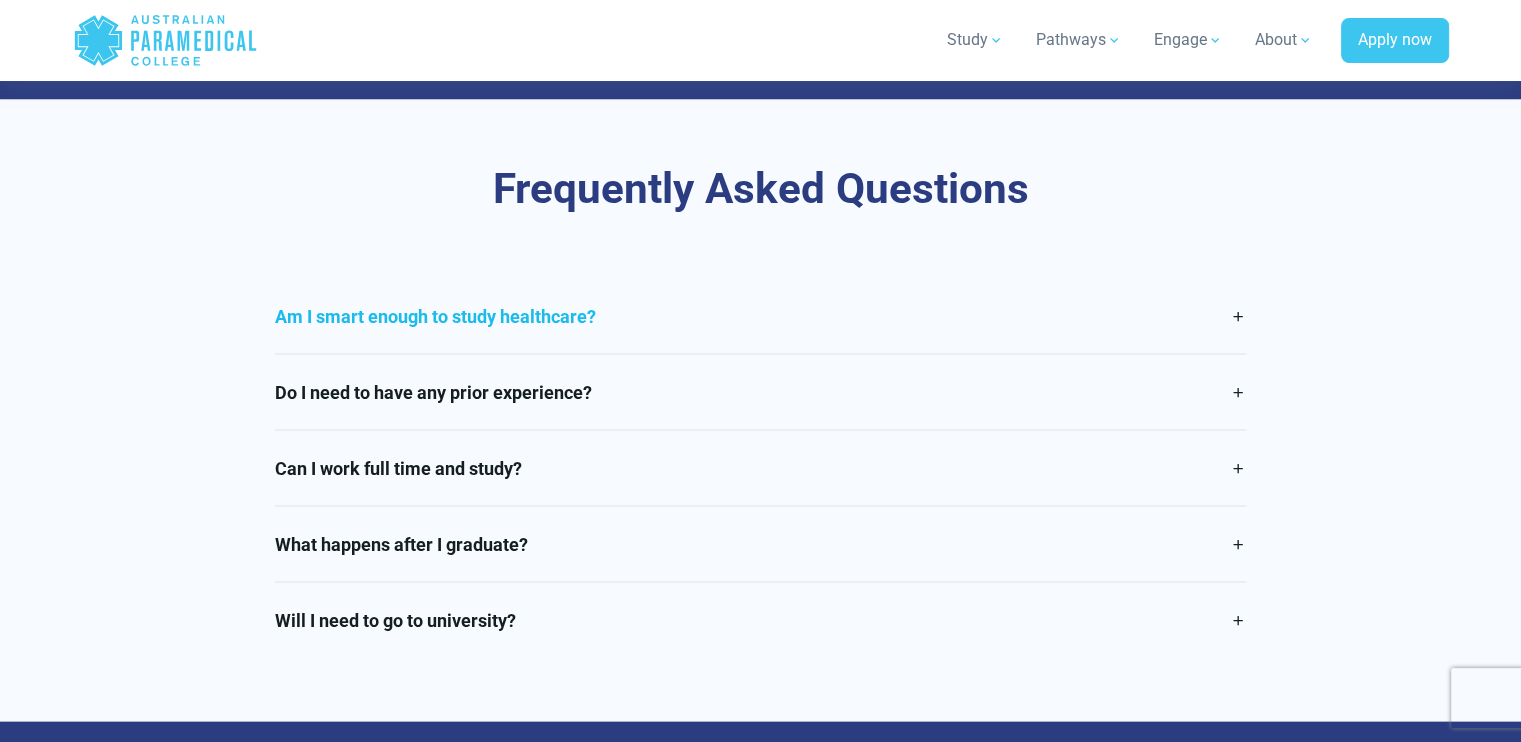 click on "Am I smart enough to study healthcare?" at bounding box center (760, 316) 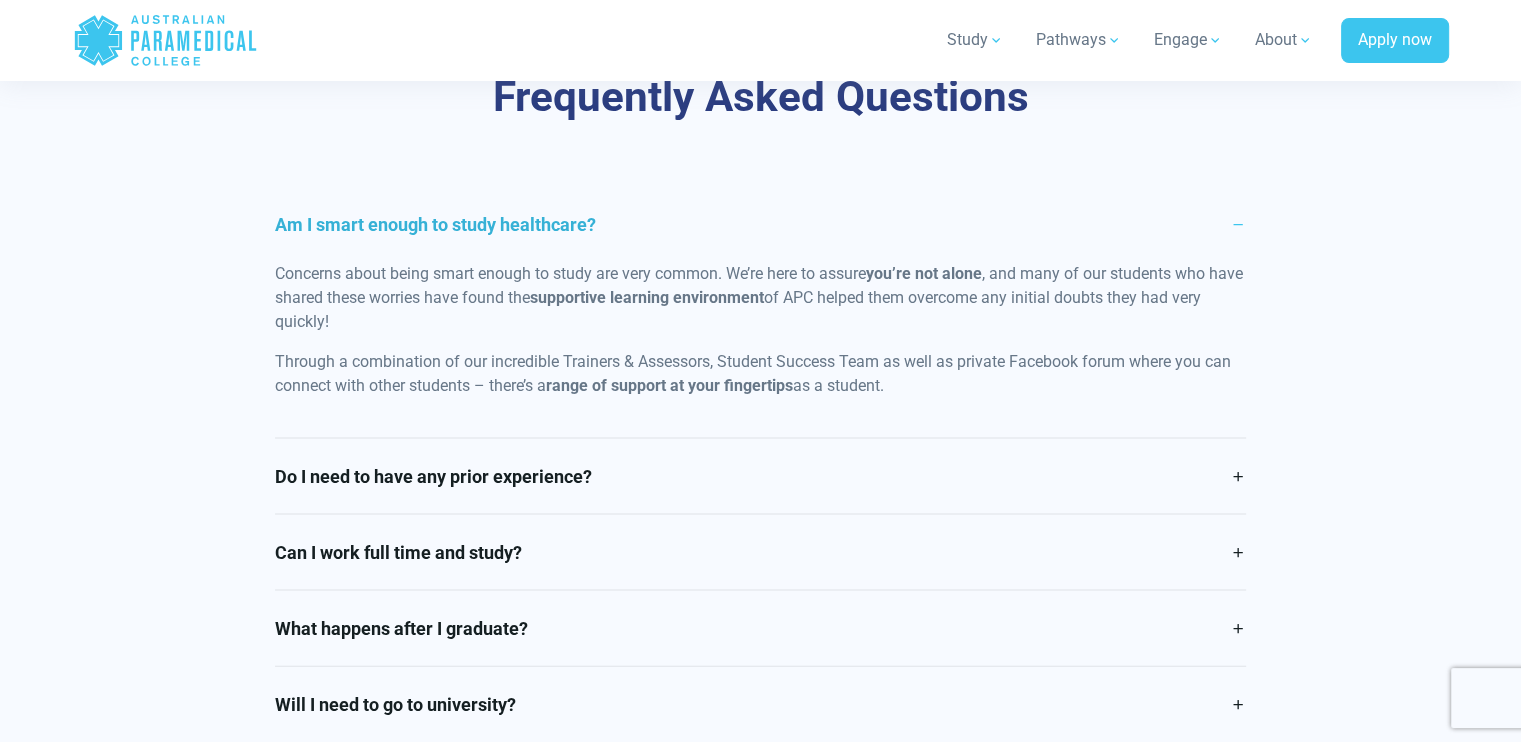 scroll, scrollTop: 4100, scrollLeft: 0, axis: vertical 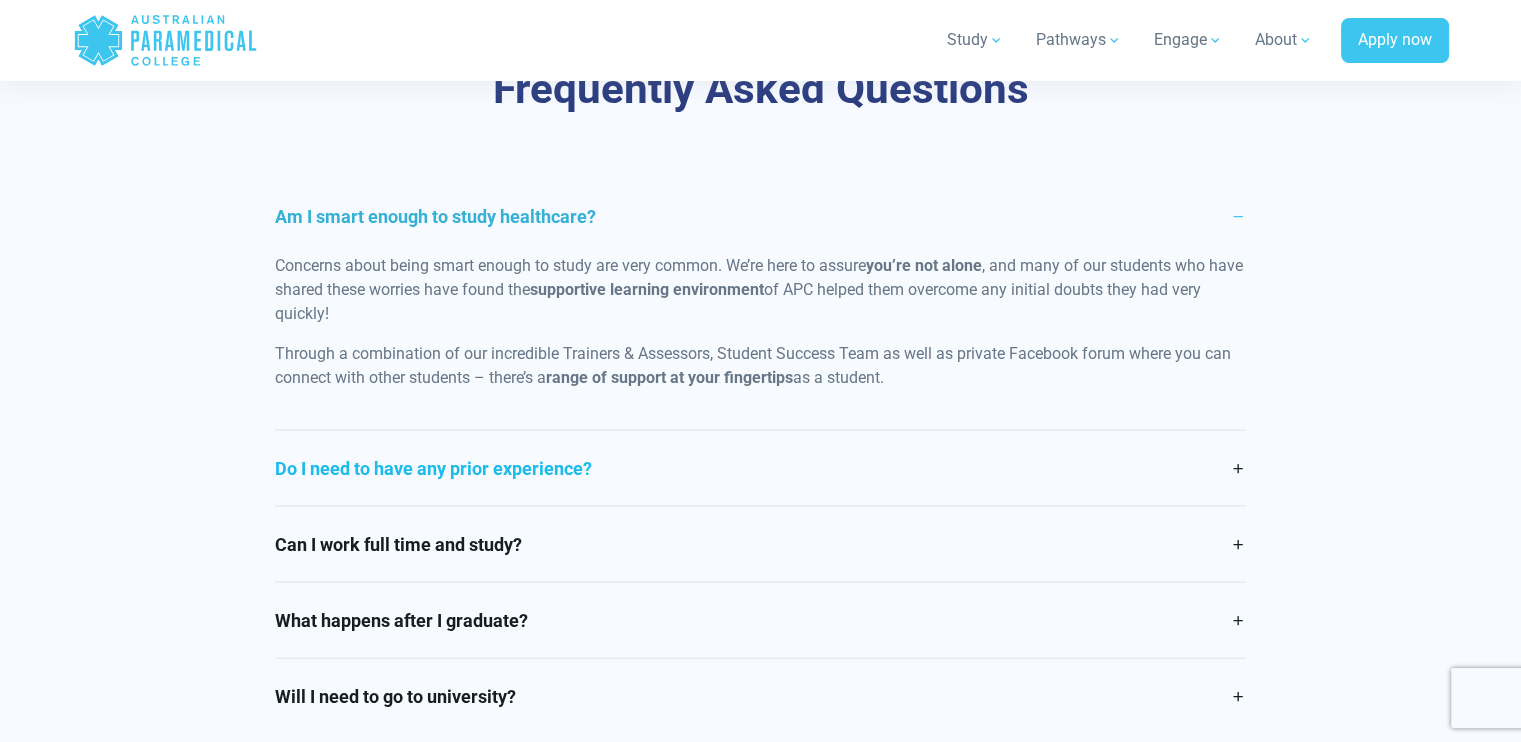 click on "Do I need to have any prior experience?" at bounding box center [760, 468] 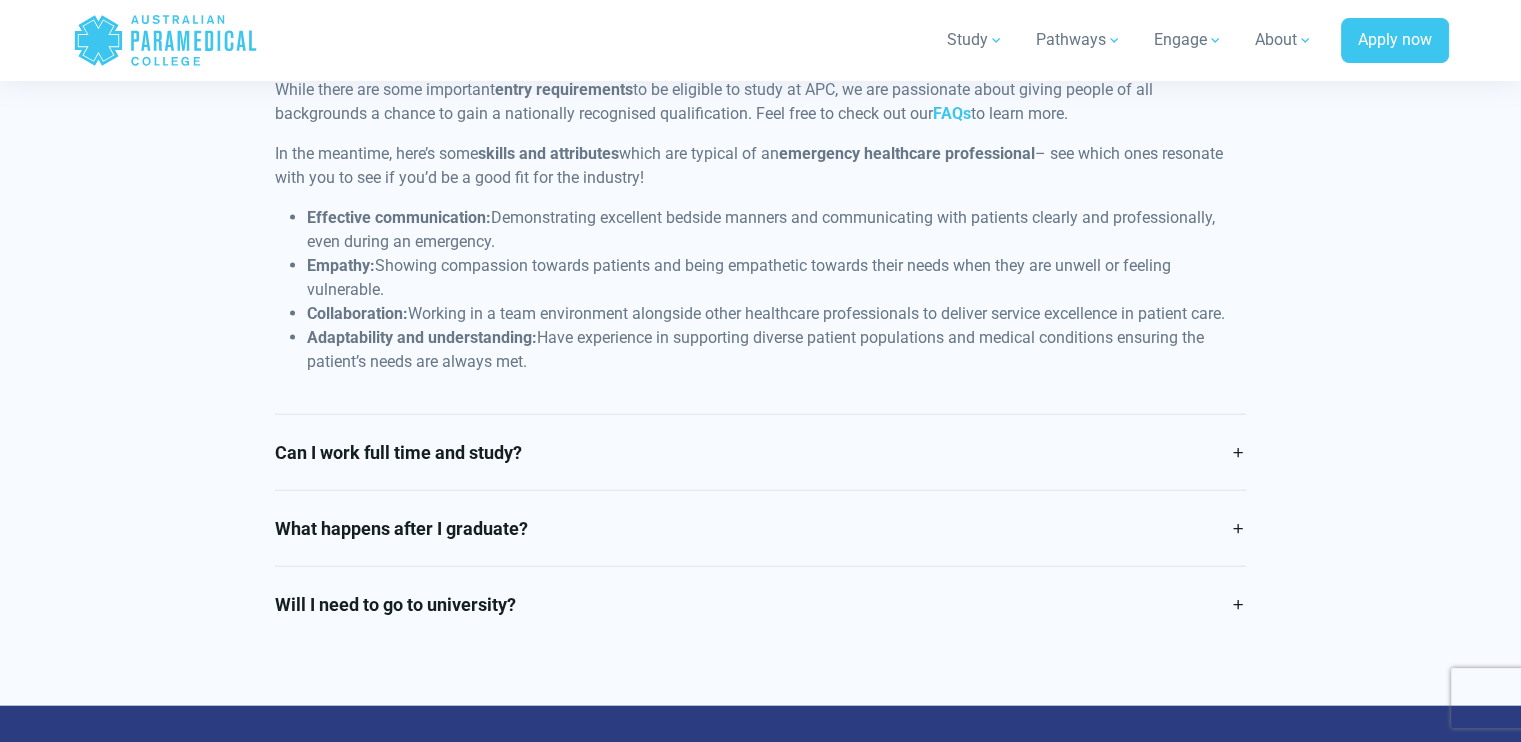 scroll, scrollTop: 4400, scrollLeft: 0, axis: vertical 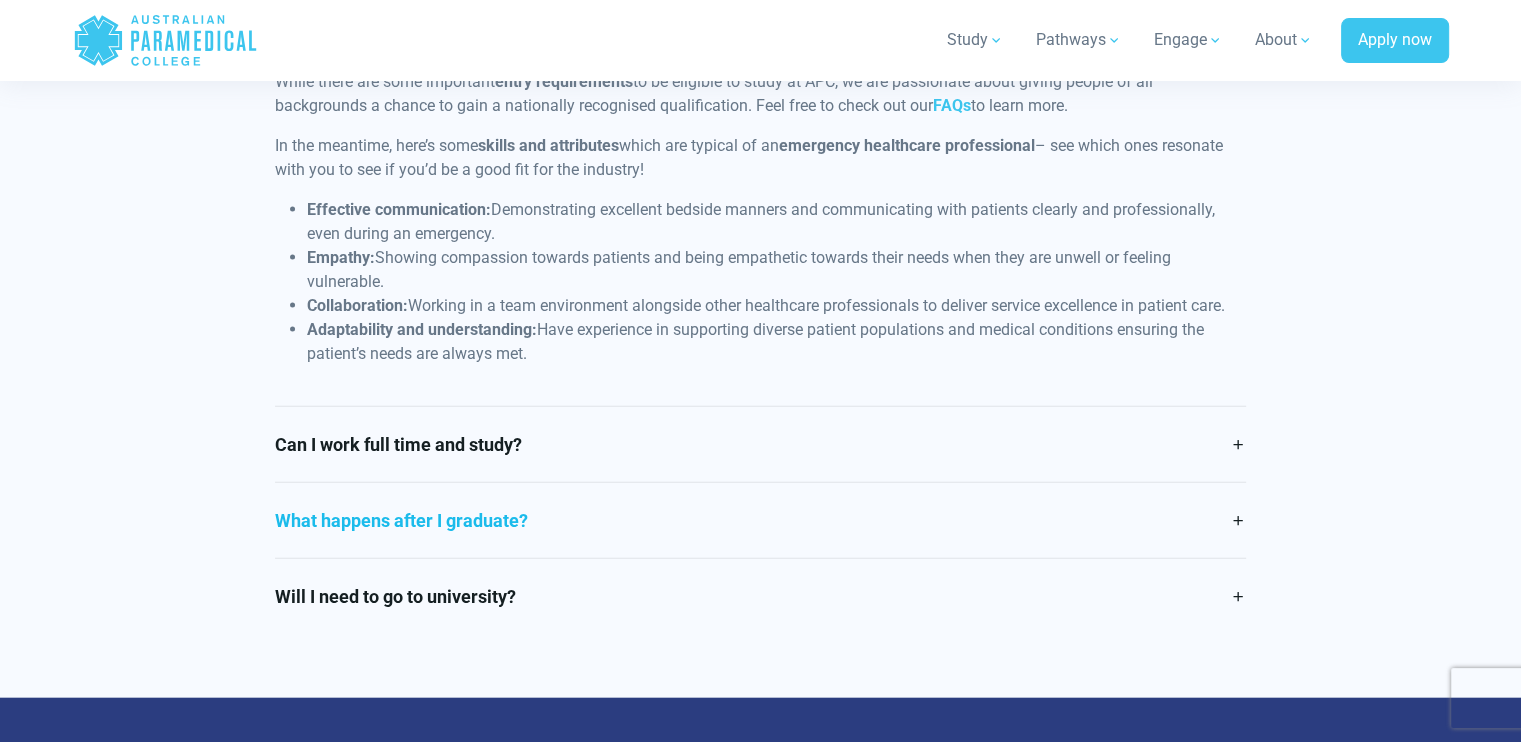 click on "What happens after I graduate?" at bounding box center [760, 520] 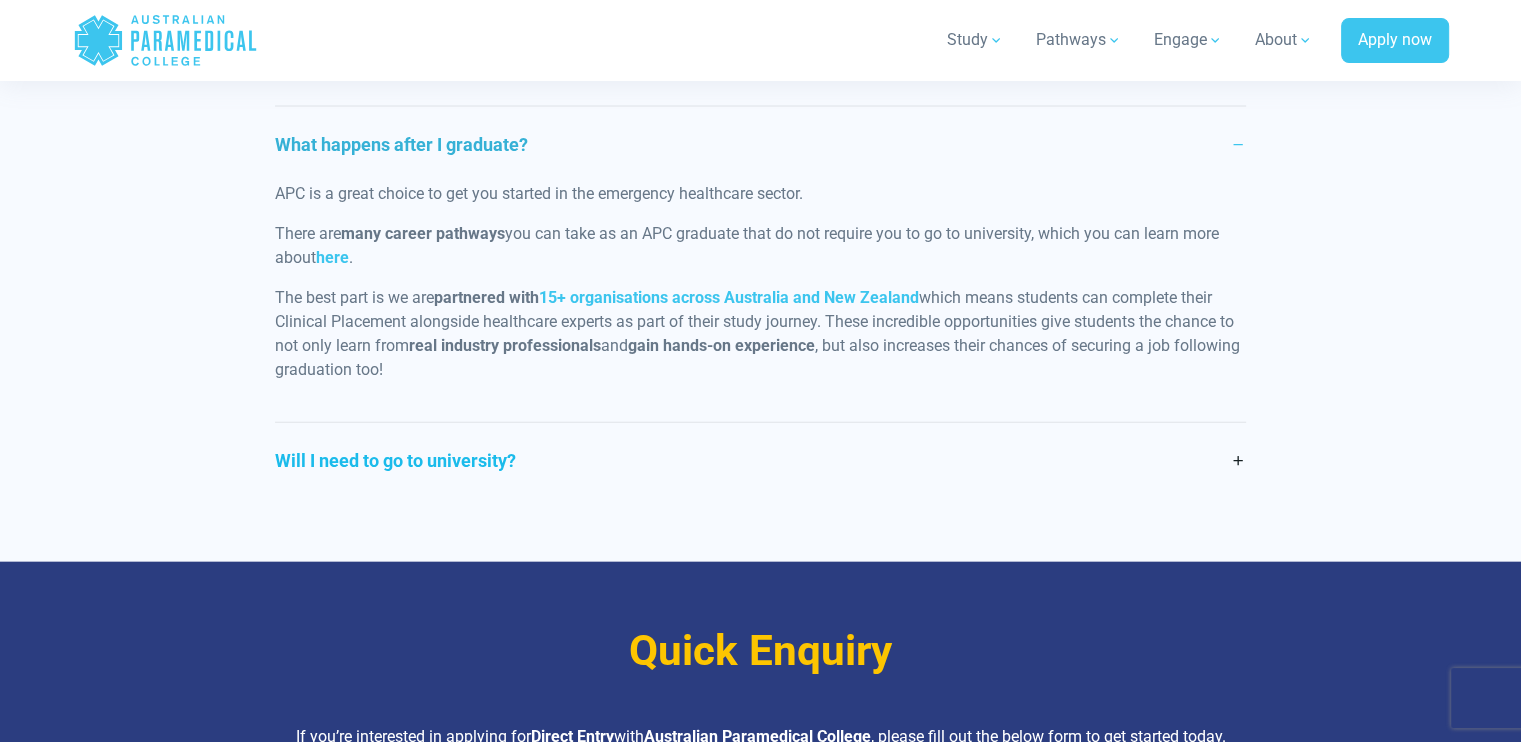 click on "Will I need to go to university?" at bounding box center [760, 460] 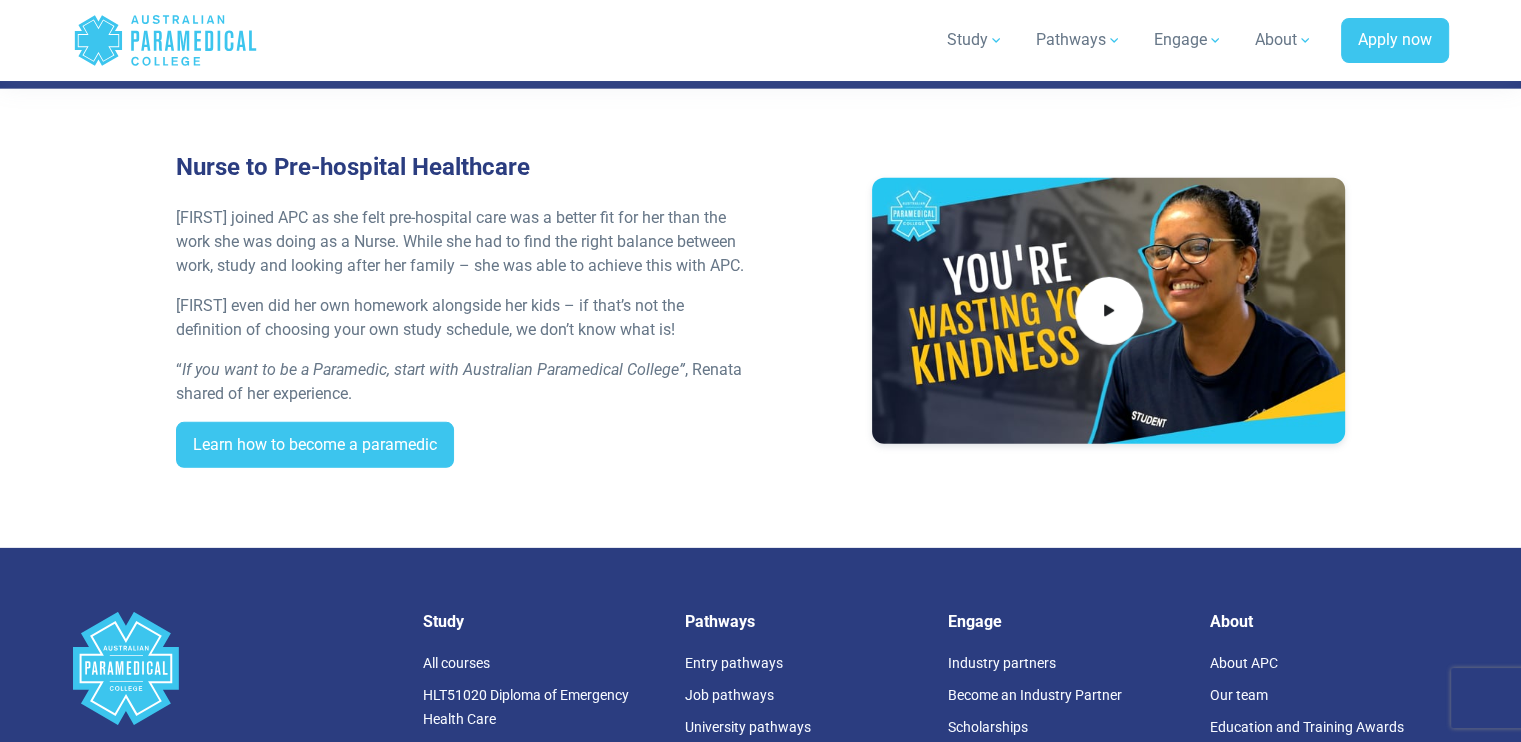 scroll, scrollTop: 6100, scrollLeft: 0, axis: vertical 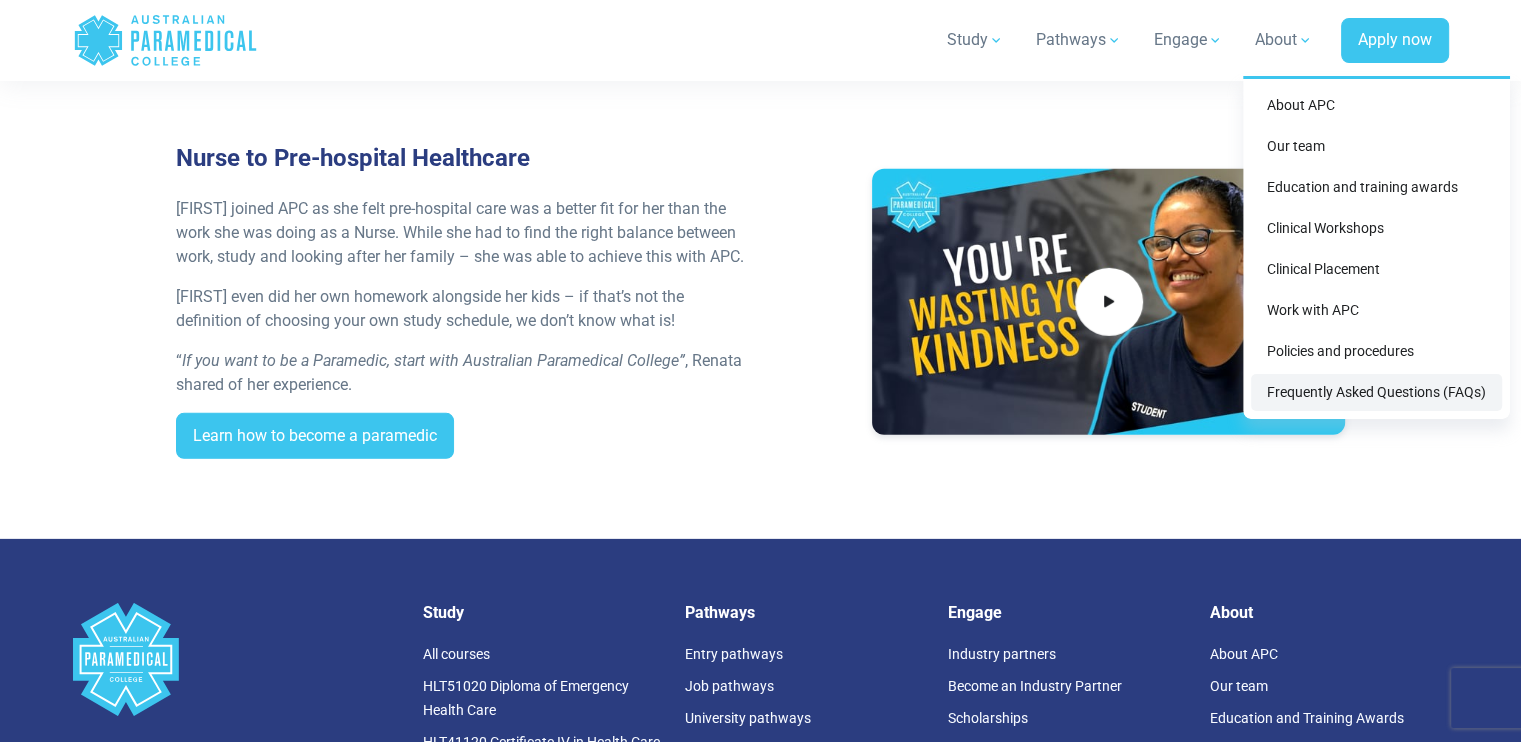 click on "Frequently Asked Questions (FAQs)" at bounding box center (1376, 392) 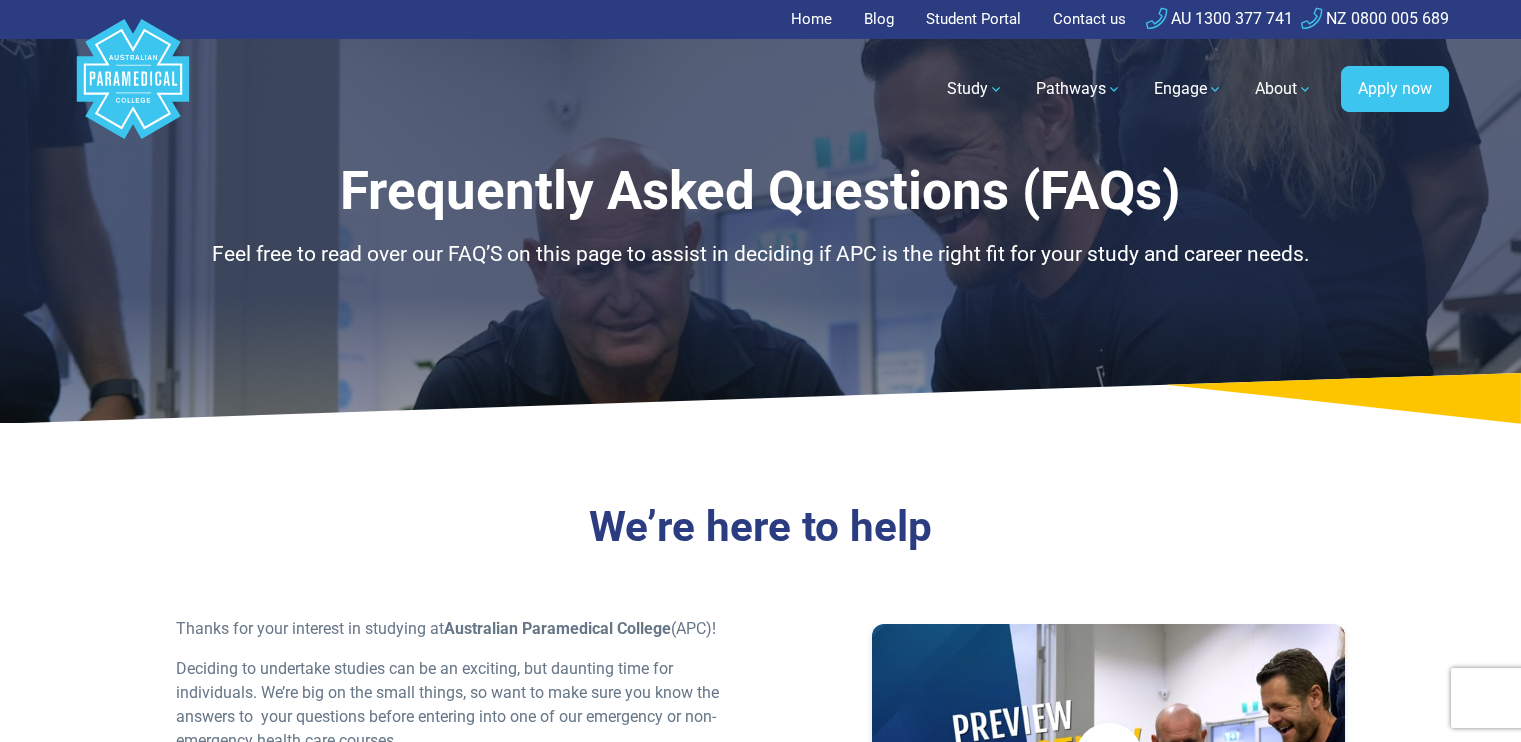 scroll, scrollTop: 0, scrollLeft: 0, axis: both 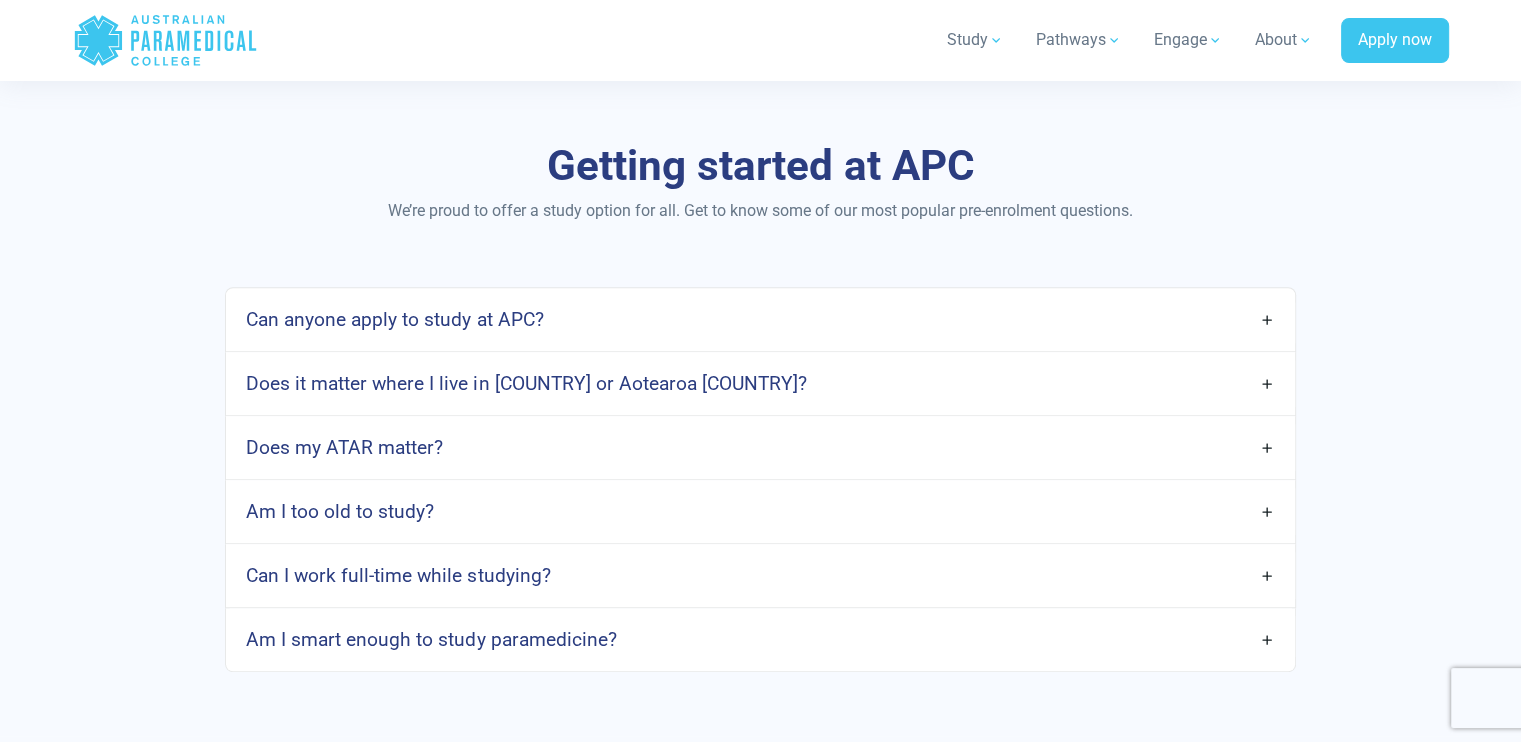 click on "Does my ATAR matter?" at bounding box center [760, 447] 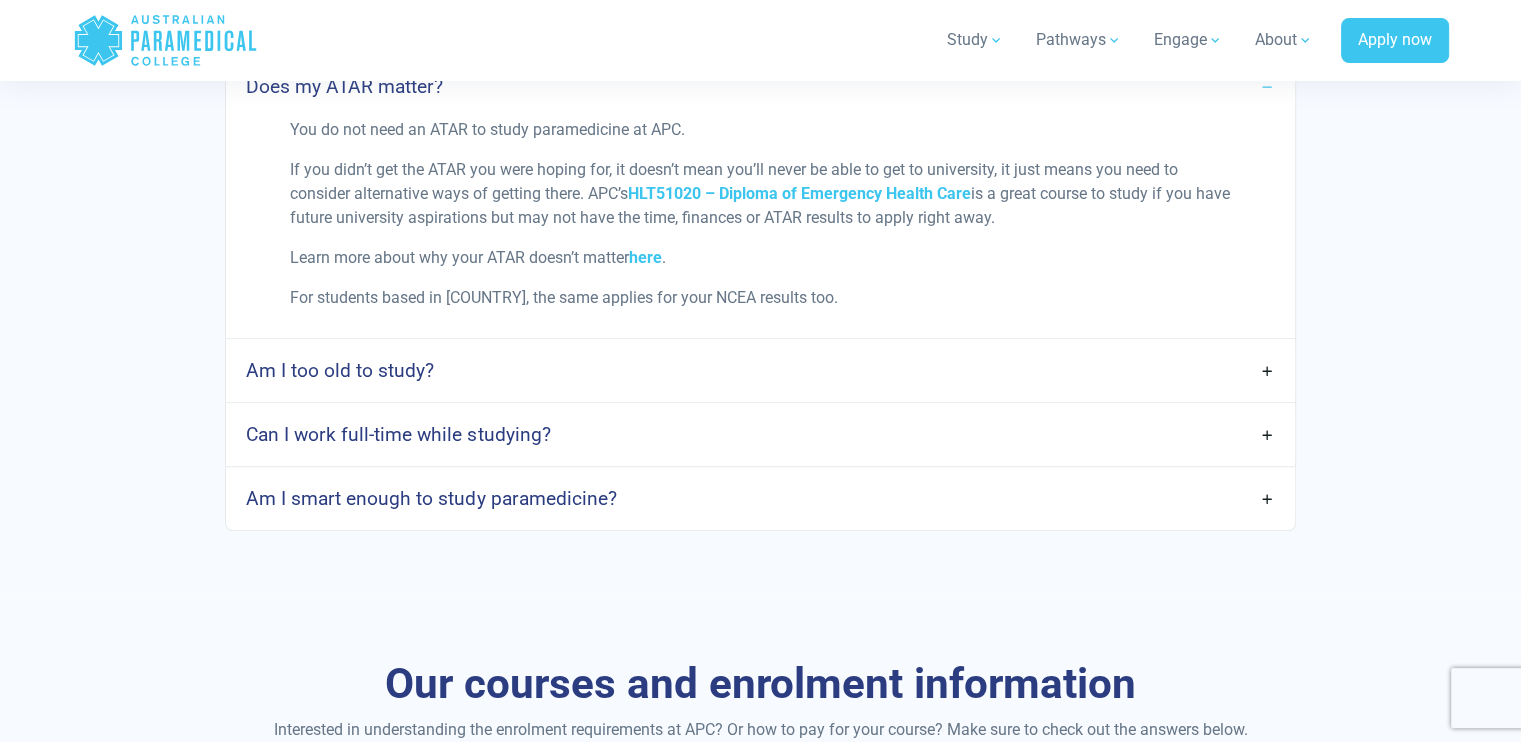 scroll, scrollTop: 1400, scrollLeft: 0, axis: vertical 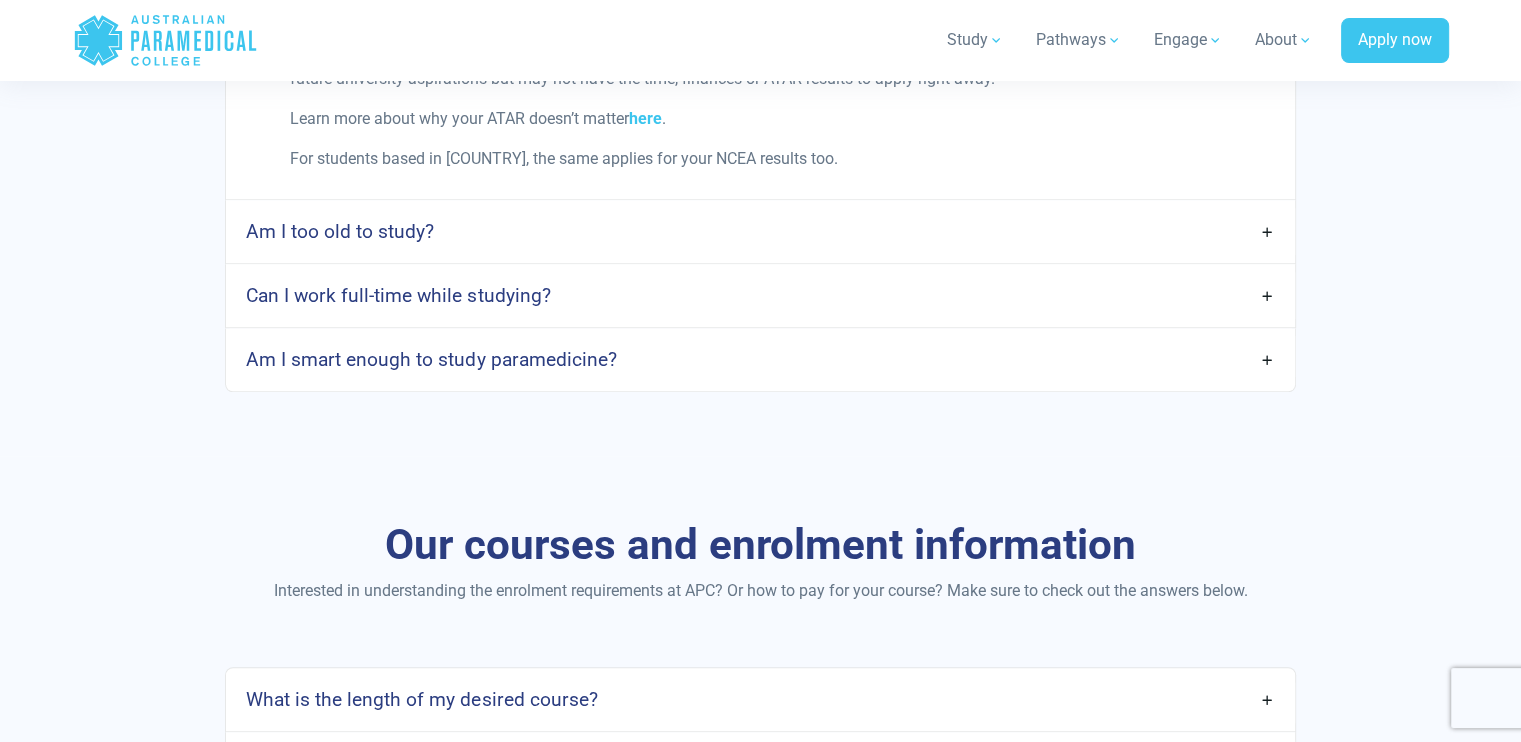 click on "Am I smart enough to study paramedicine?" at bounding box center (760, 359) 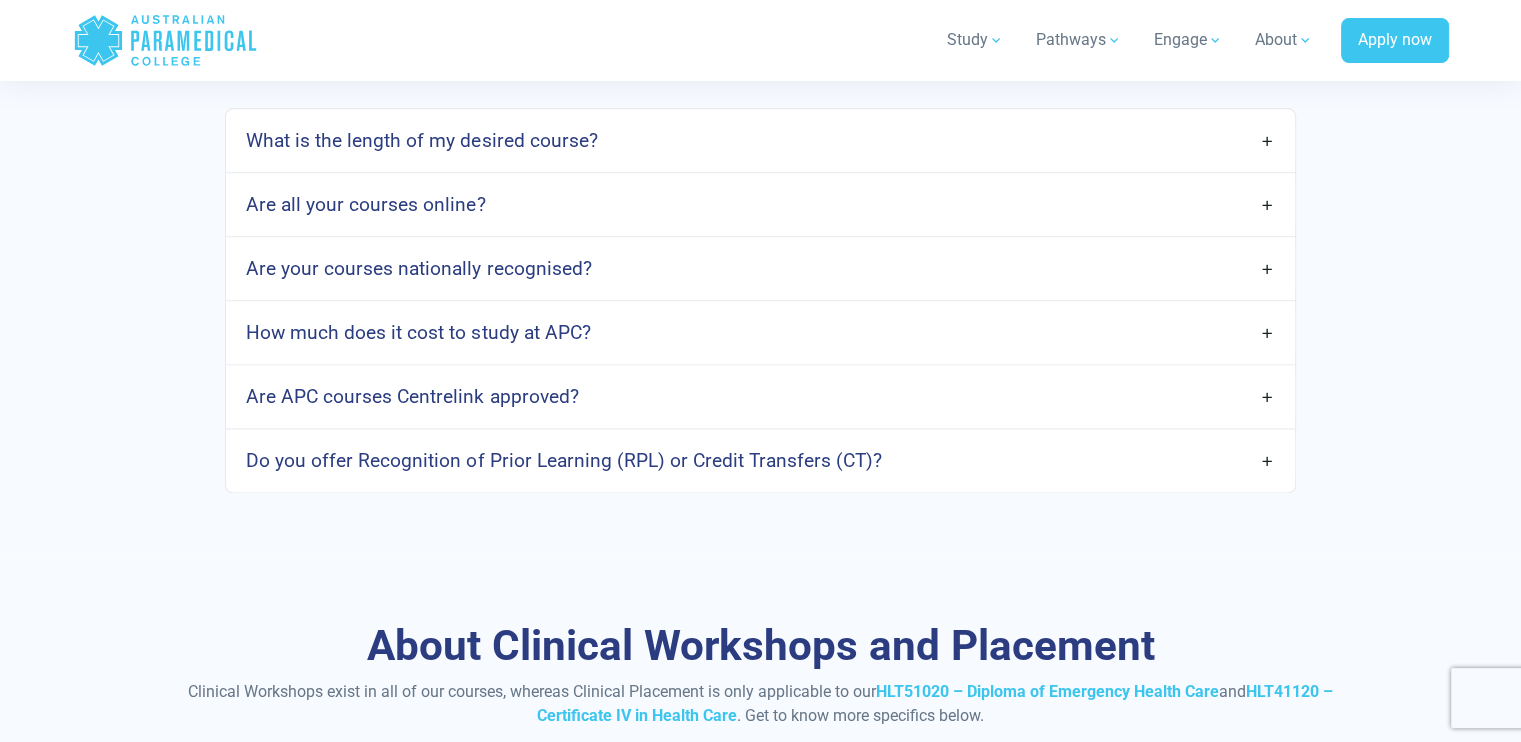scroll, scrollTop: 2600, scrollLeft: 0, axis: vertical 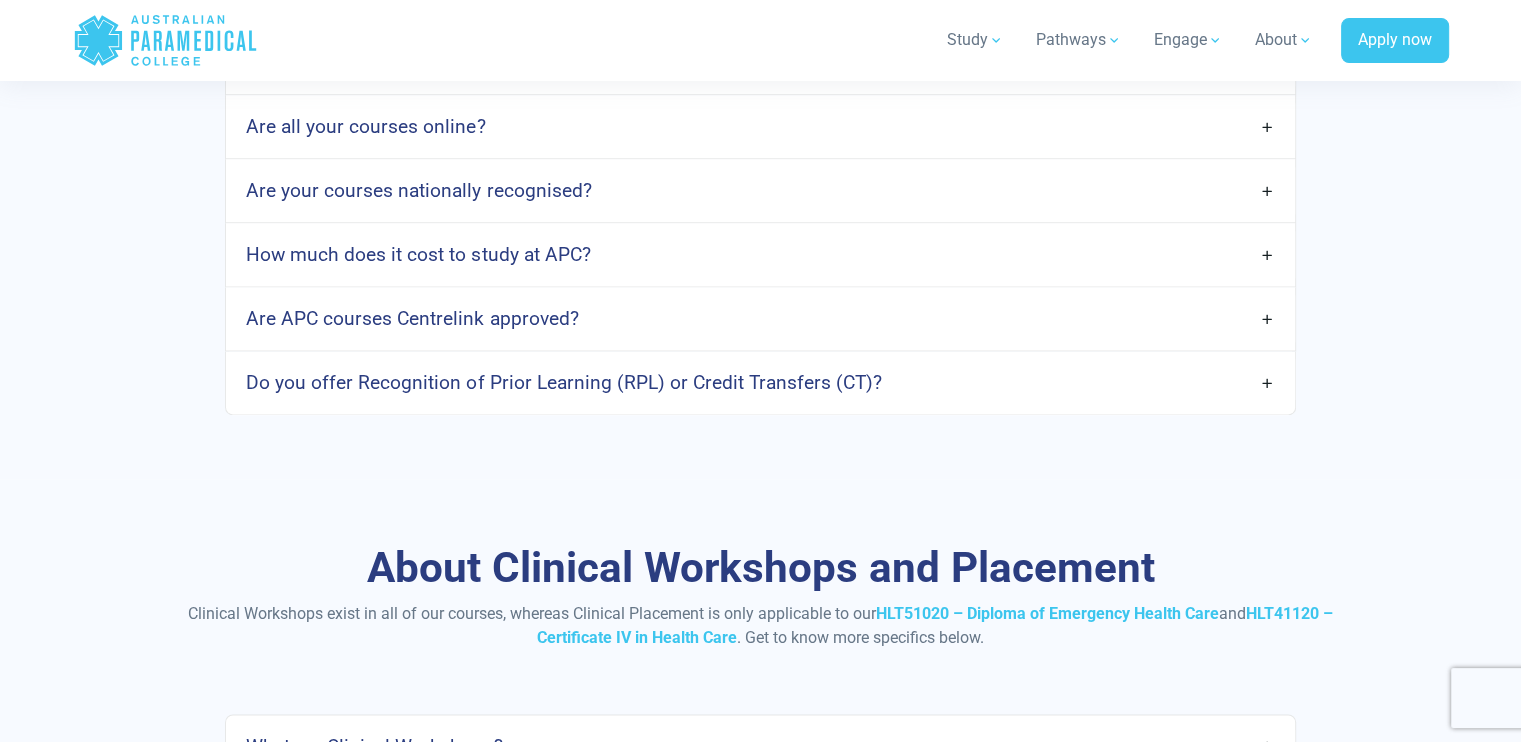 click on "Are APC courses Centrelink approved?" at bounding box center [760, 318] 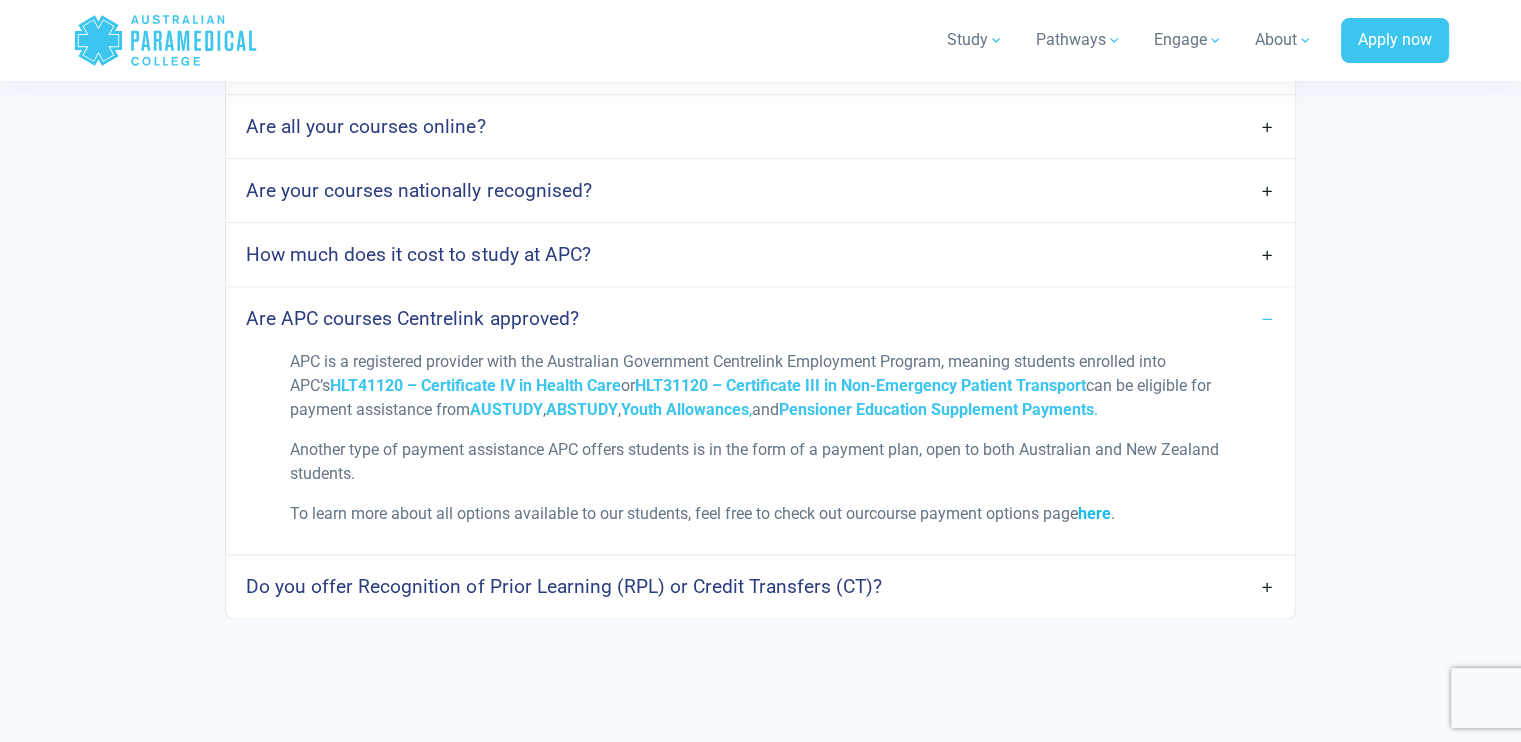 click on "here" at bounding box center [1094, 513] 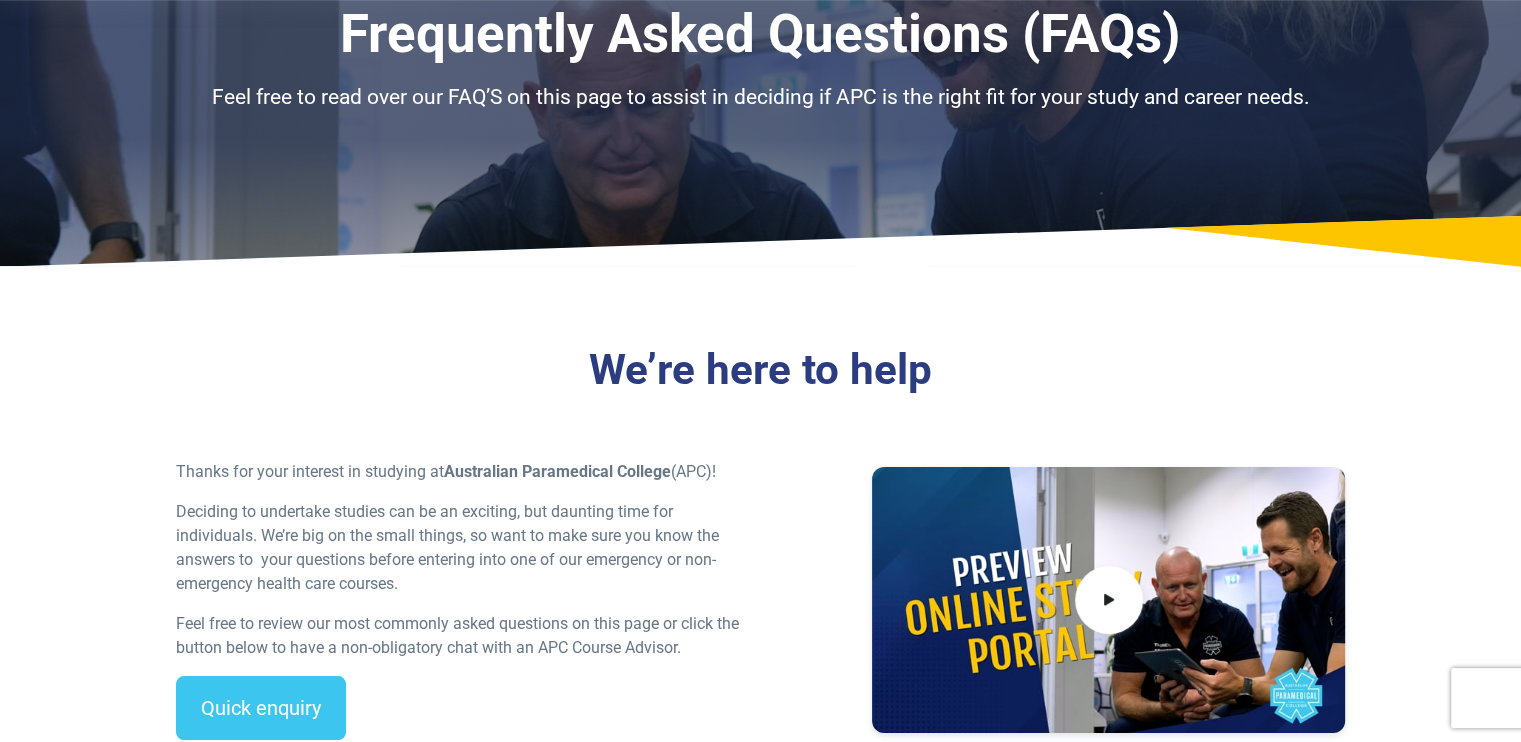 scroll, scrollTop: 0, scrollLeft: 0, axis: both 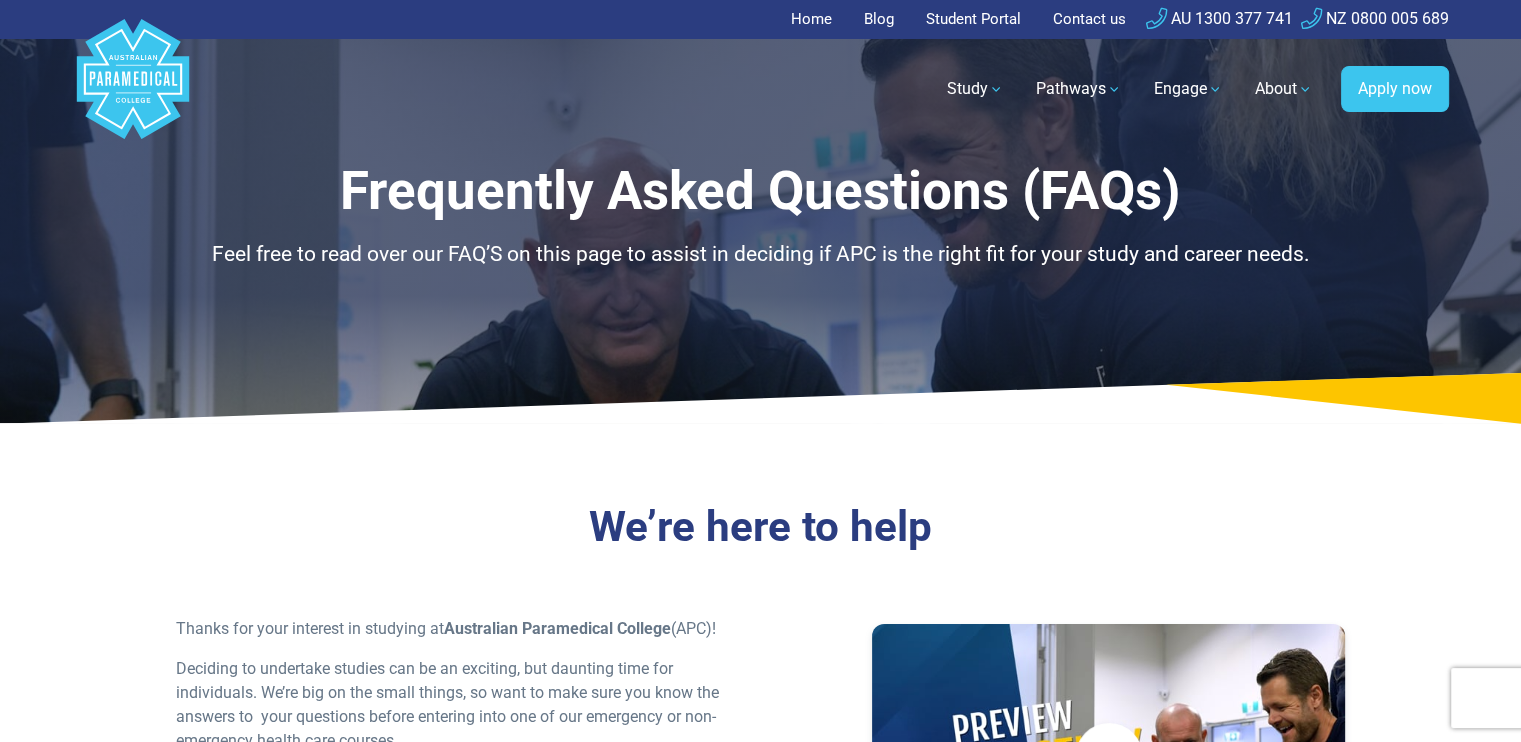 click on "Blog" at bounding box center (879, 19) 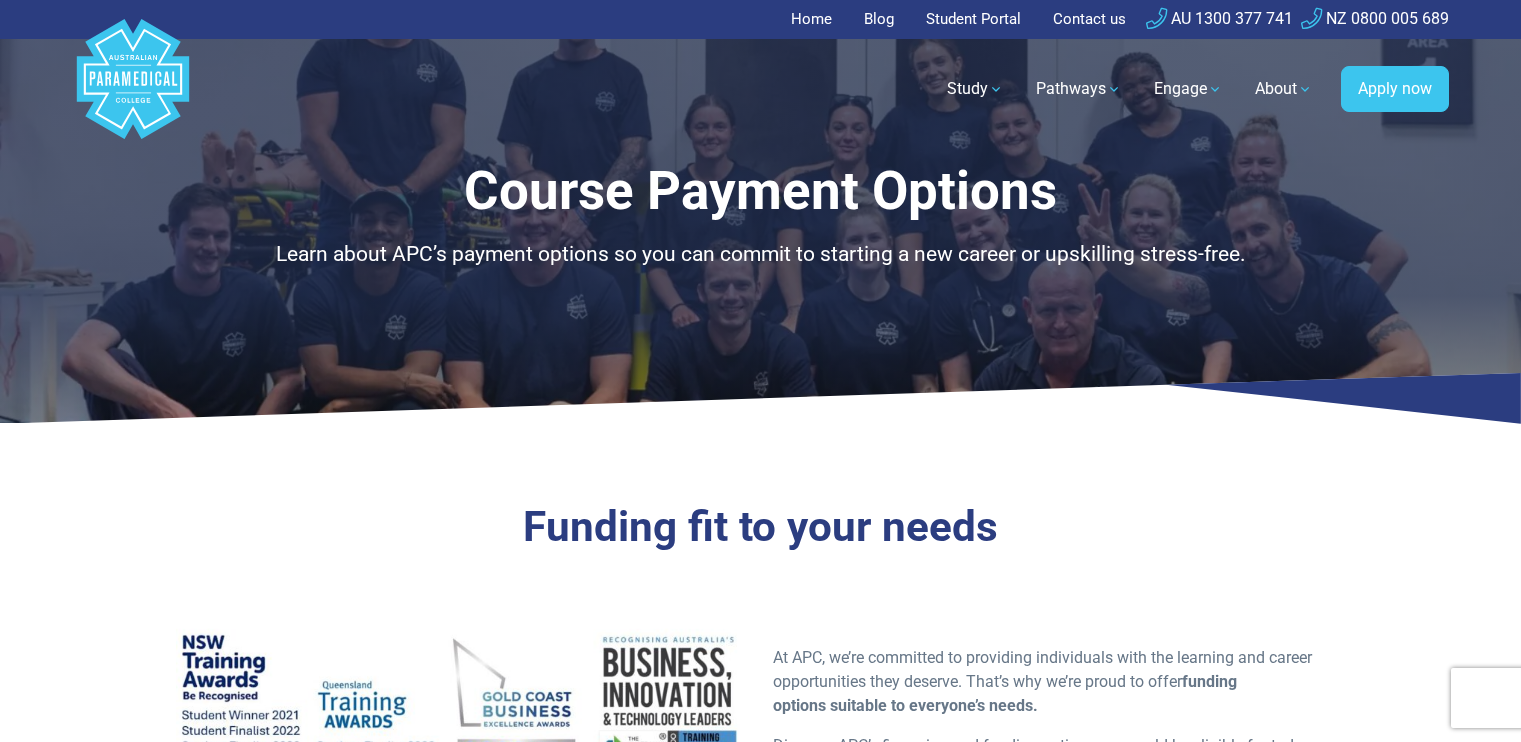 scroll, scrollTop: 0, scrollLeft: 0, axis: both 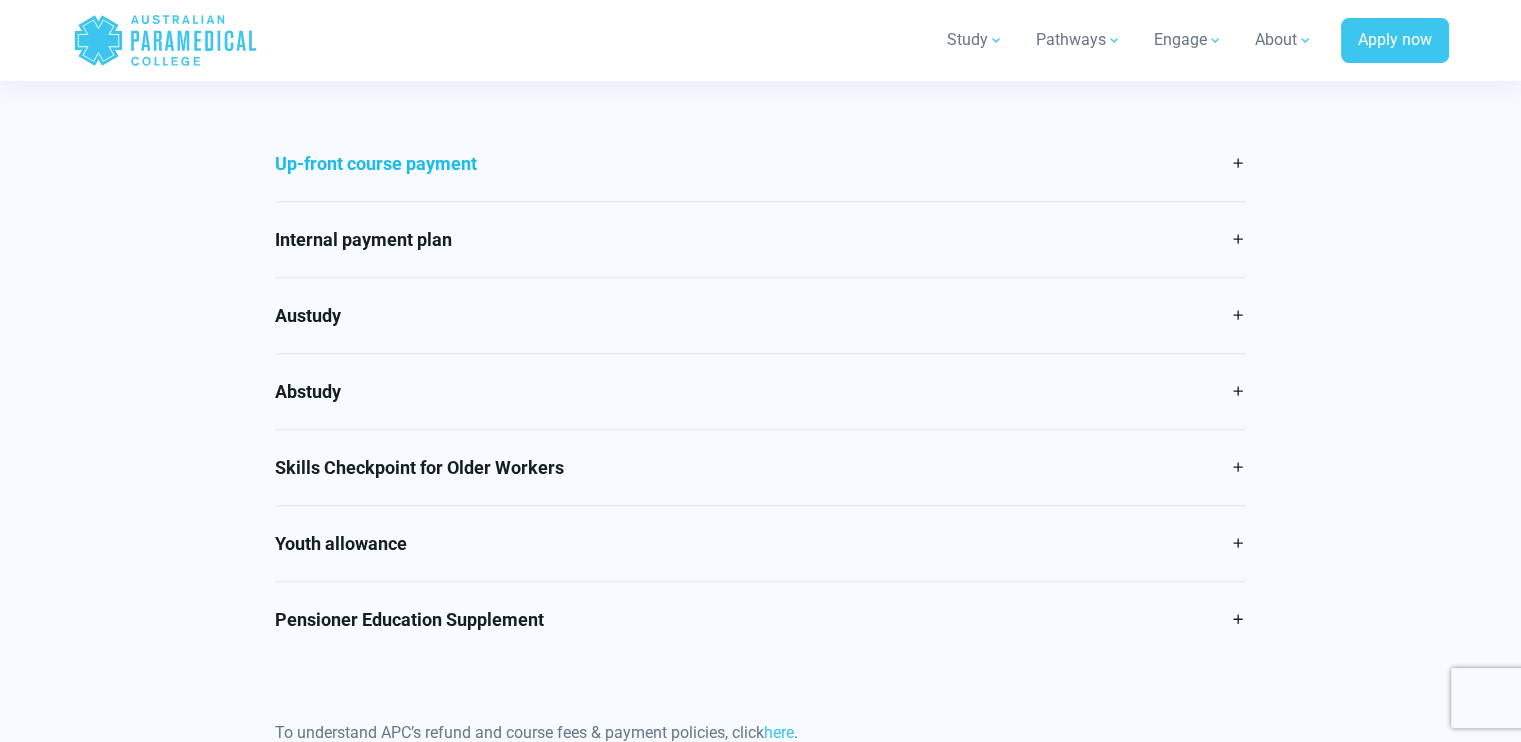 click on "Up-front course payment" at bounding box center (760, 163) 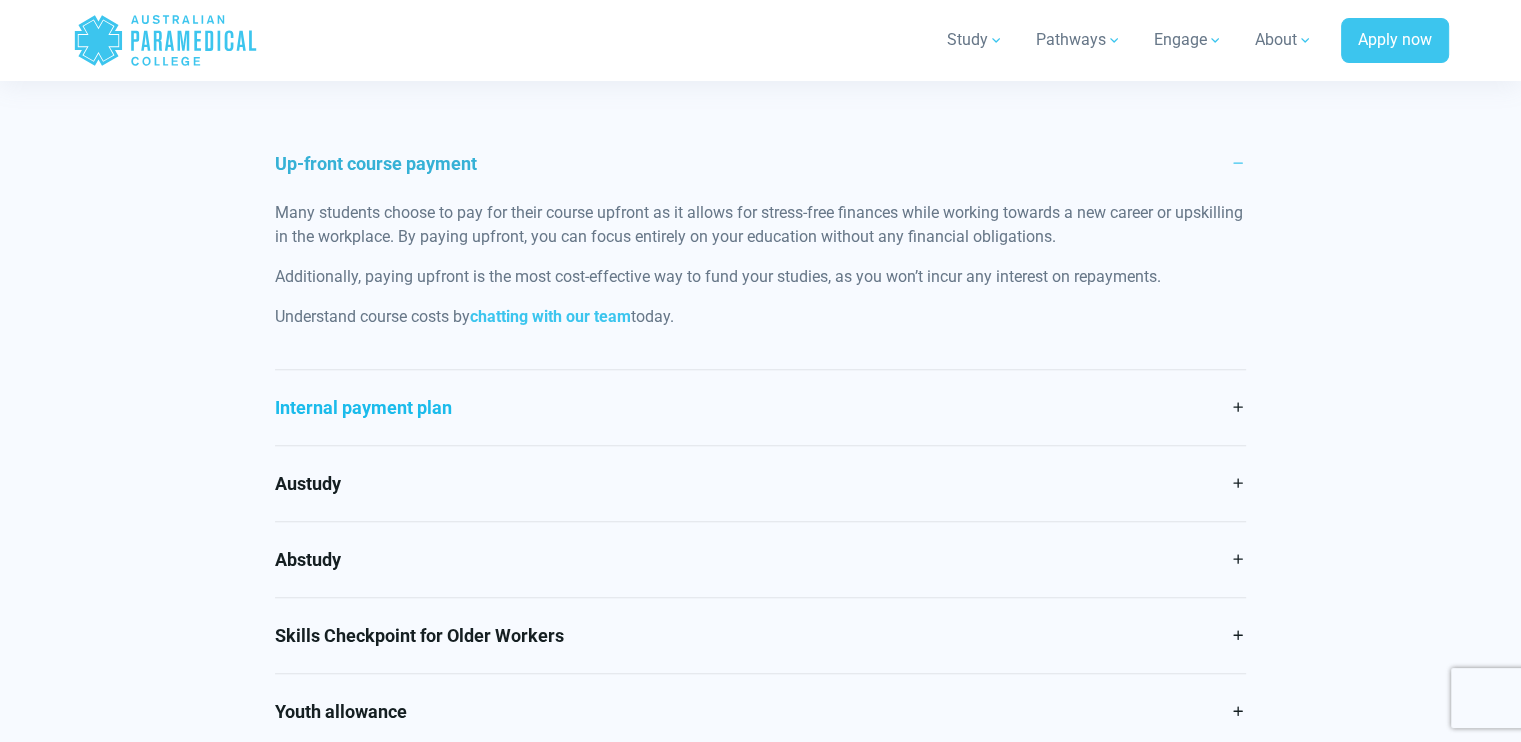 click on "Internal payment plan" at bounding box center [760, 407] 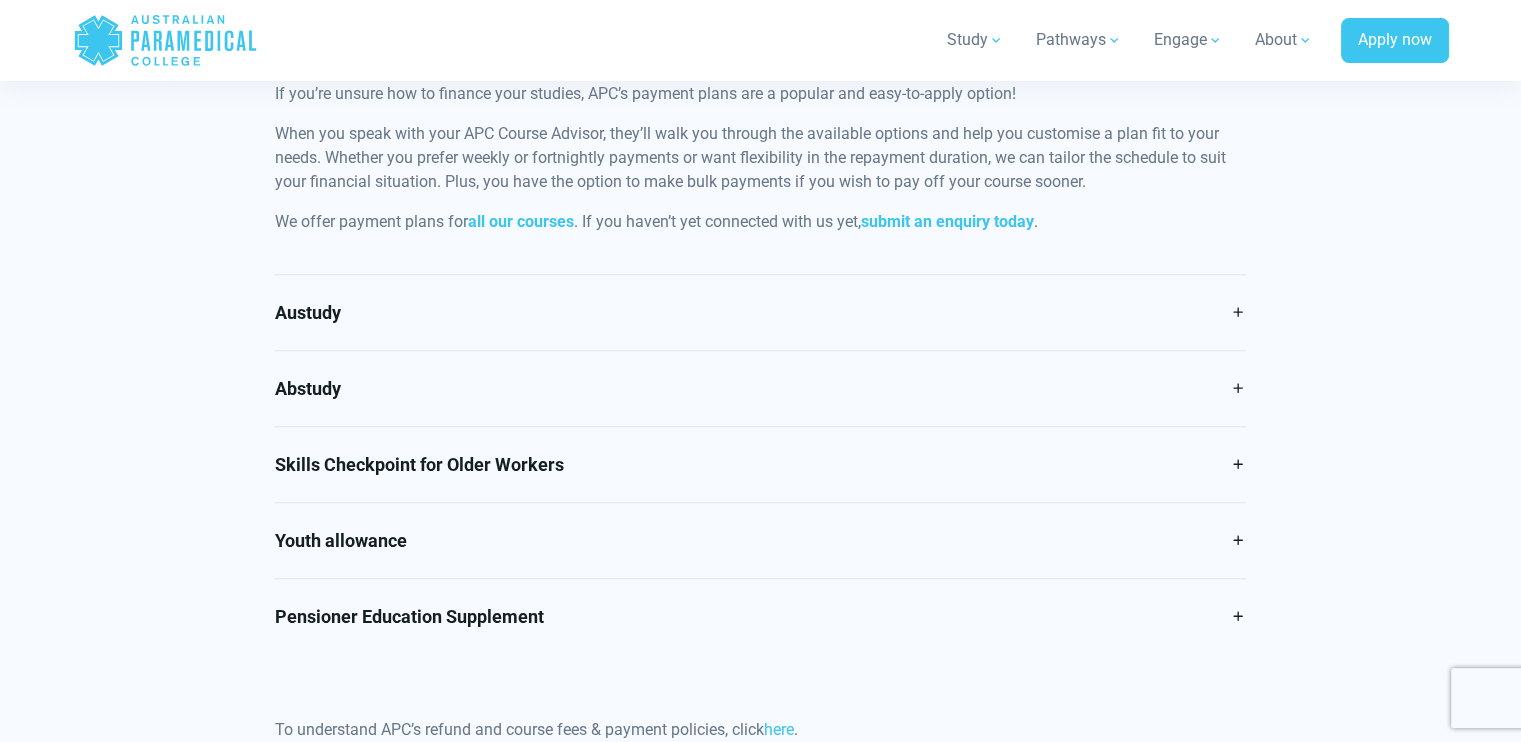 scroll, scrollTop: 1200, scrollLeft: 0, axis: vertical 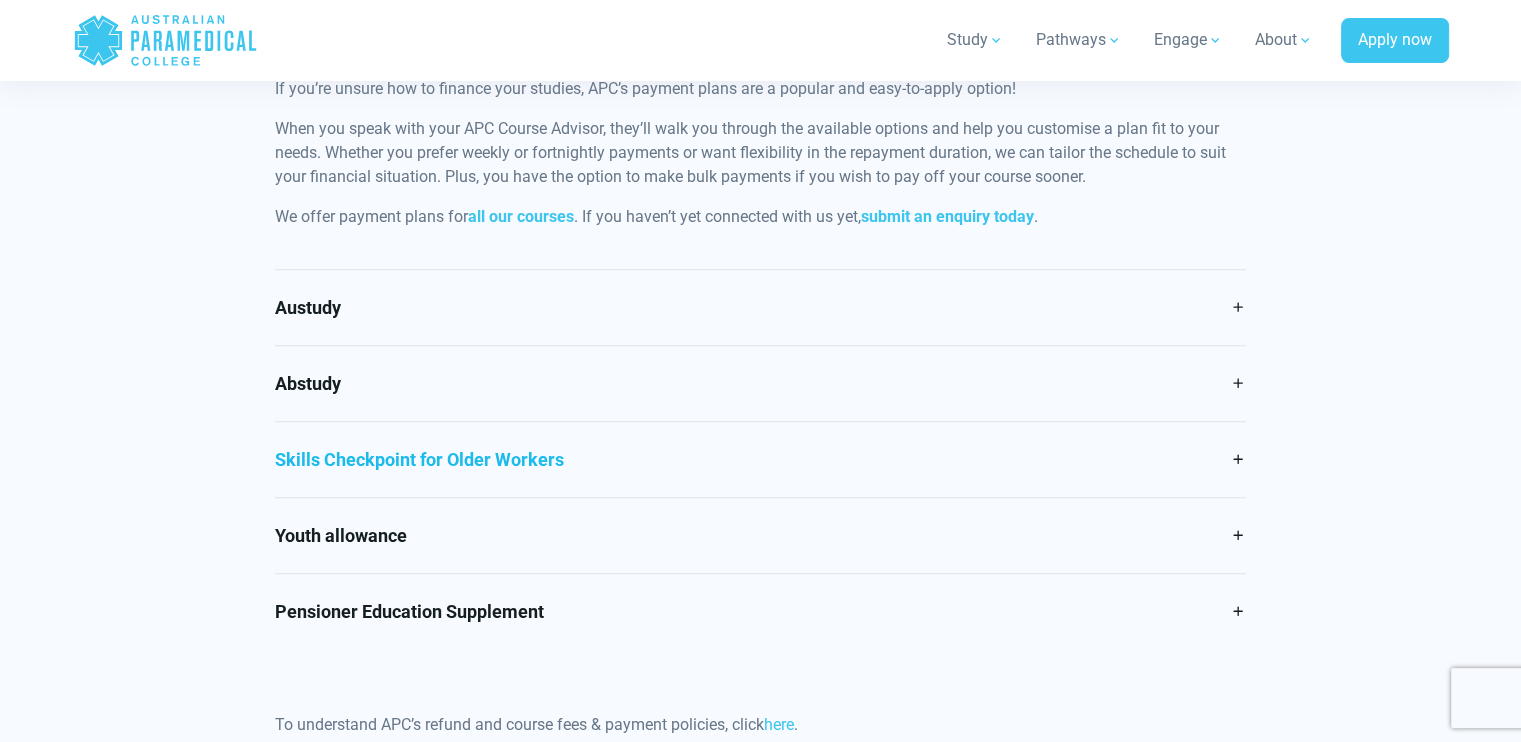 click on "Skills Checkpoint for Older Workers" at bounding box center (760, 459) 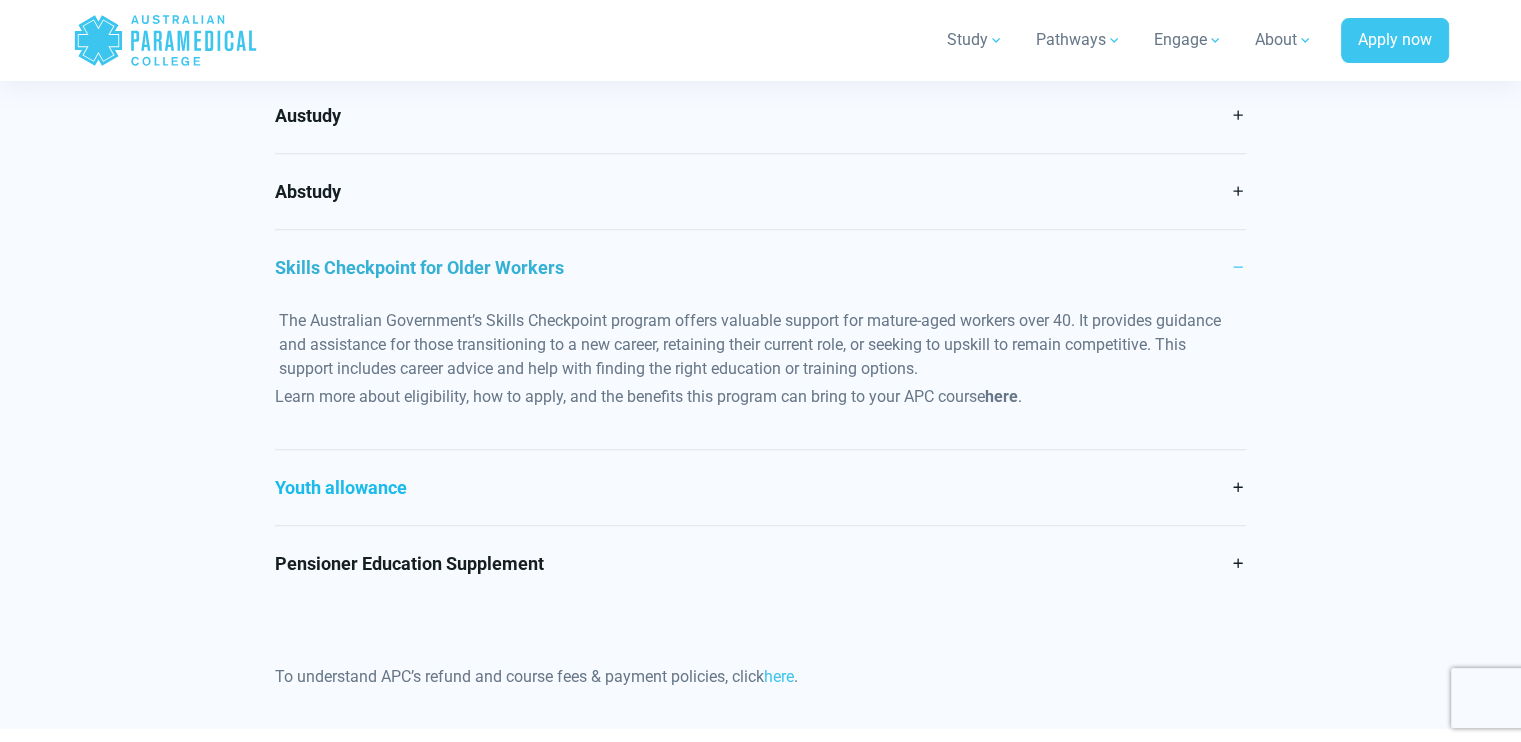 click on "Youth allowance" at bounding box center [760, 487] 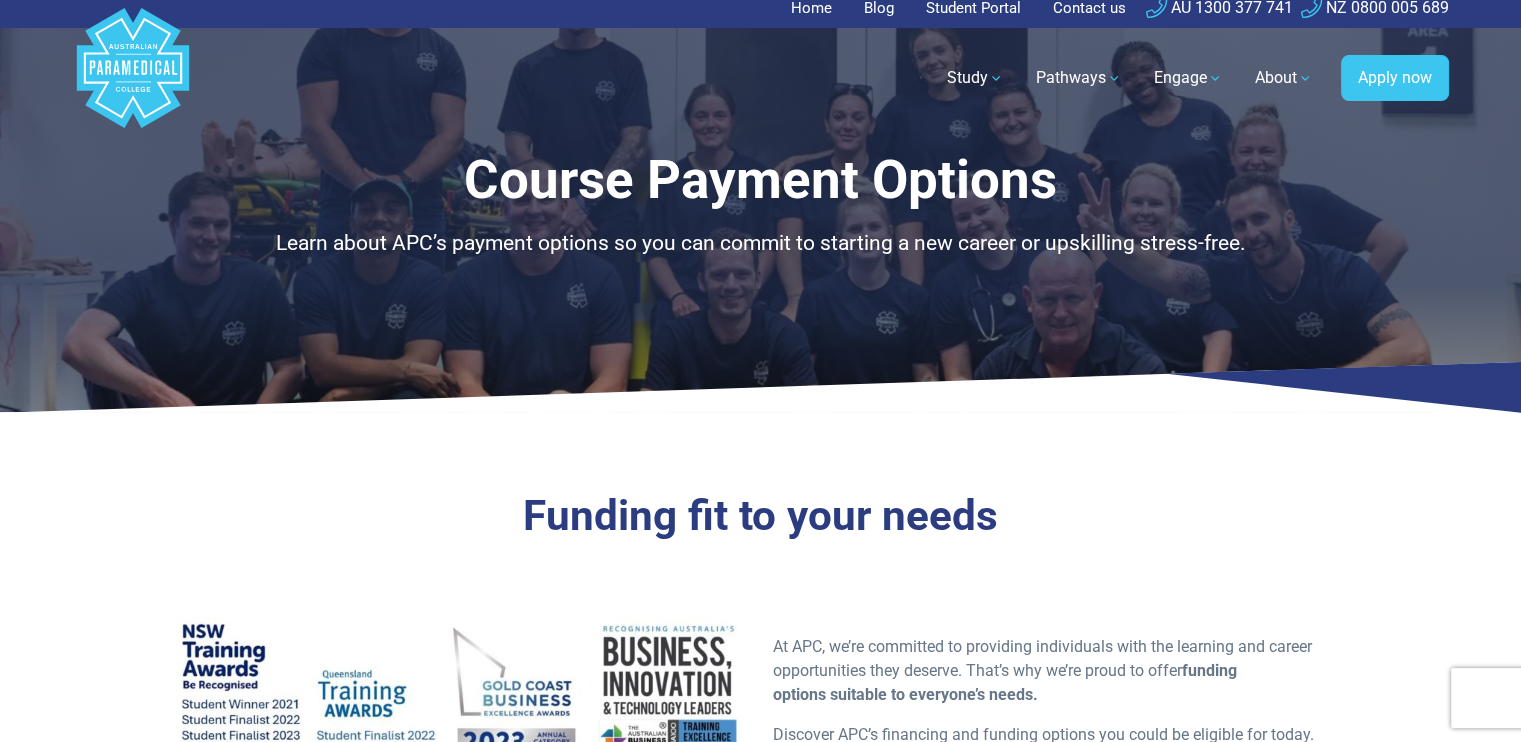 scroll, scrollTop: 0, scrollLeft: 0, axis: both 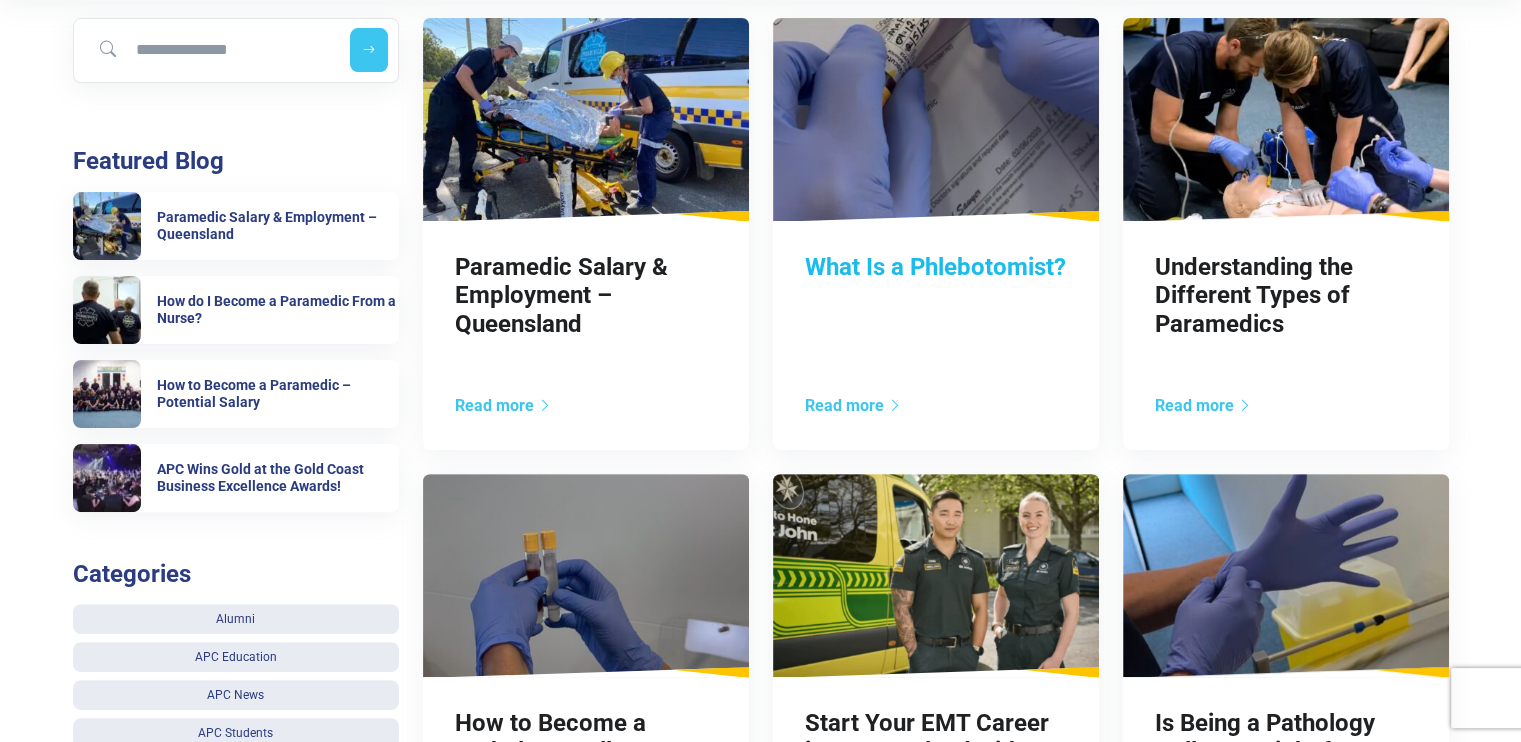 click on "What Is a Phlebotomist?" at bounding box center (935, 267) 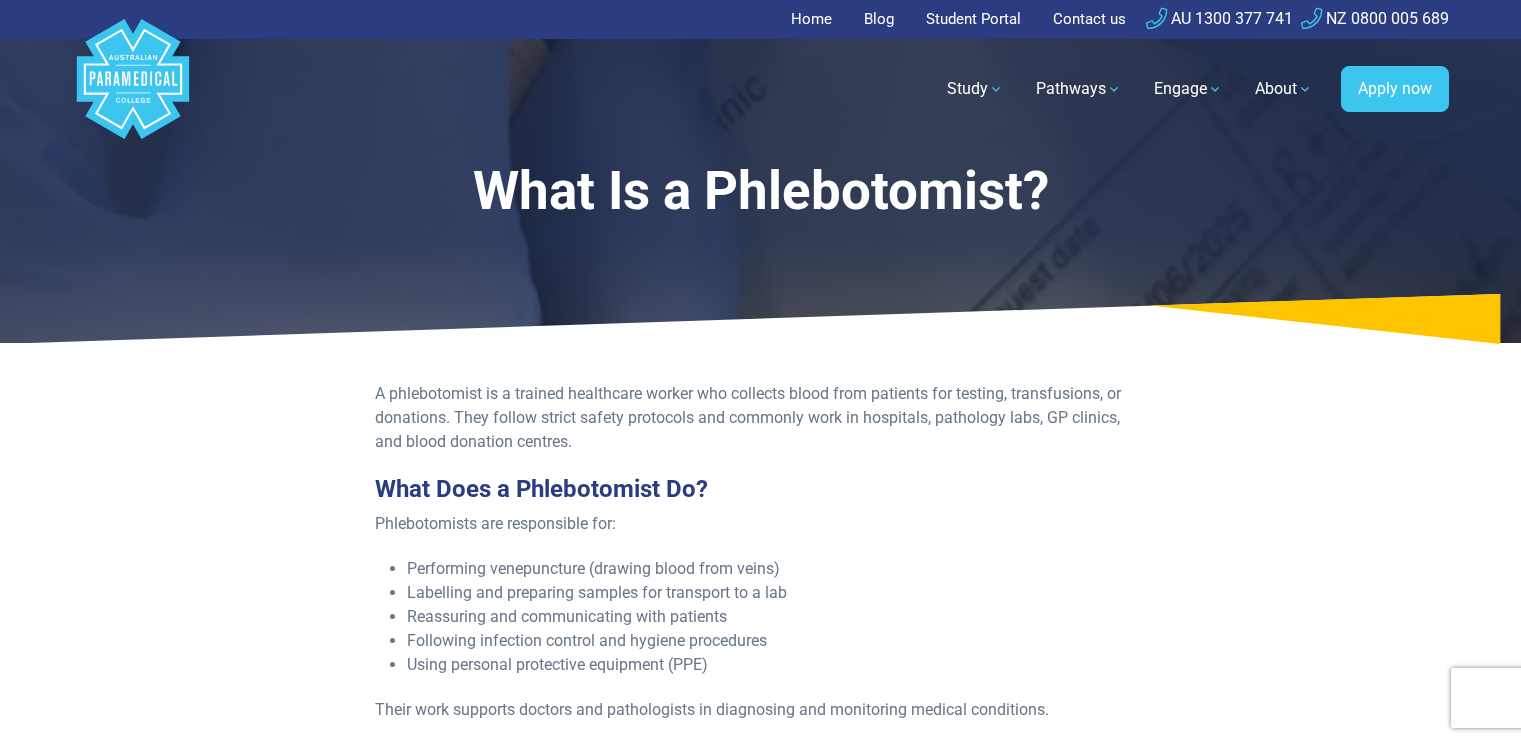 scroll, scrollTop: 0, scrollLeft: 0, axis: both 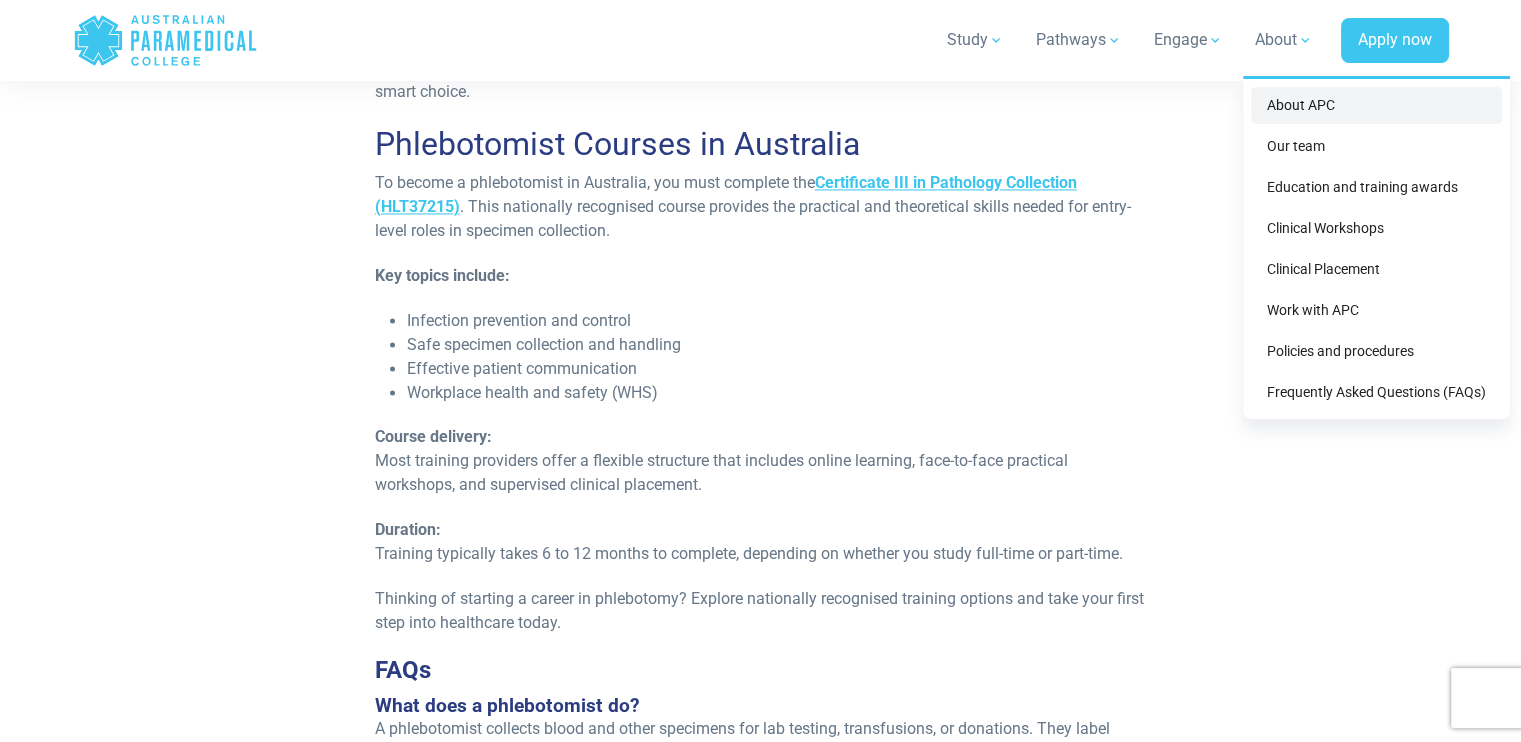 click on "About APC" at bounding box center (1376, 105) 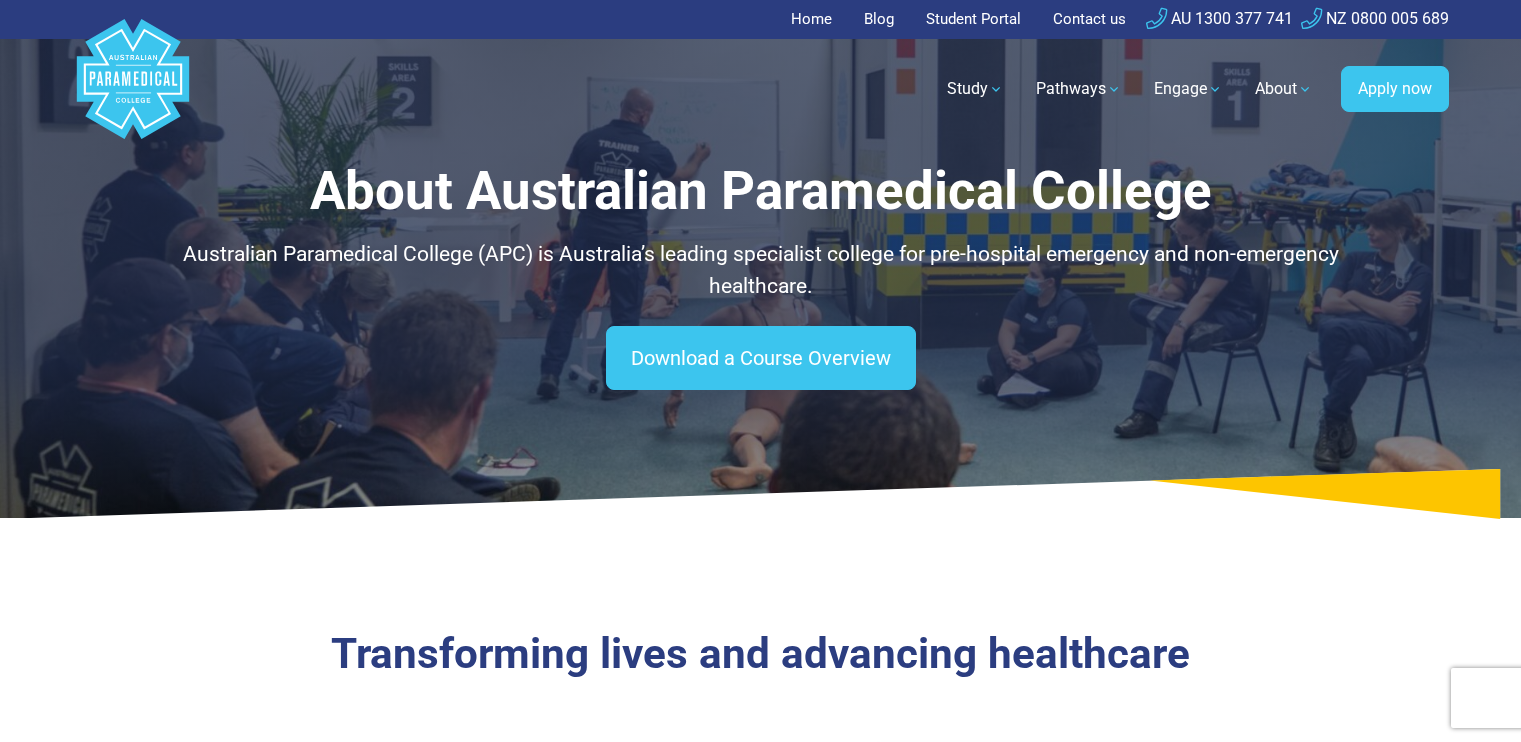 scroll, scrollTop: 411, scrollLeft: 0, axis: vertical 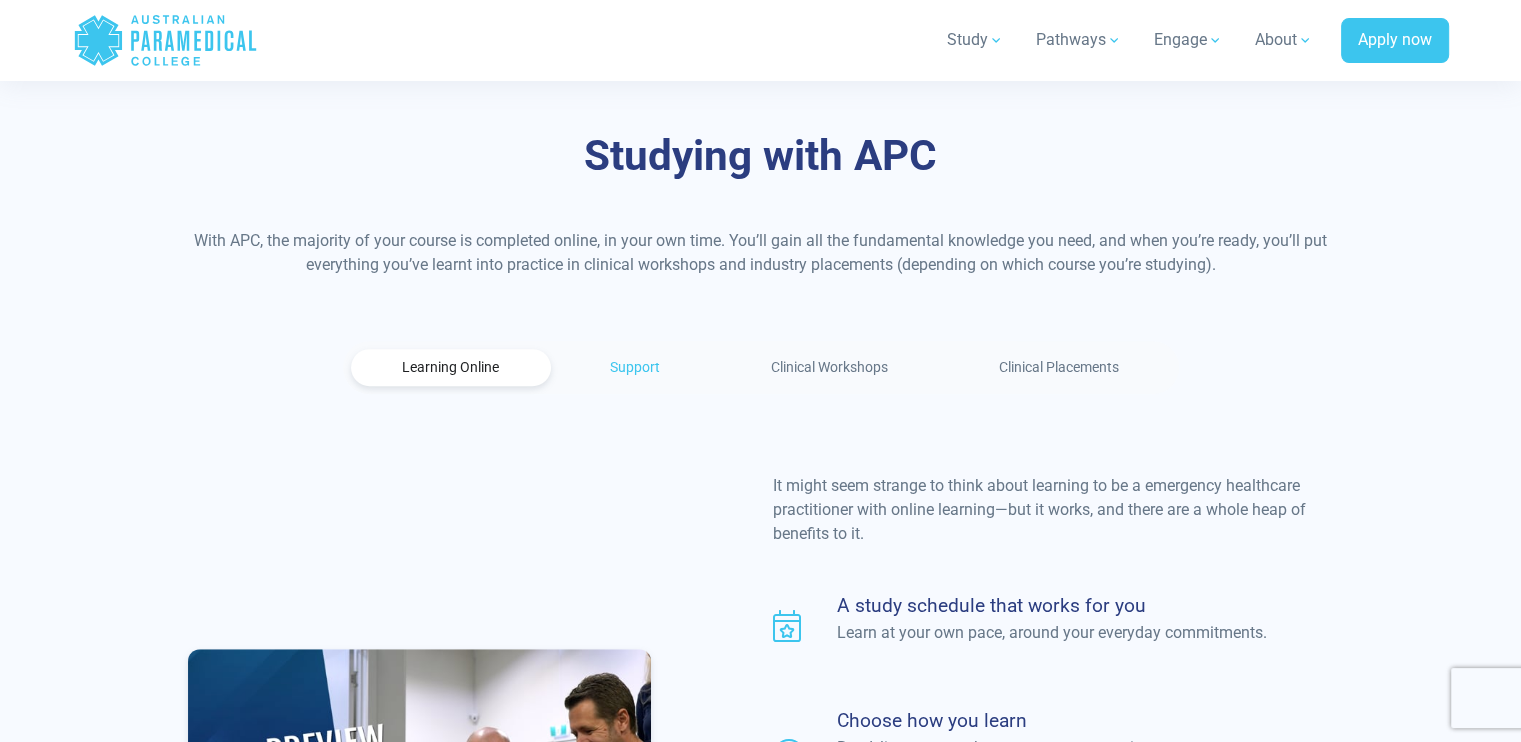 click on "Support" at bounding box center [635, 367] 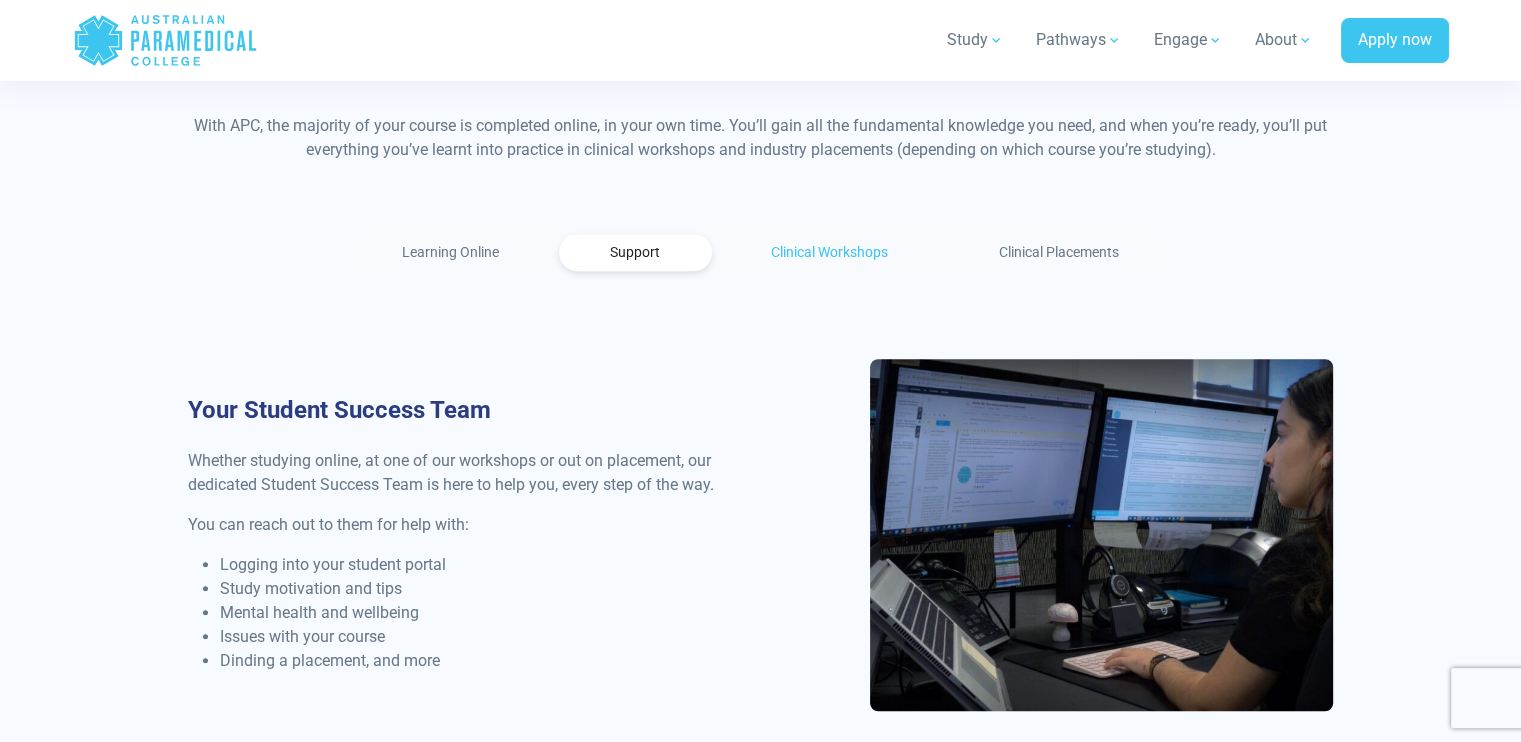 scroll, scrollTop: 1300, scrollLeft: 0, axis: vertical 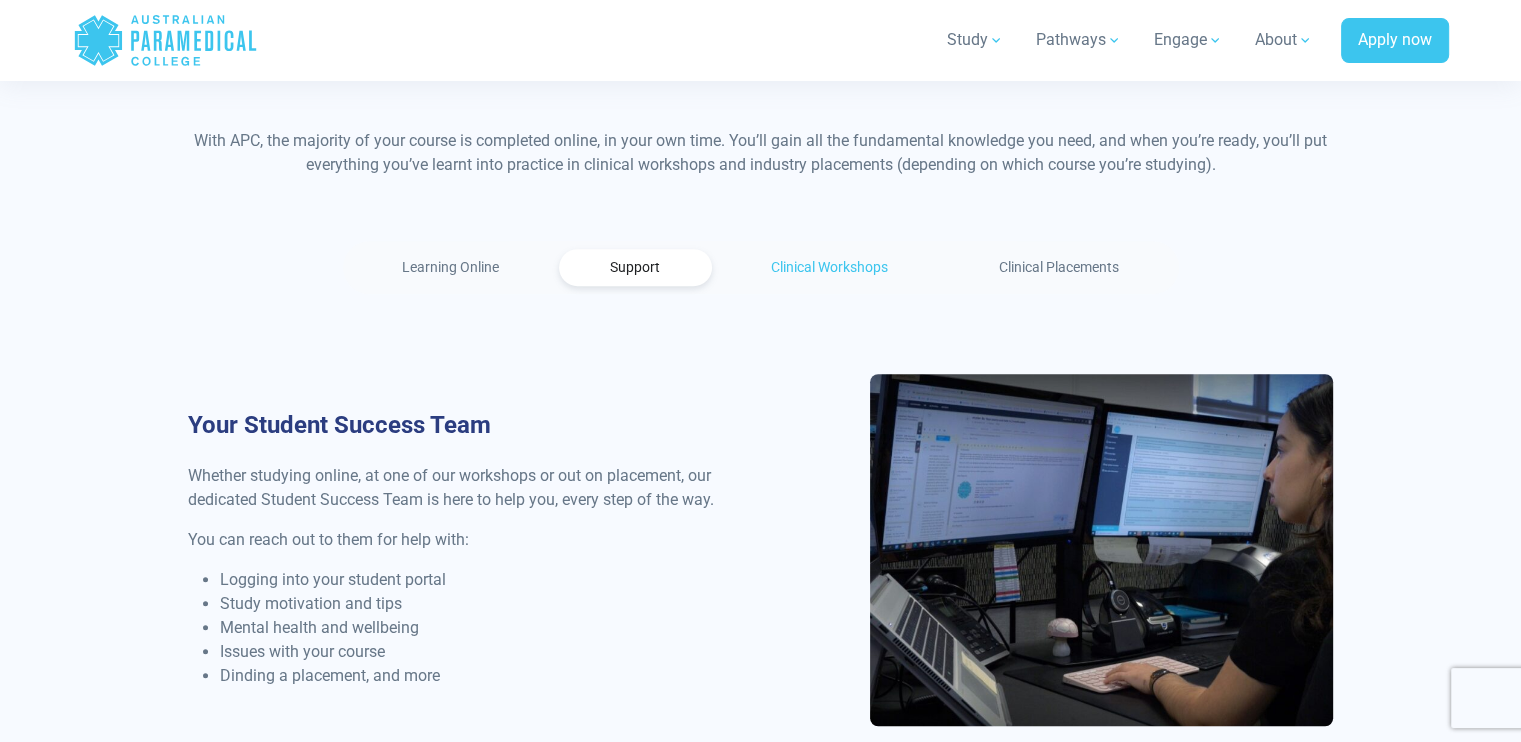 click on "Clinical Workshops" at bounding box center (830, 267) 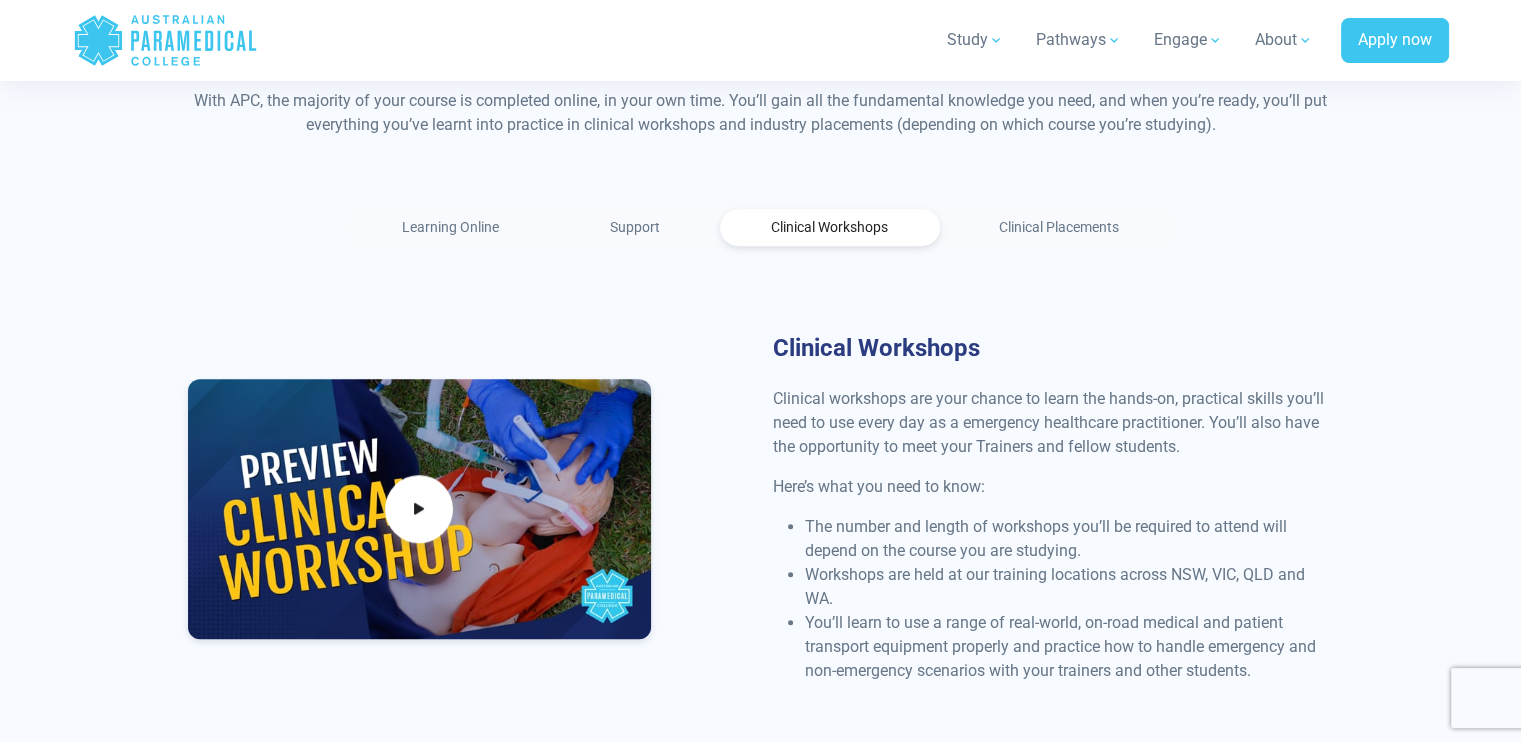 scroll, scrollTop: 1300, scrollLeft: 0, axis: vertical 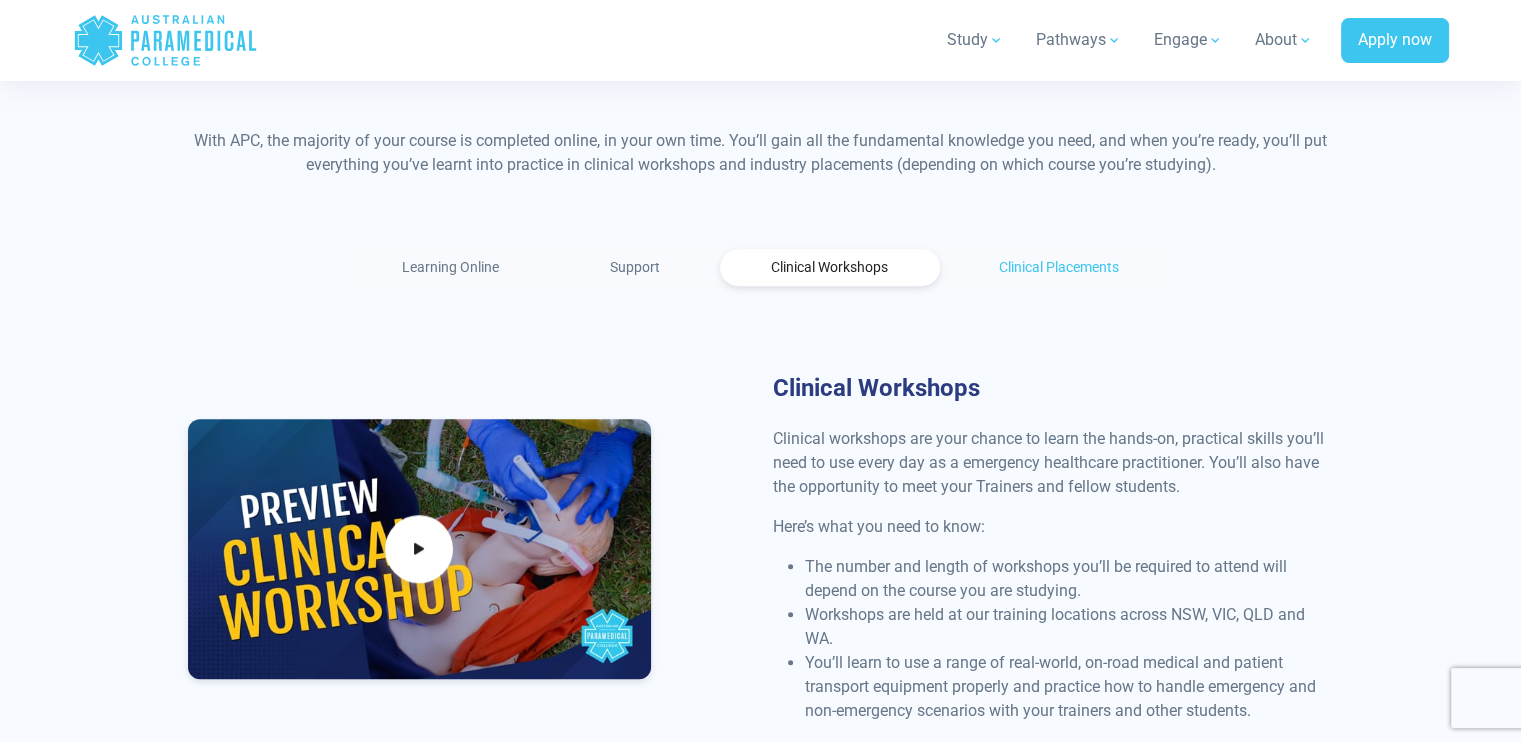 click on "Clinical Placements" at bounding box center (1059, 267) 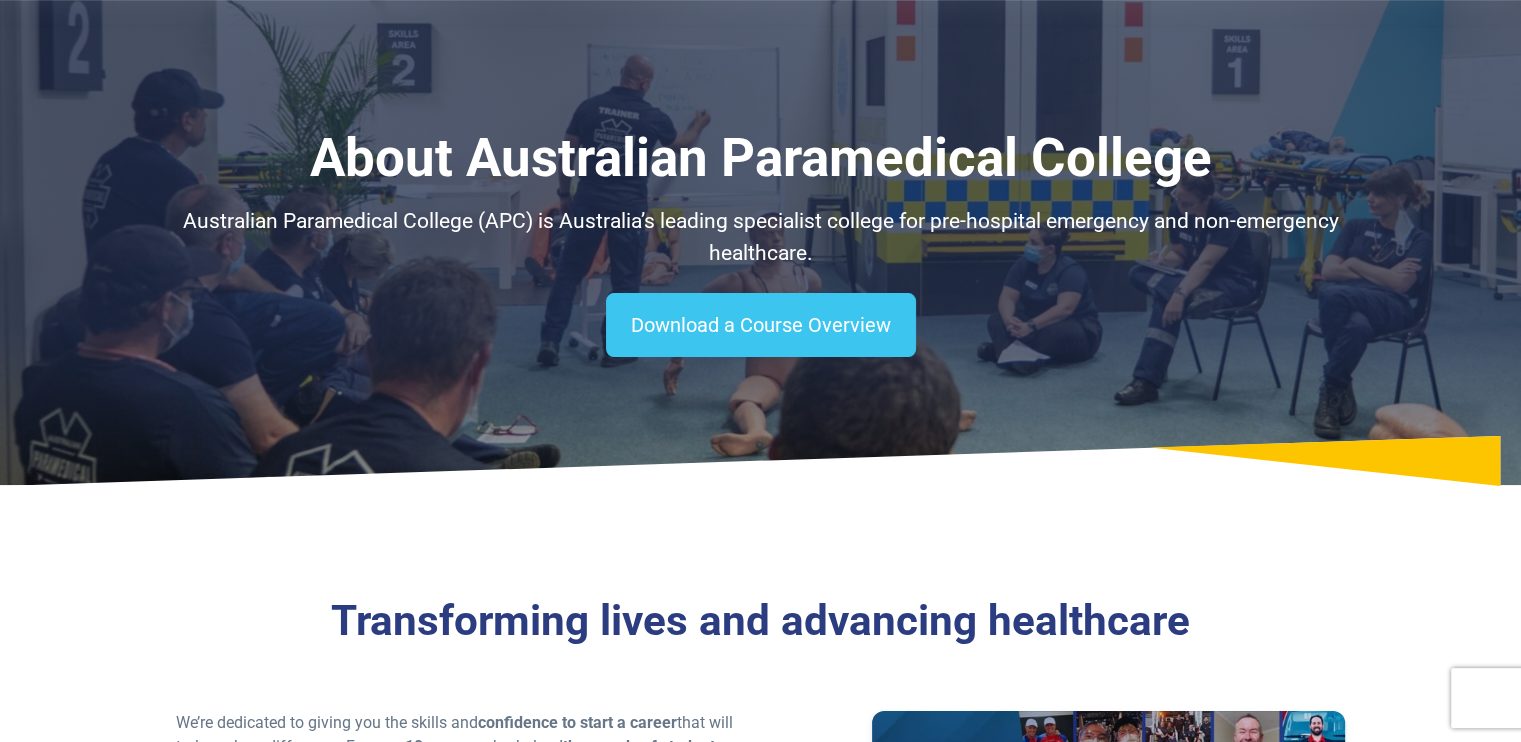 scroll, scrollTop: 0, scrollLeft: 0, axis: both 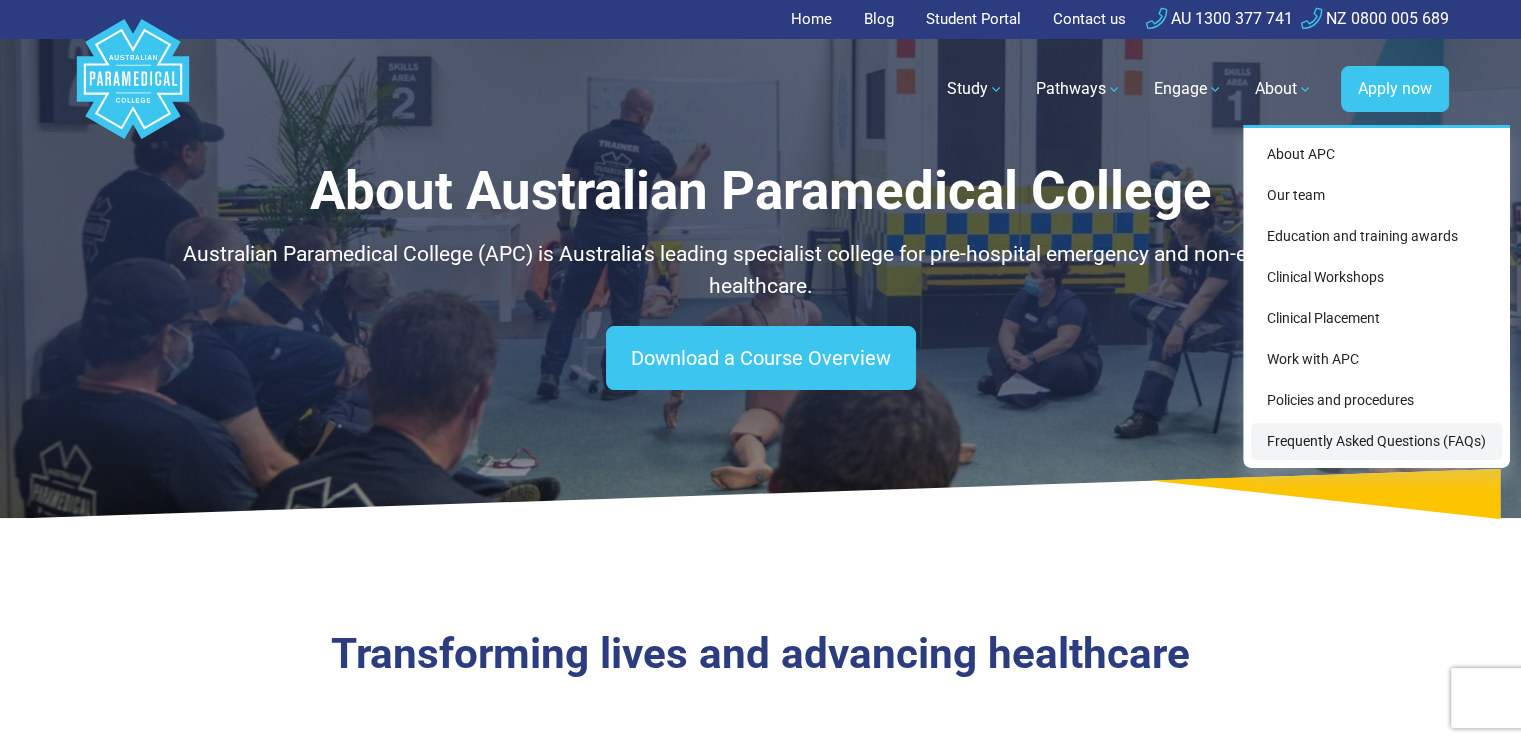click on "Frequently Asked Questions (FAQs)" at bounding box center (1376, 441) 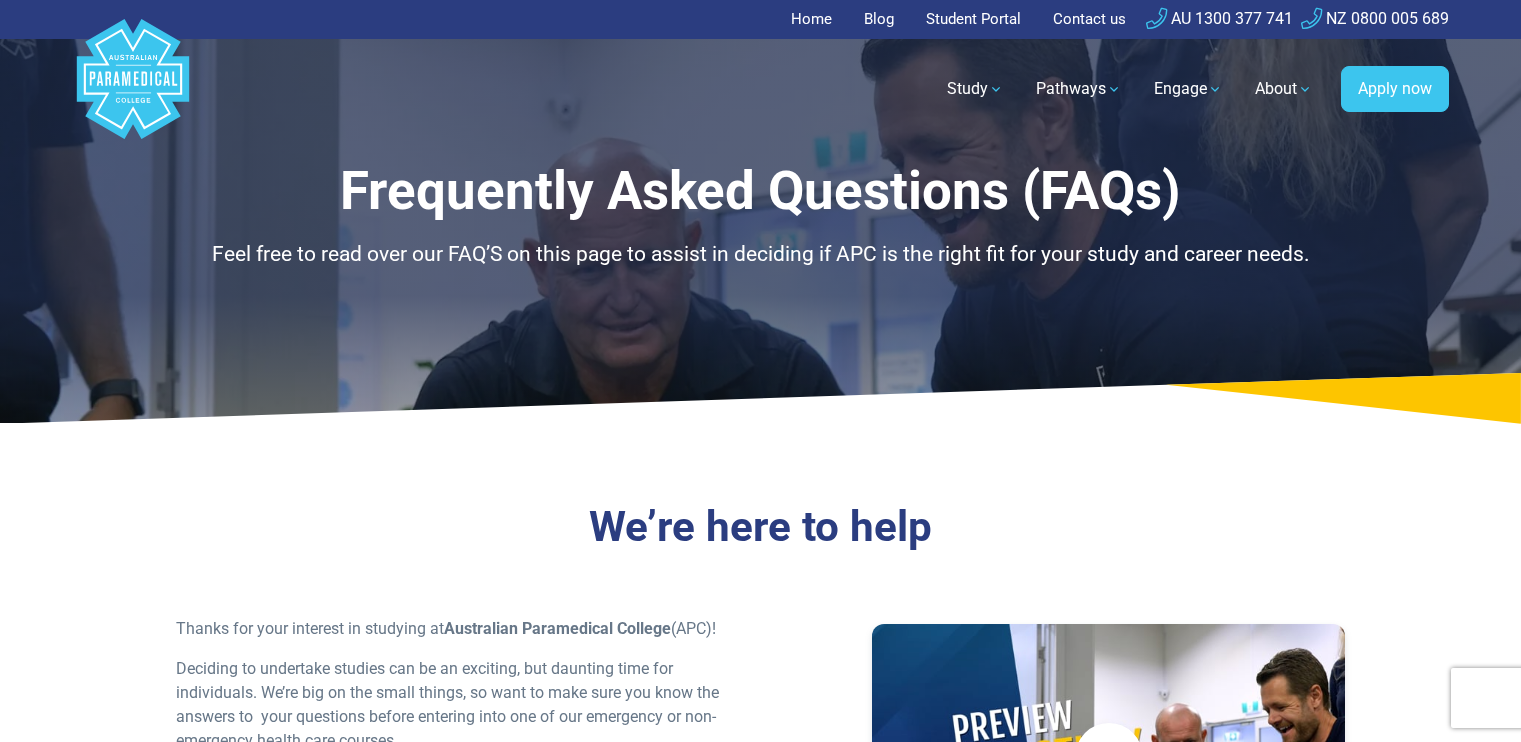 scroll, scrollTop: 0, scrollLeft: 0, axis: both 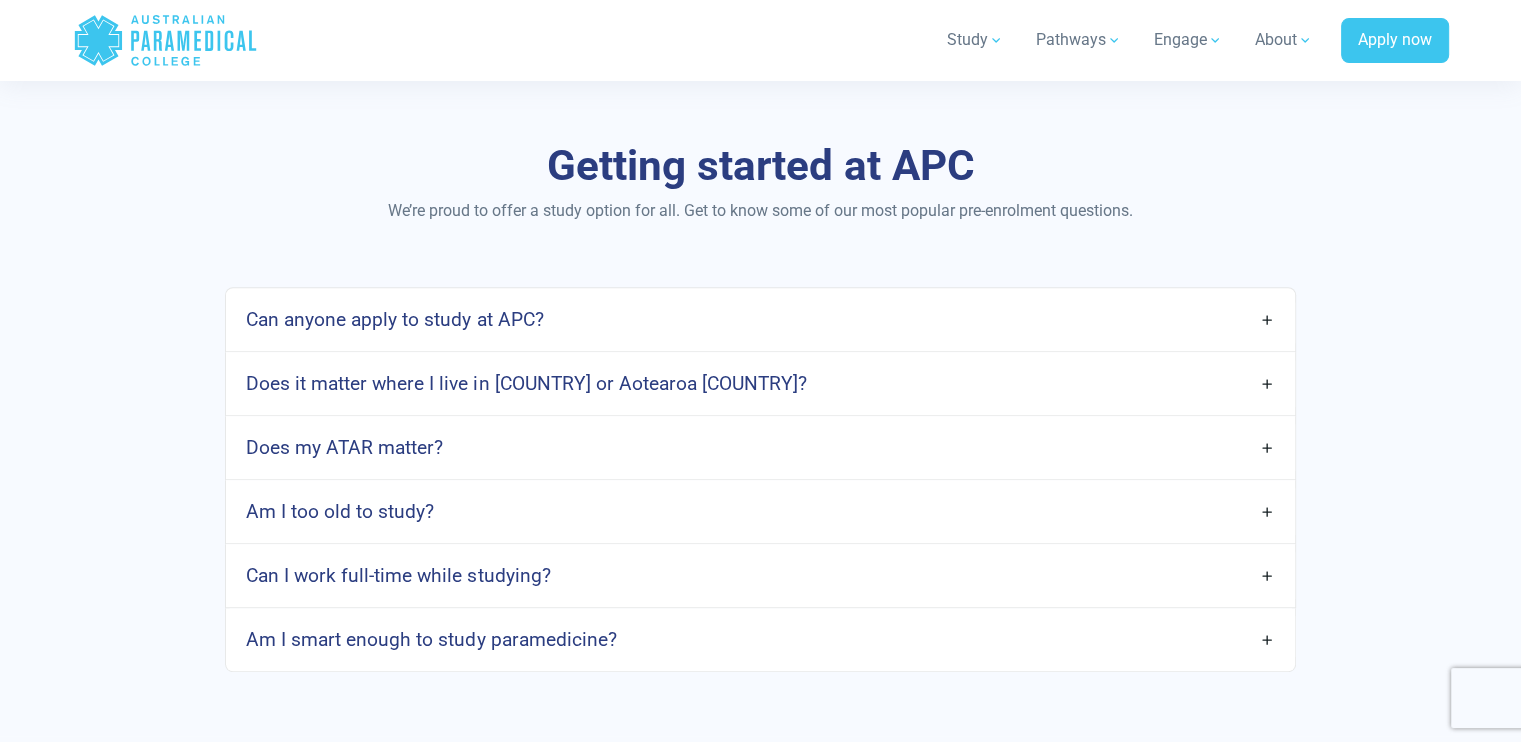 click on "Does it matter where I live in Australia or Aotearoa New Zealand?" at bounding box center [760, 383] 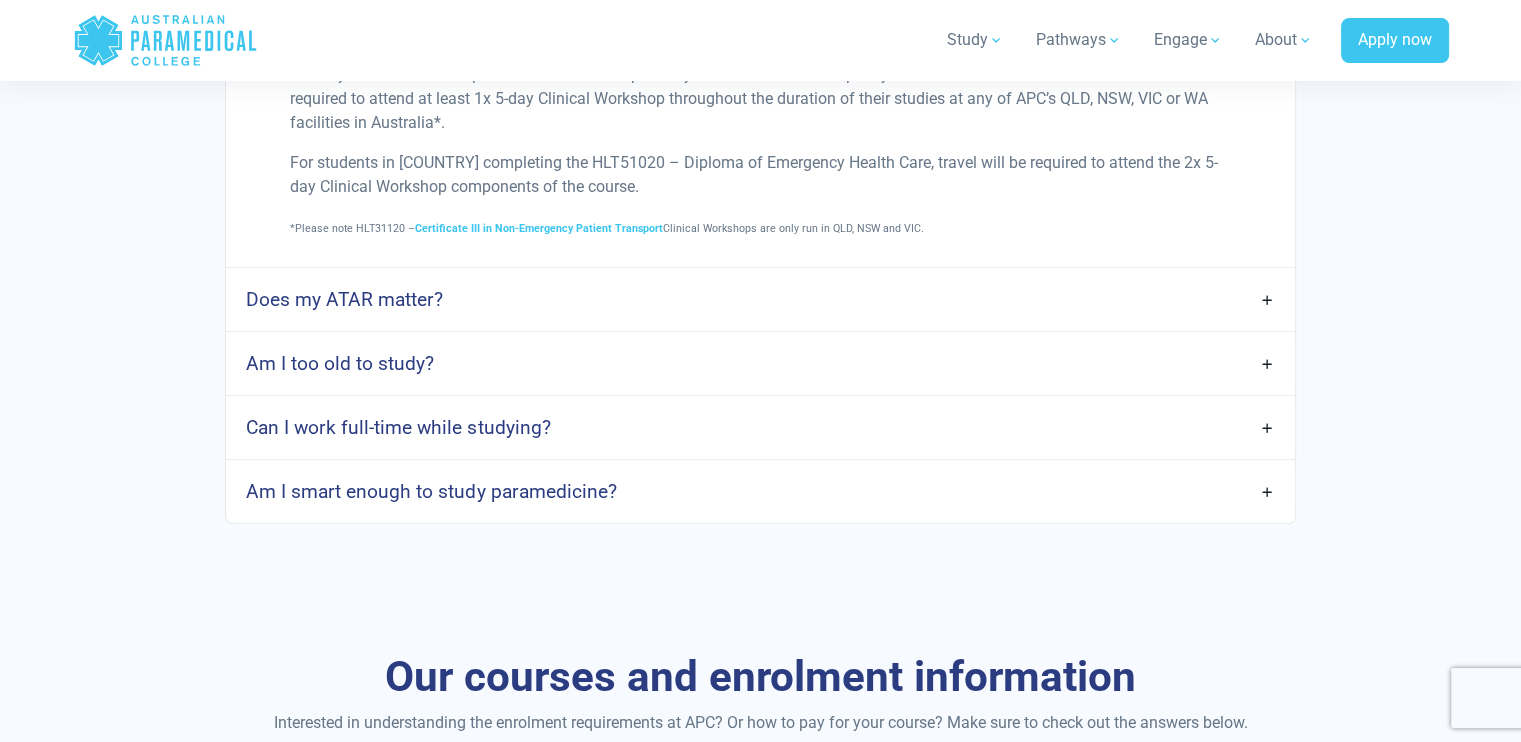 scroll, scrollTop: 1300, scrollLeft: 0, axis: vertical 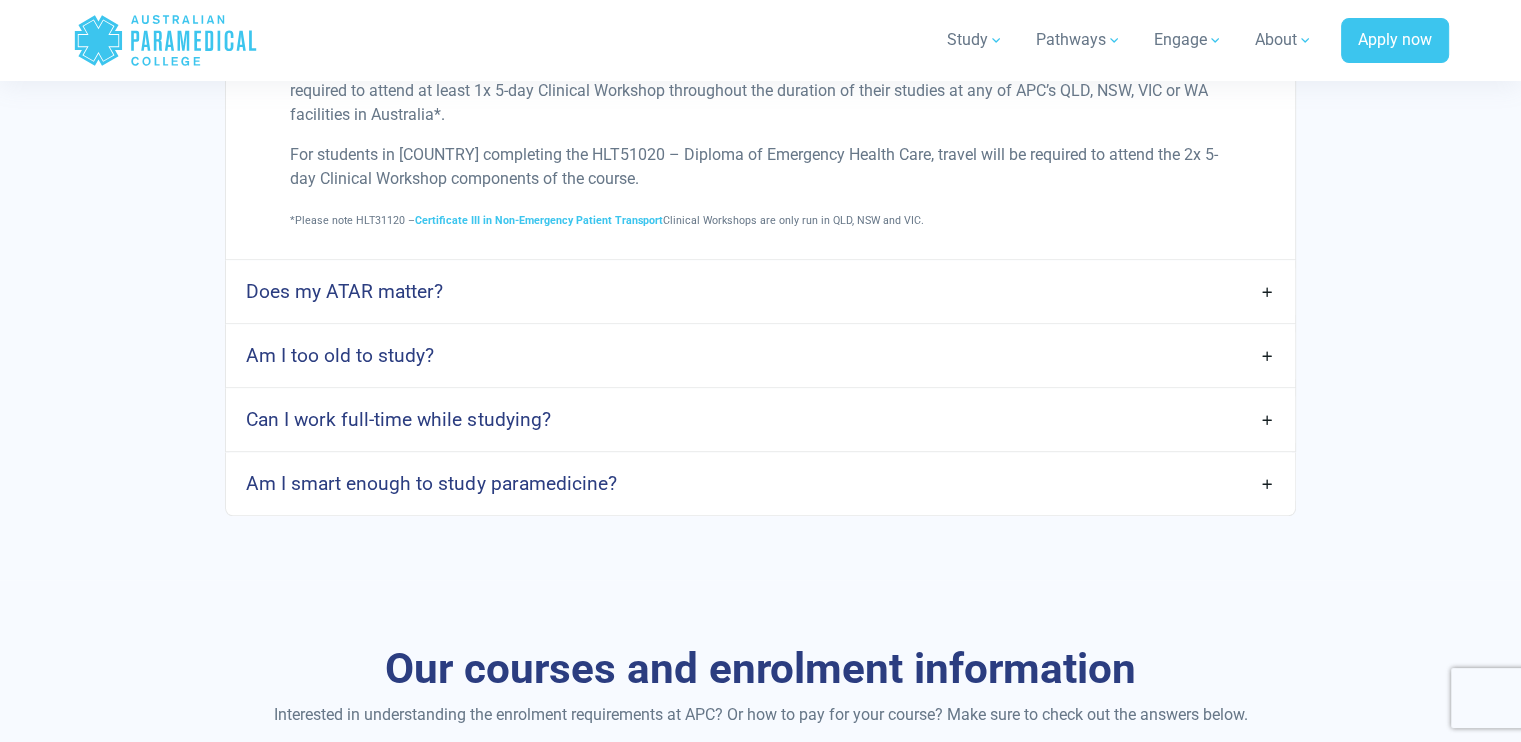 click on "Can I work full-time while studying?" at bounding box center (760, 419) 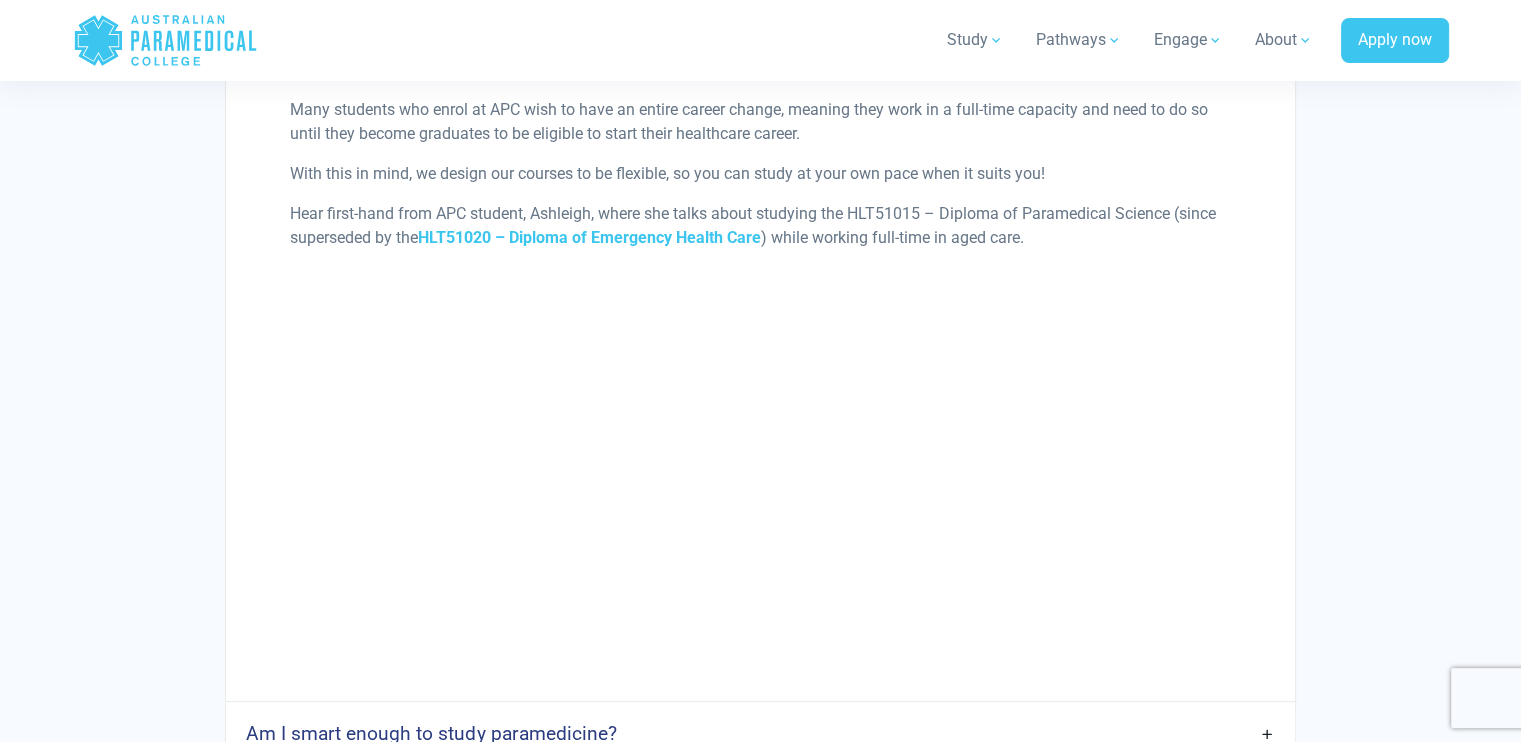 scroll, scrollTop: 1700, scrollLeft: 0, axis: vertical 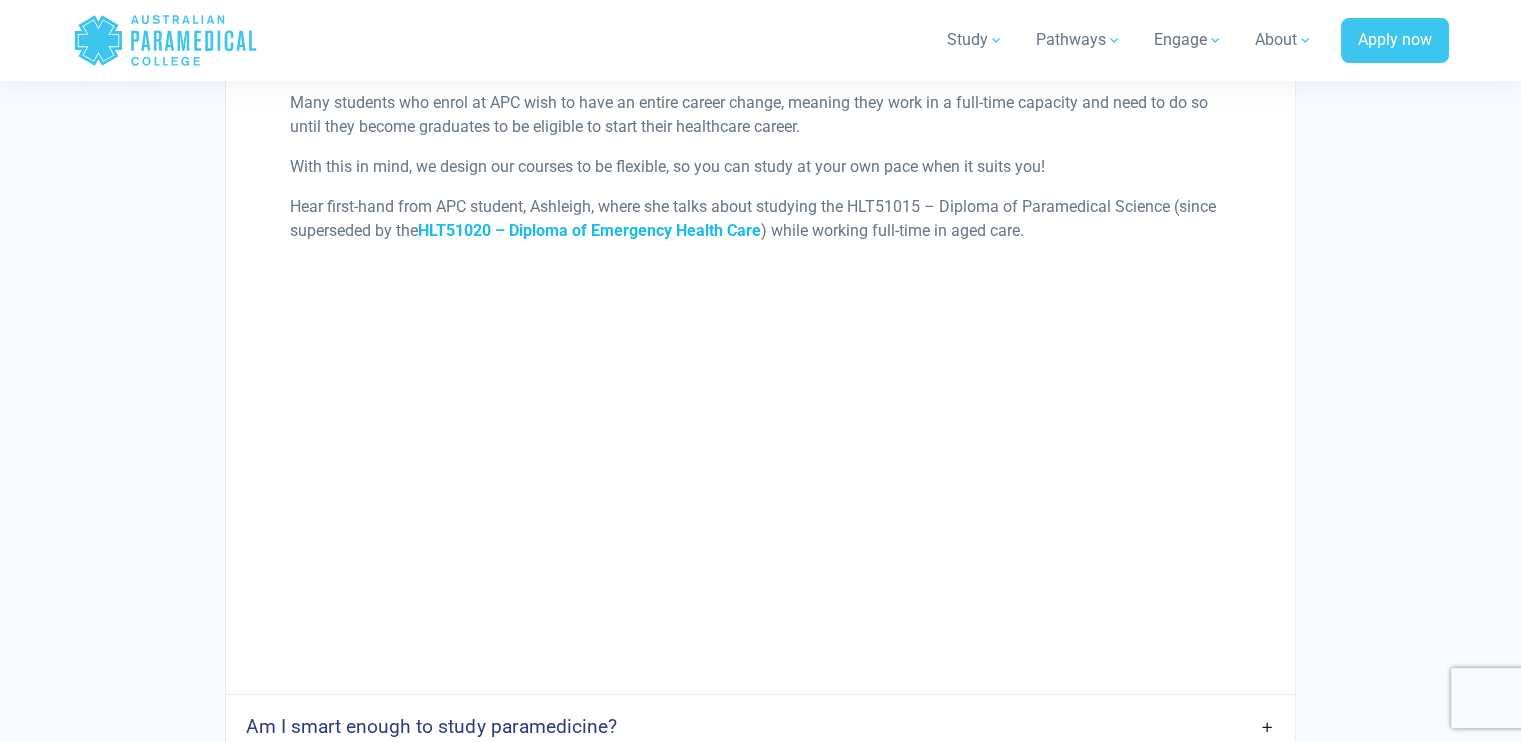 click on "HLT51020 – Diploma of Emergency Health Care" at bounding box center (589, 230) 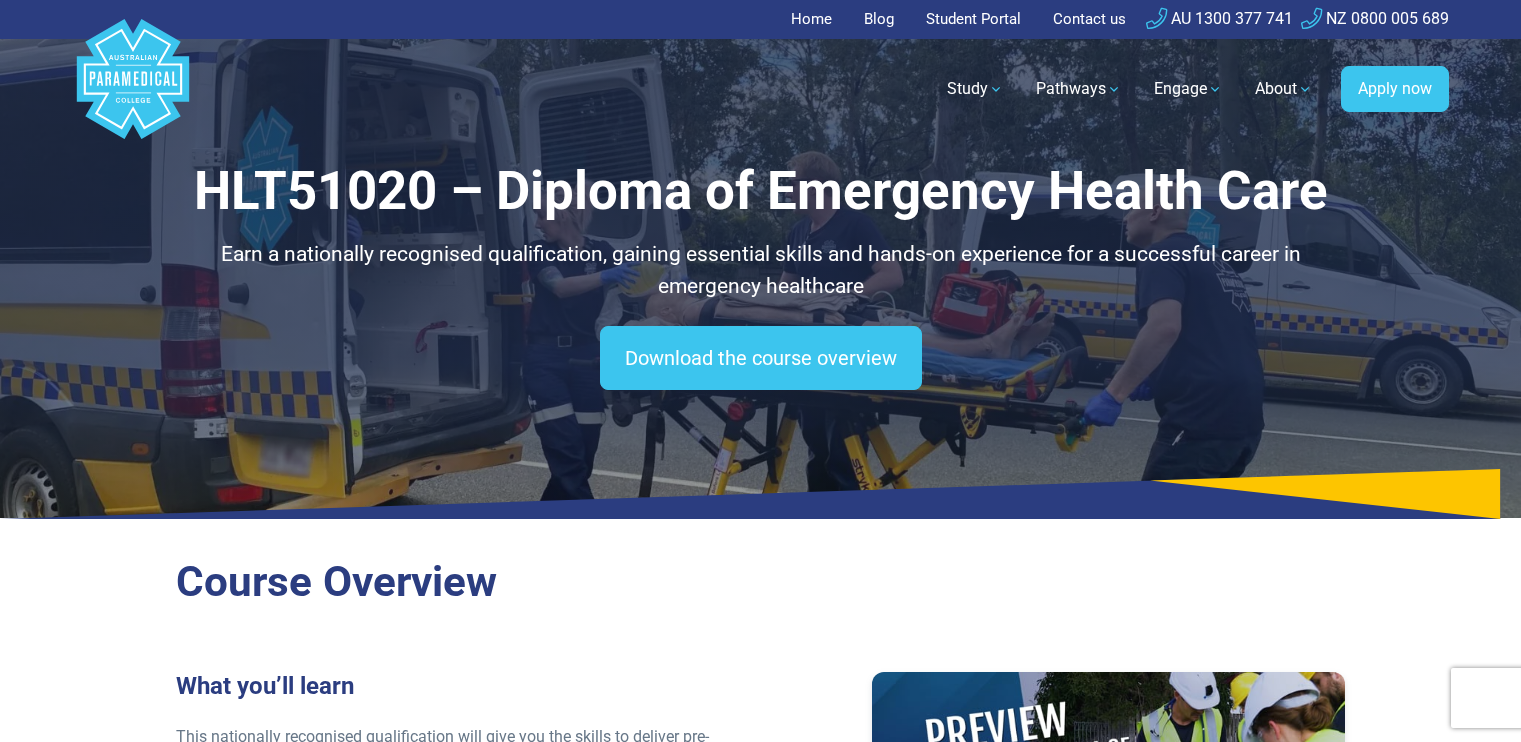 scroll, scrollTop: 180, scrollLeft: 0, axis: vertical 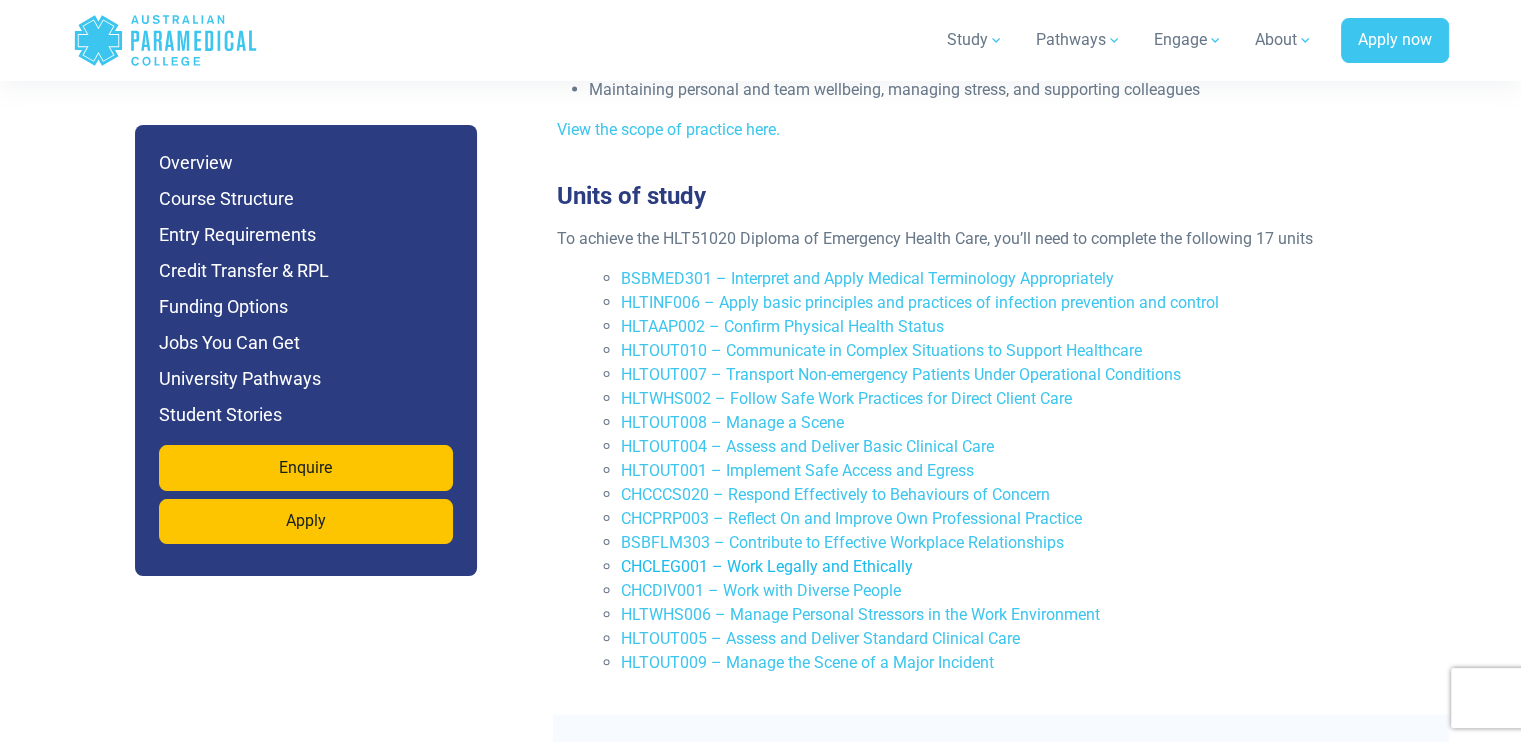 click on "CHCLEG001 – Work Legally and Ethically" at bounding box center (767, 566) 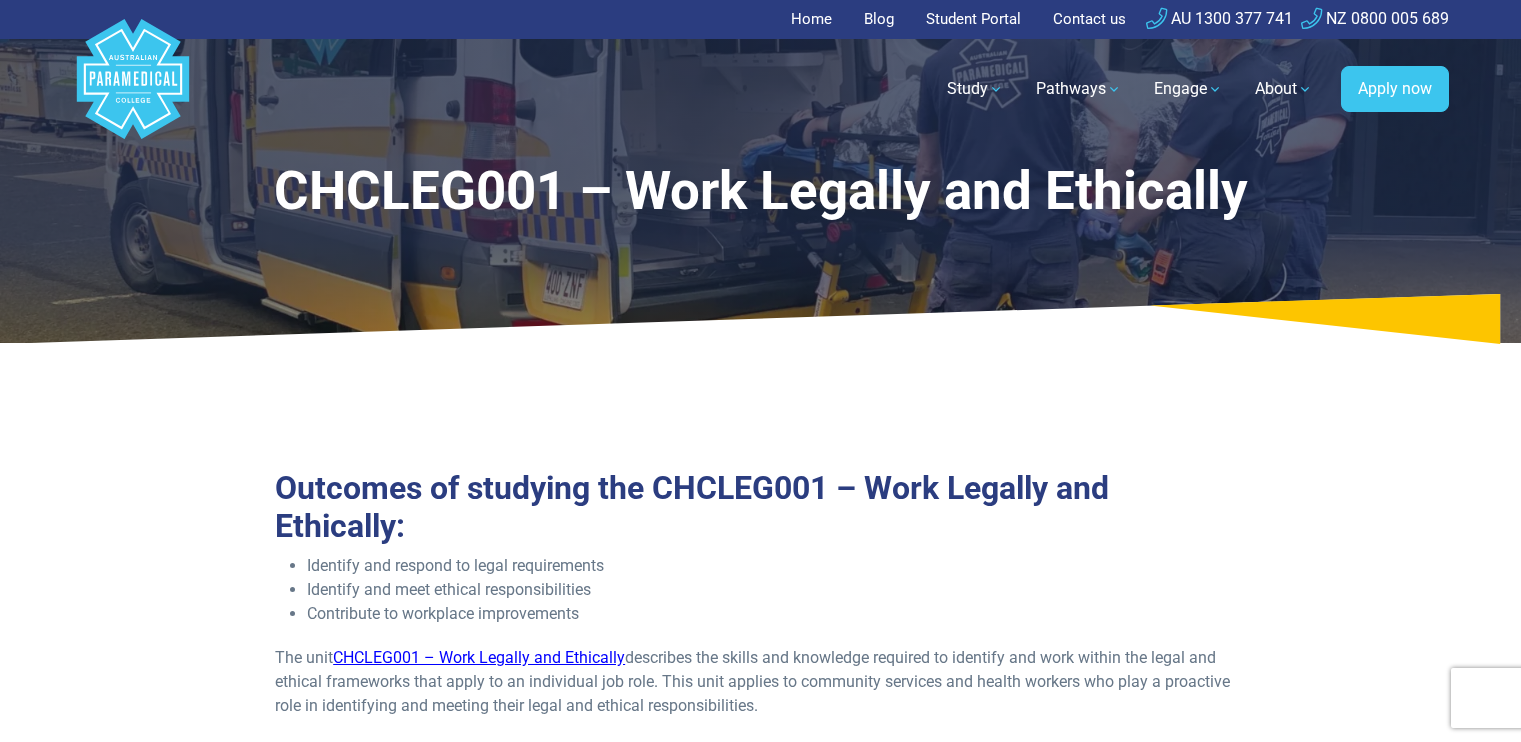 scroll, scrollTop: 0, scrollLeft: 0, axis: both 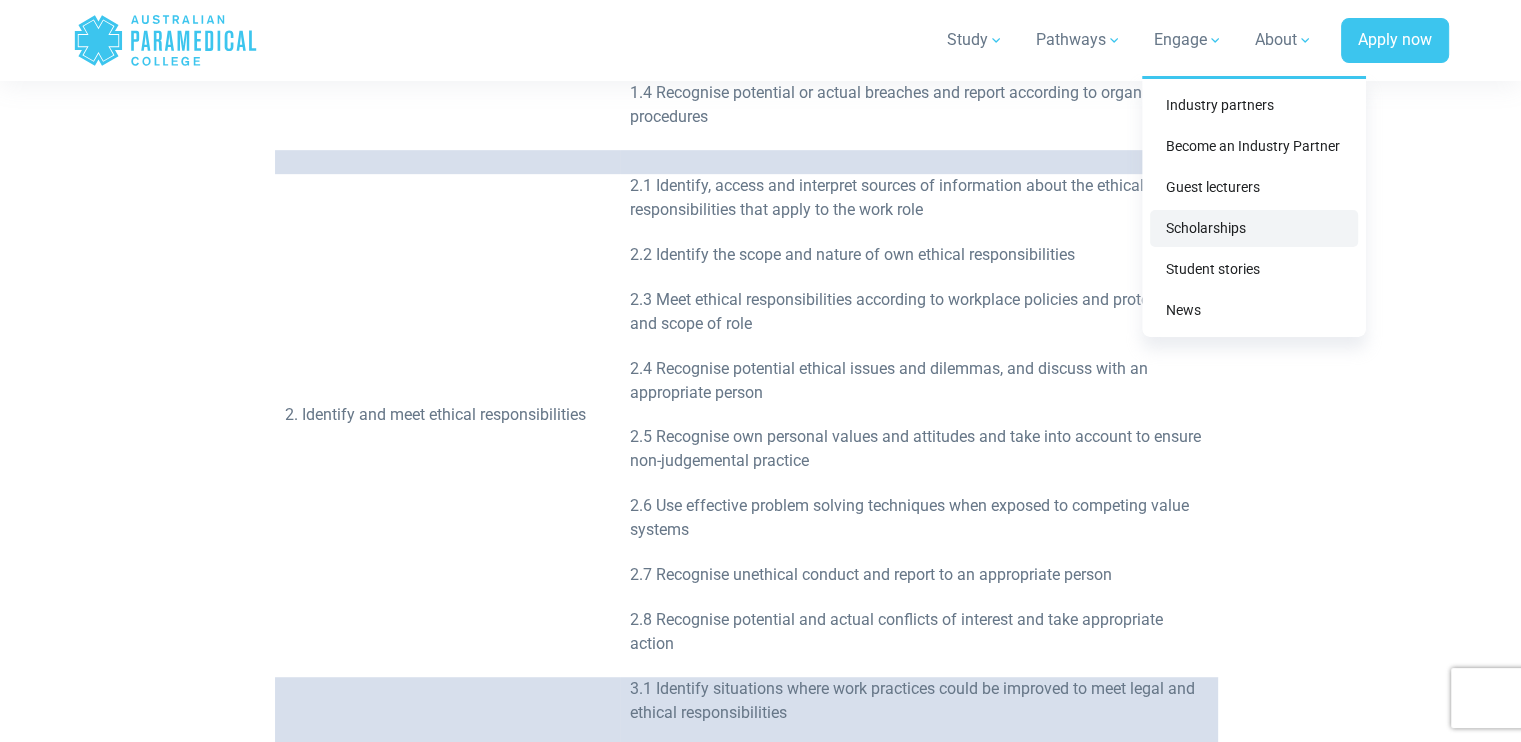 click on "Scholarships" at bounding box center (1254, 228) 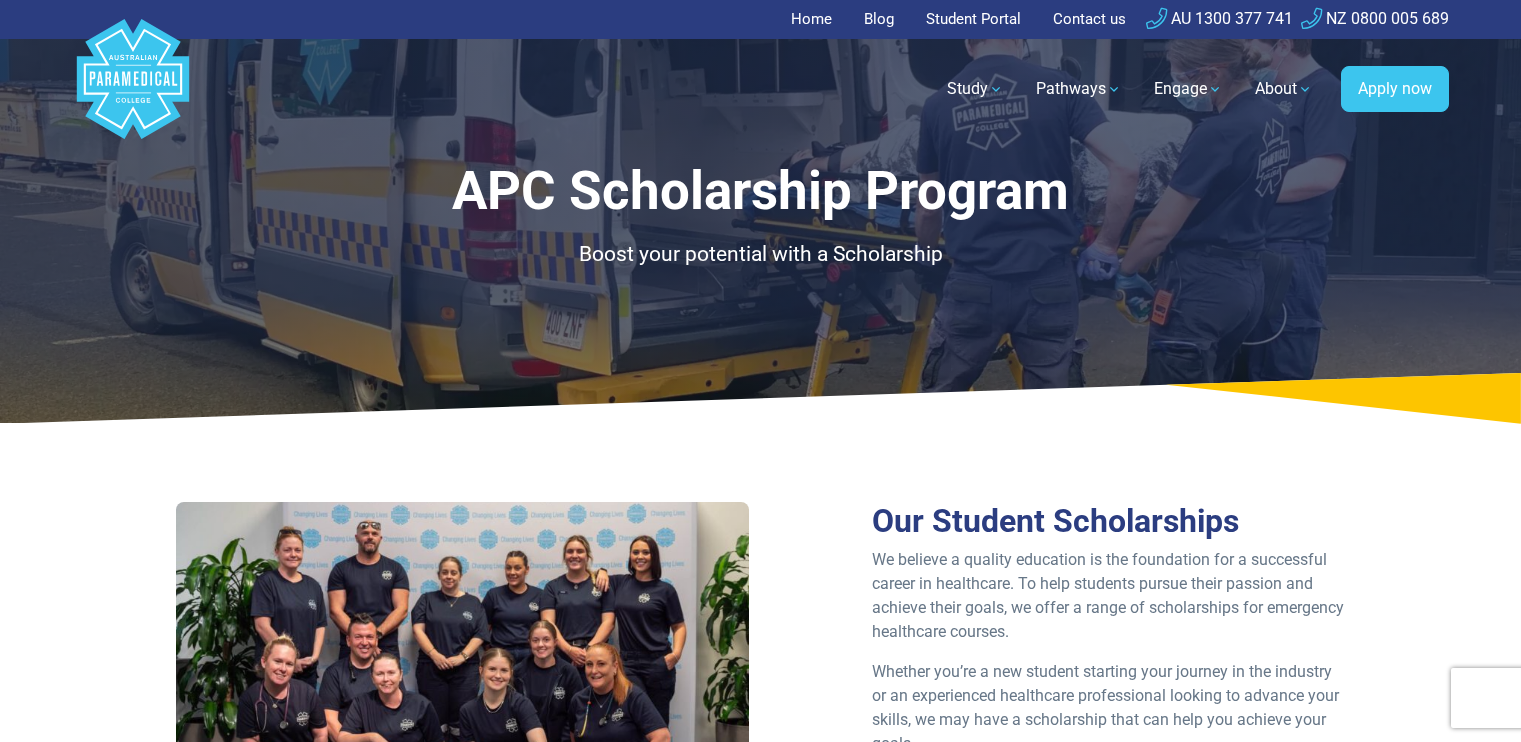 scroll, scrollTop: 0, scrollLeft: 0, axis: both 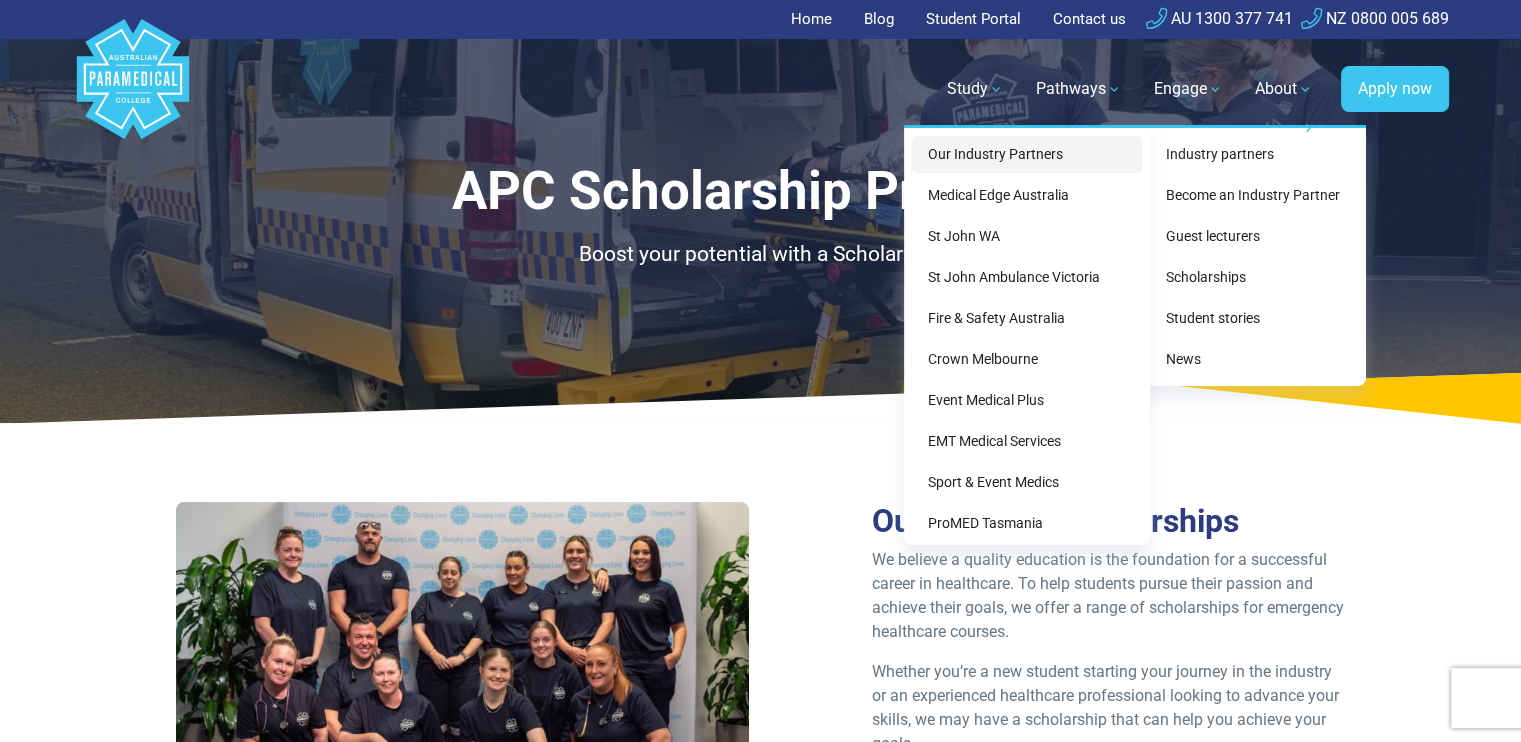 click on "Our Industry Partners" at bounding box center [1027, 154] 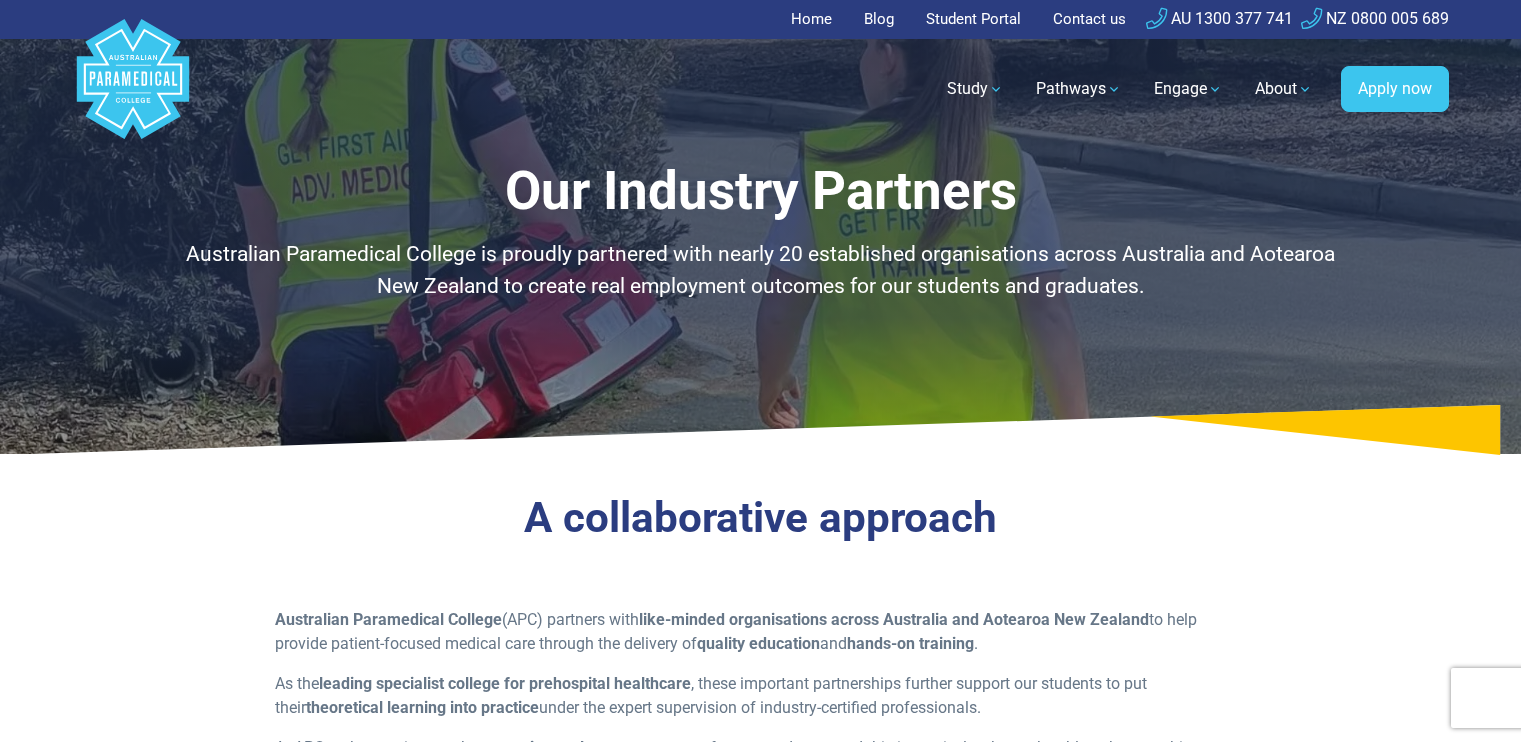 scroll, scrollTop: 0, scrollLeft: 0, axis: both 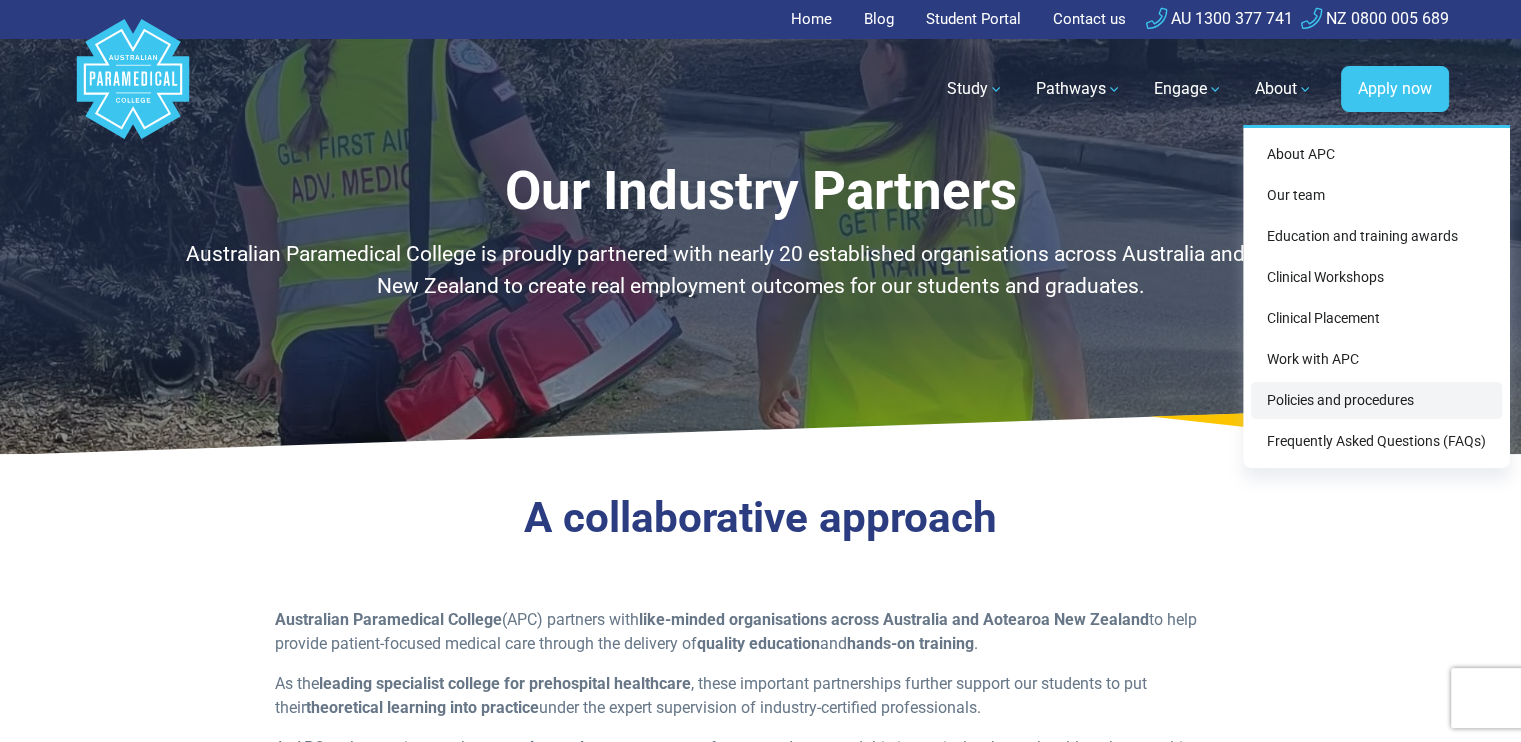 click on "Policies and procedures" at bounding box center [1376, 400] 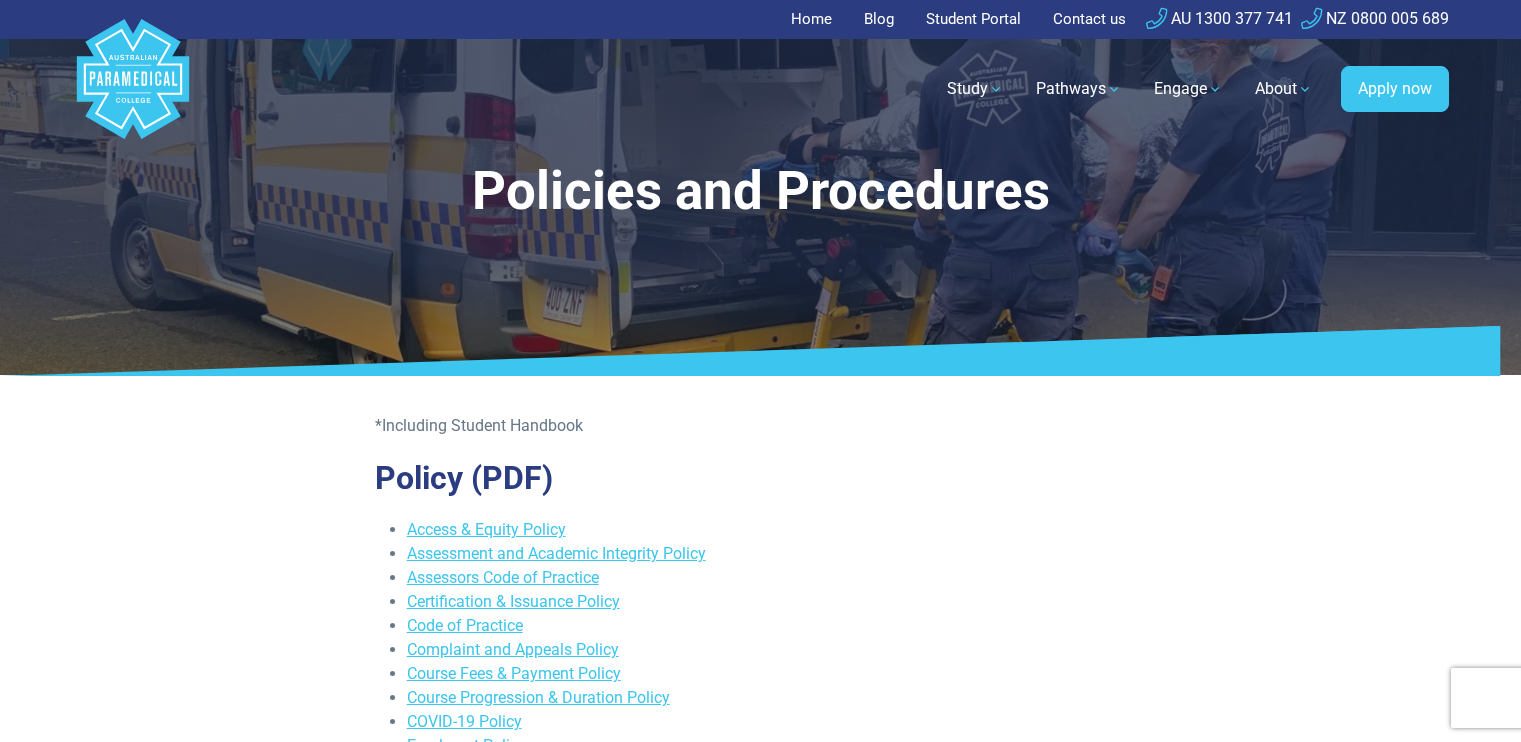 scroll, scrollTop: 0, scrollLeft: 0, axis: both 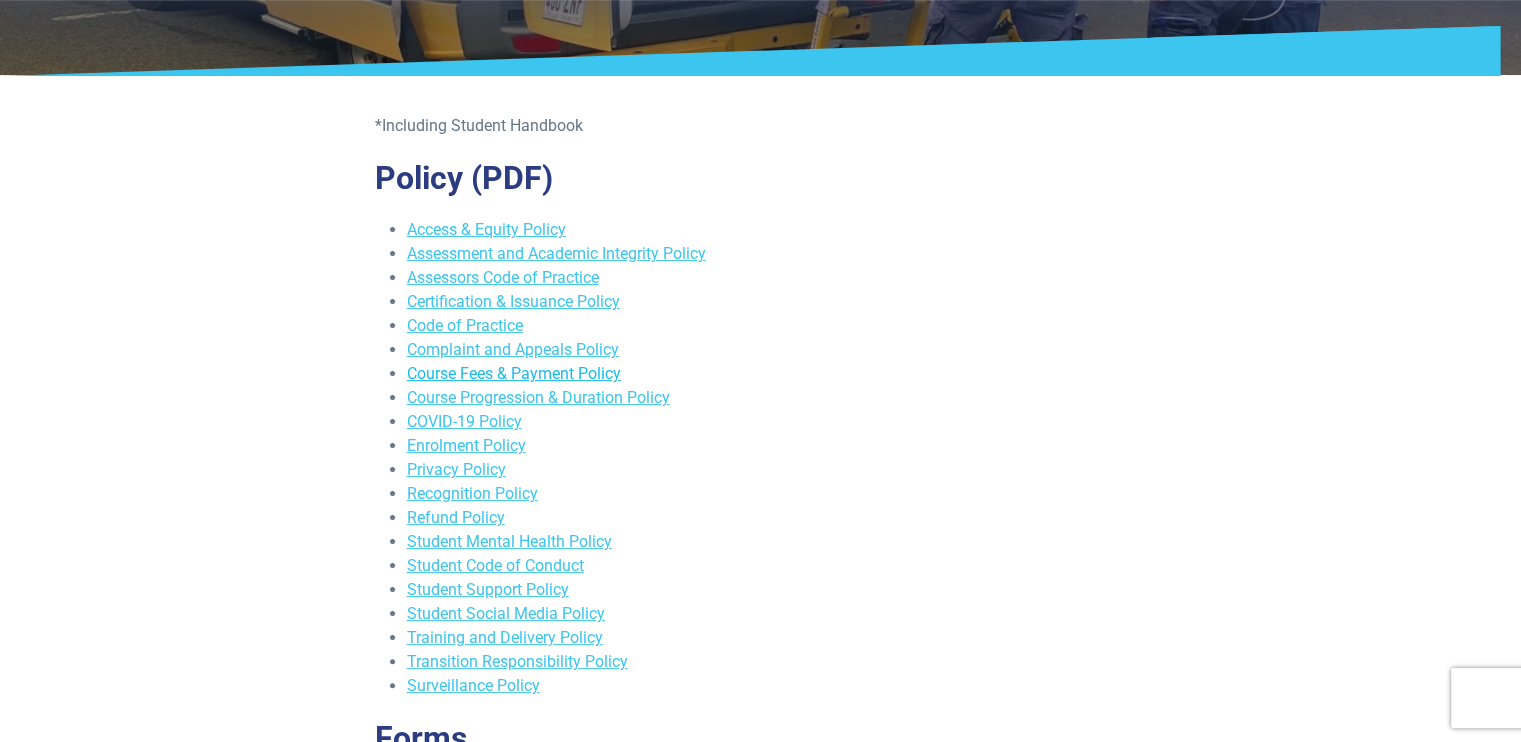 click on "Course Fees & Payment Policy" at bounding box center [514, 373] 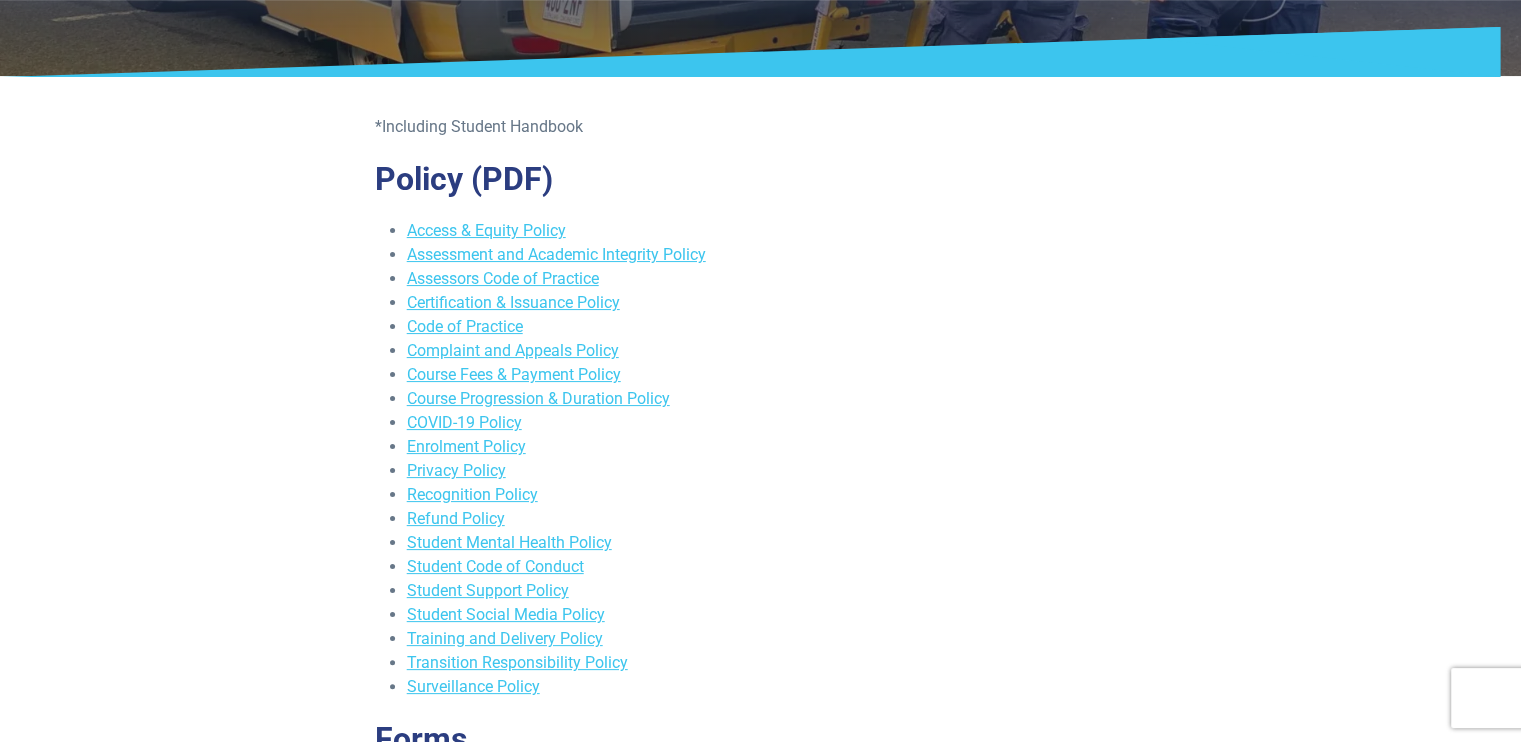 scroll, scrollTop: 300, scrollLeft: 0, axis: vertical 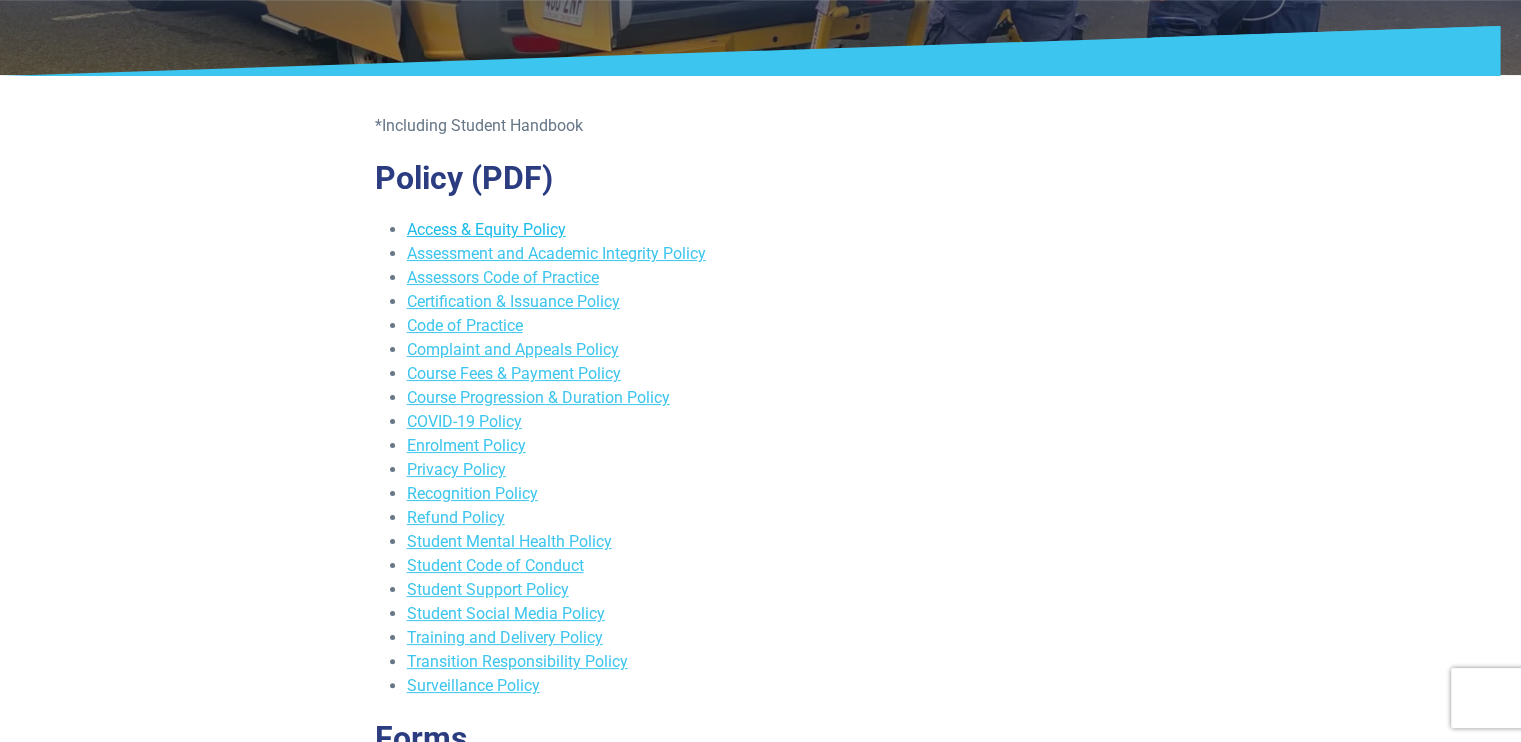 click on "Access & Equity Policy" at bounding box center (486, 229) 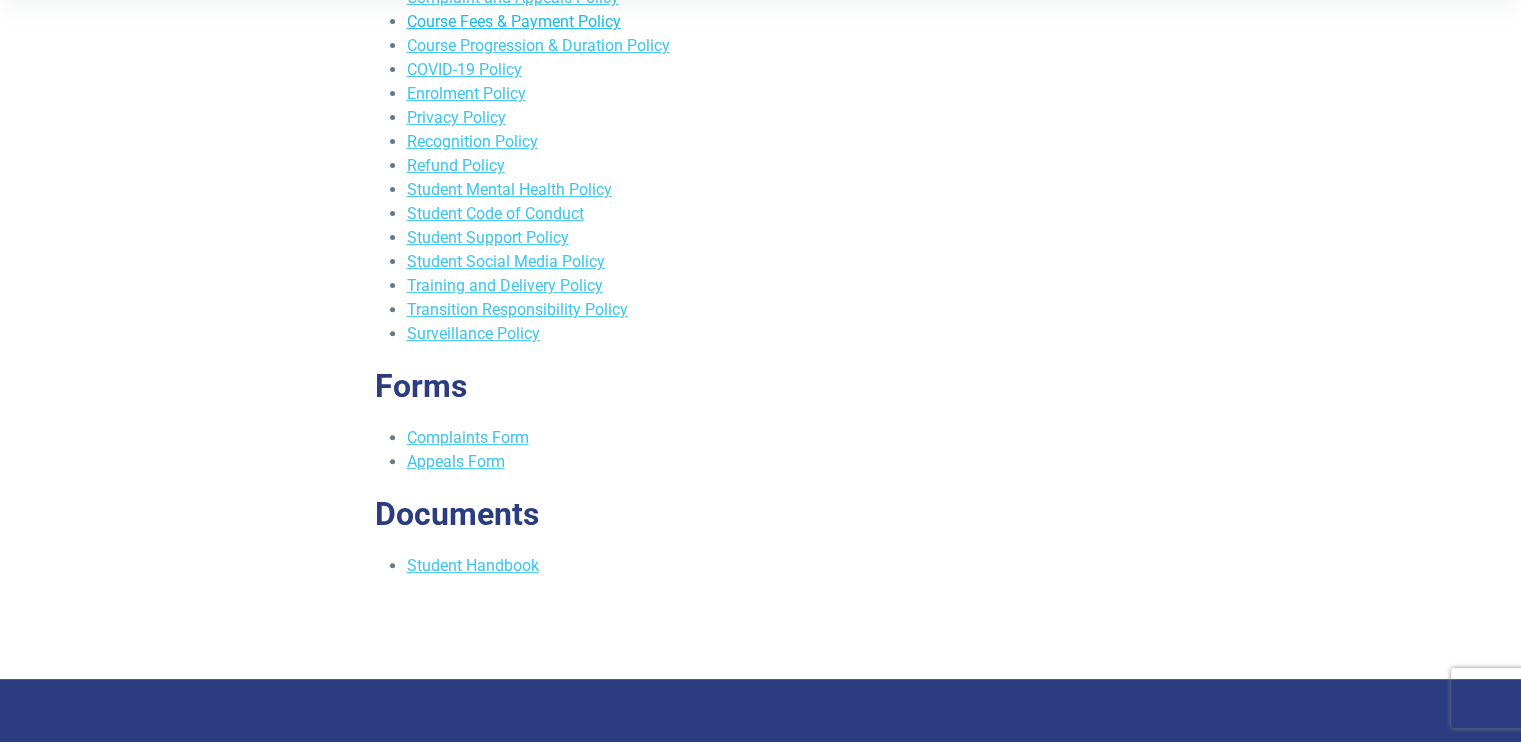 scroll, scrollTop: 700, scrollLeft: 0, axis: vertical 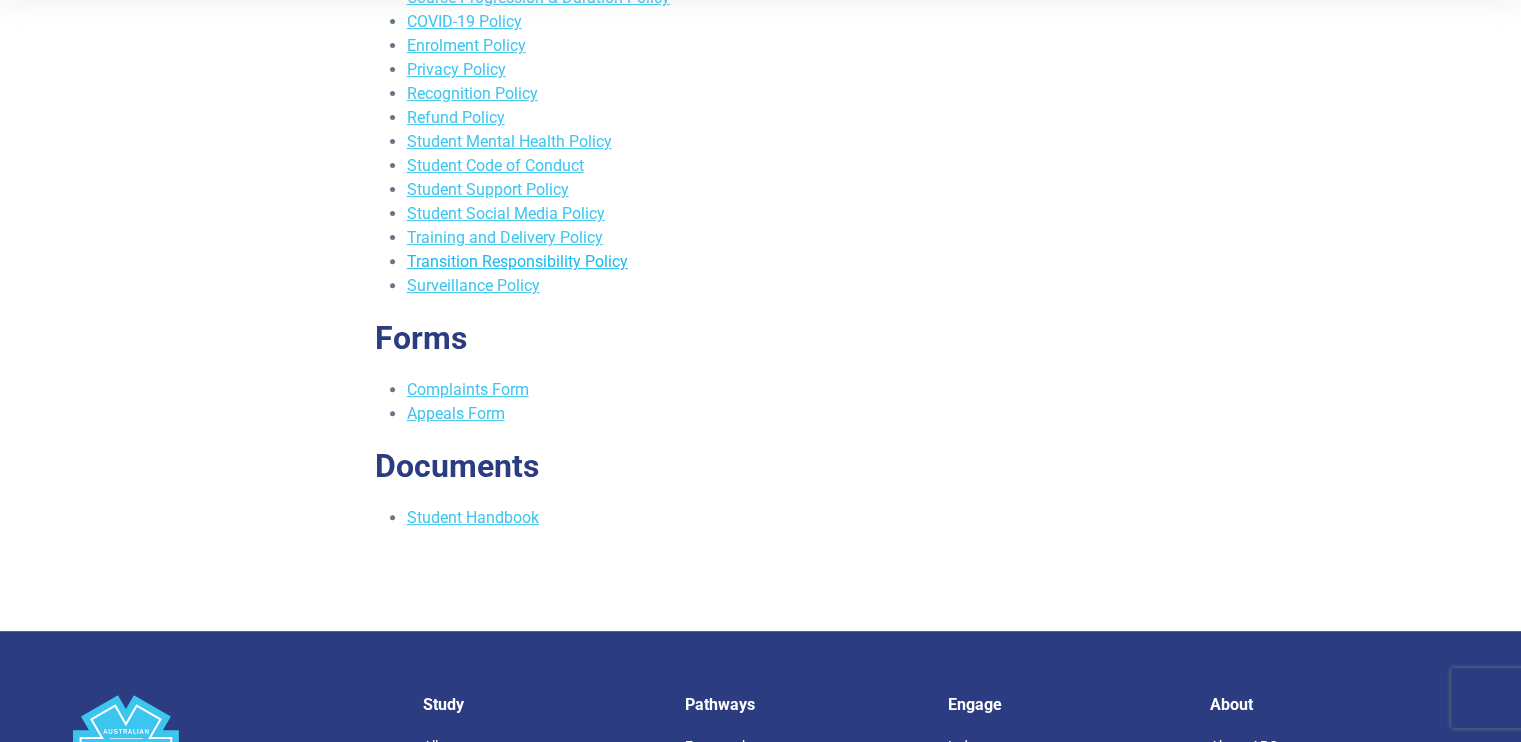 click on "Transition Responsibility Policy" at bounding box center (517, 261) 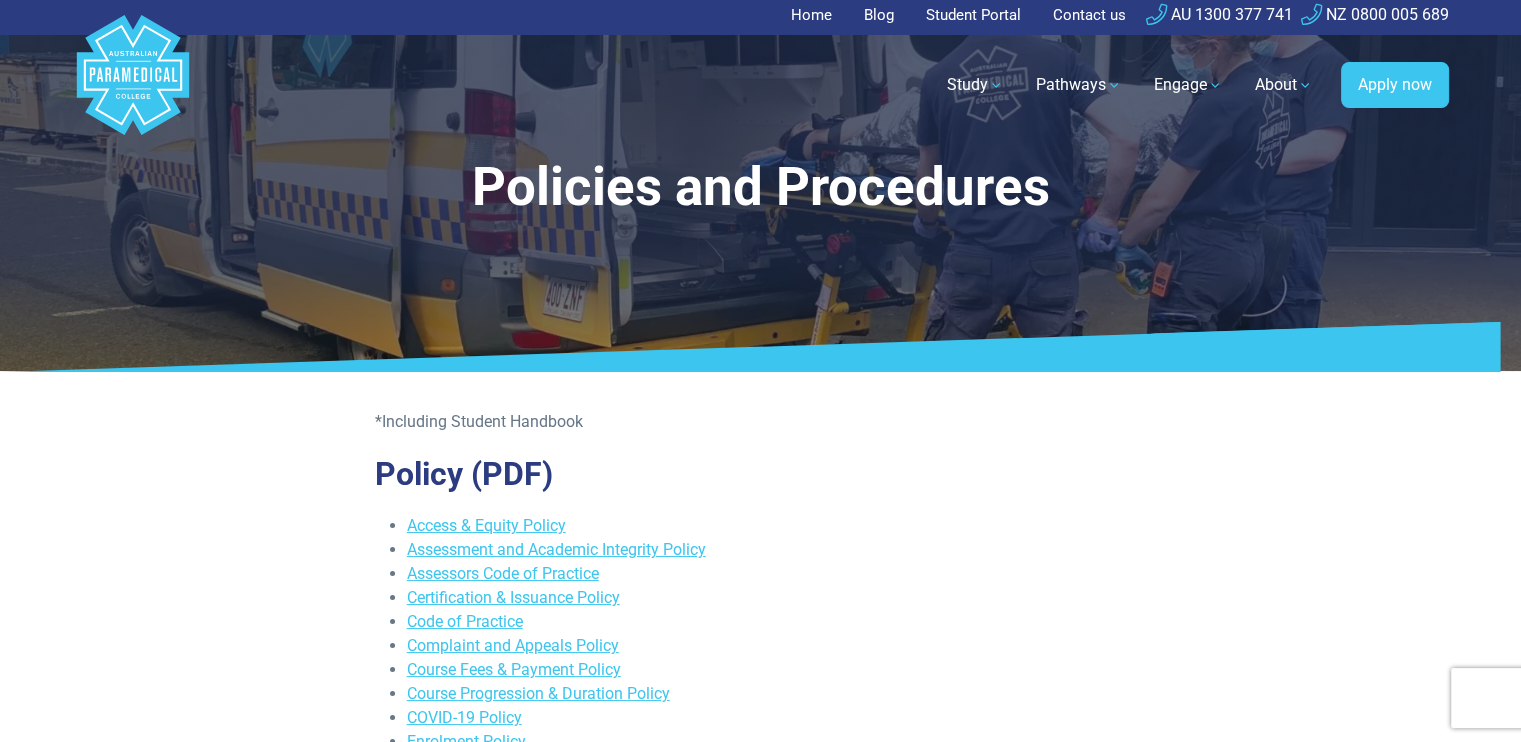 scroll, scrollTop: 0, scrollLeft: 0, axis: both 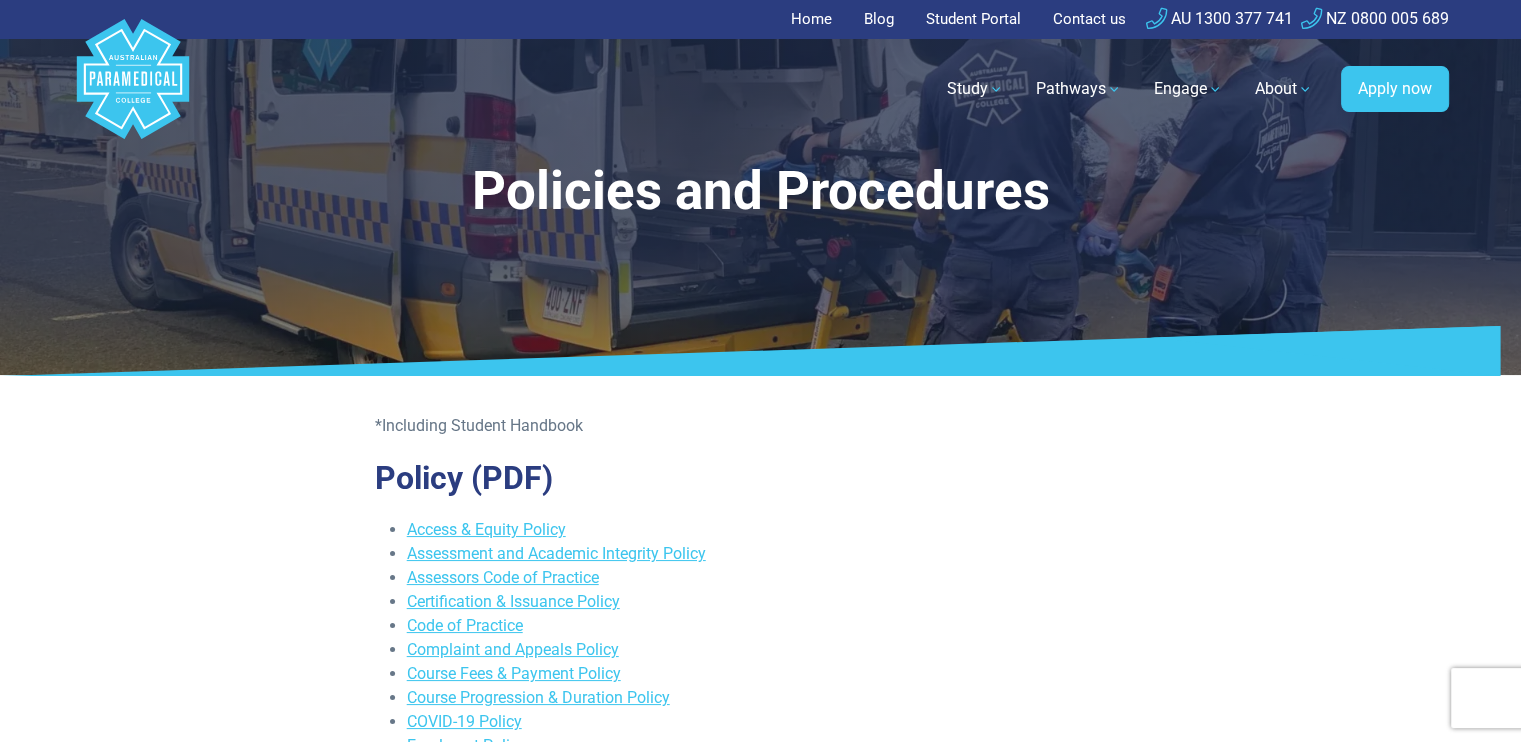 click on "Blog" at bounding box center (879, 19) 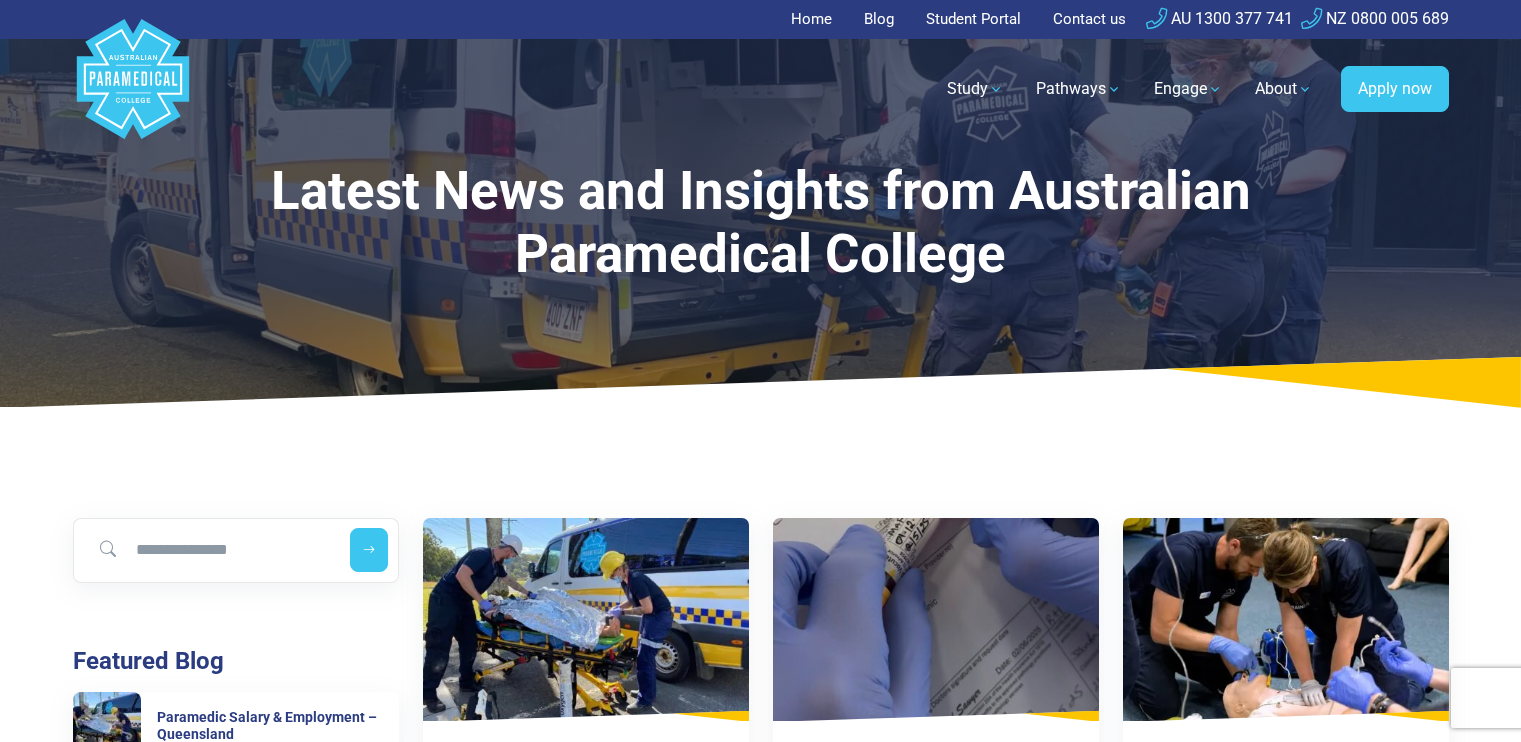 scroll, scrollTop: 0, scrollLeft: 0, axis: both 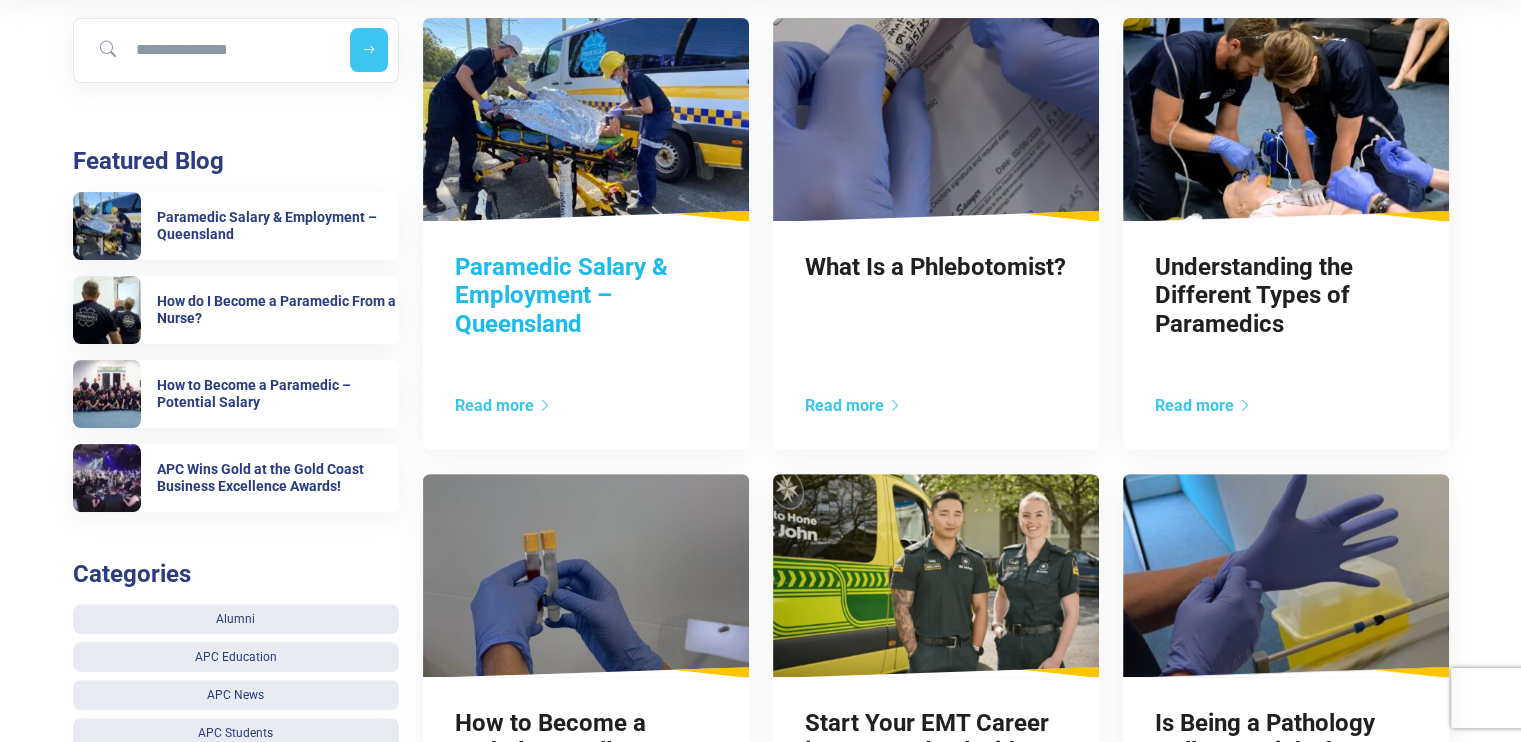 click on "Paramedic Salary & Employment – Queensland" at bounding box center (561, 296) 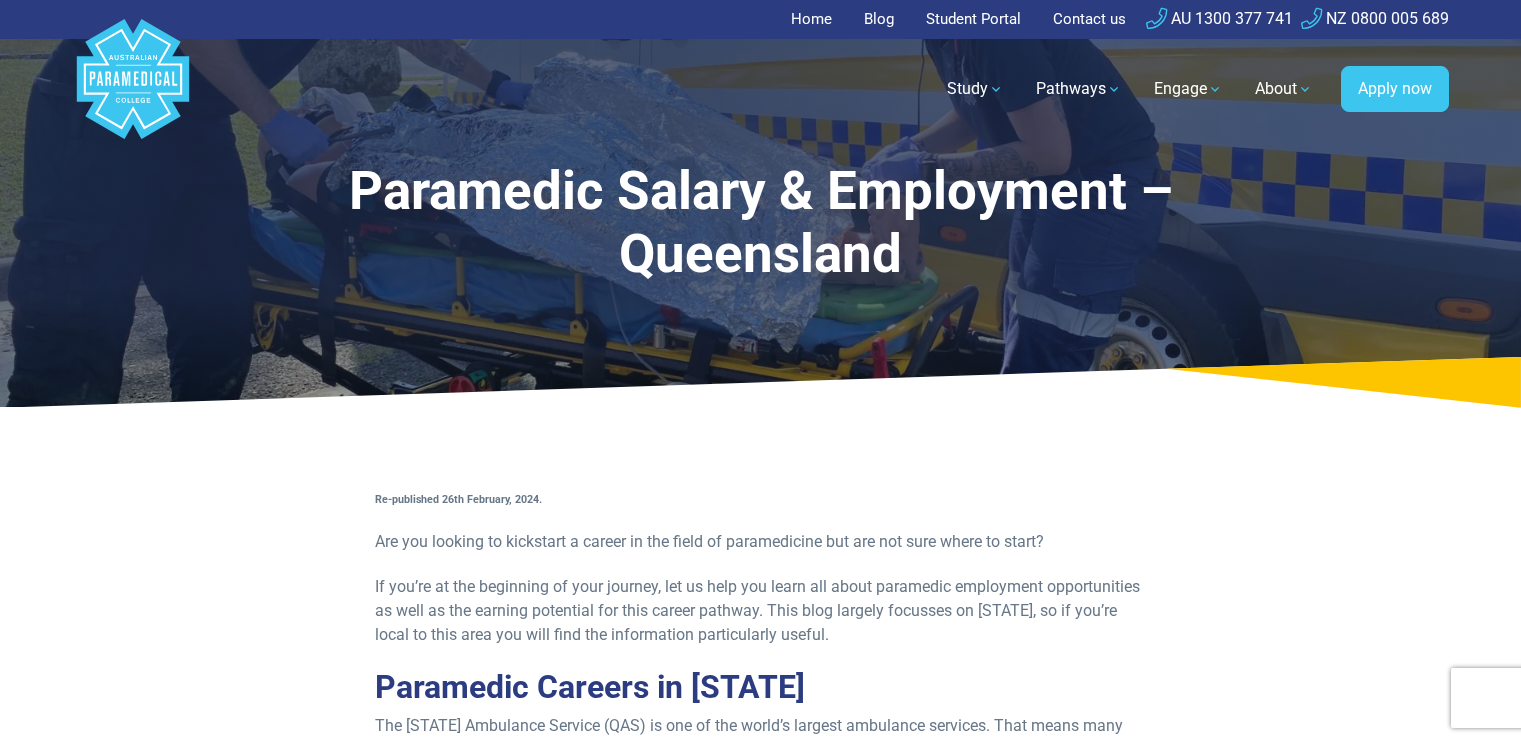 scroll, scrollTop: 0, scrollLeft: 0, axis: both 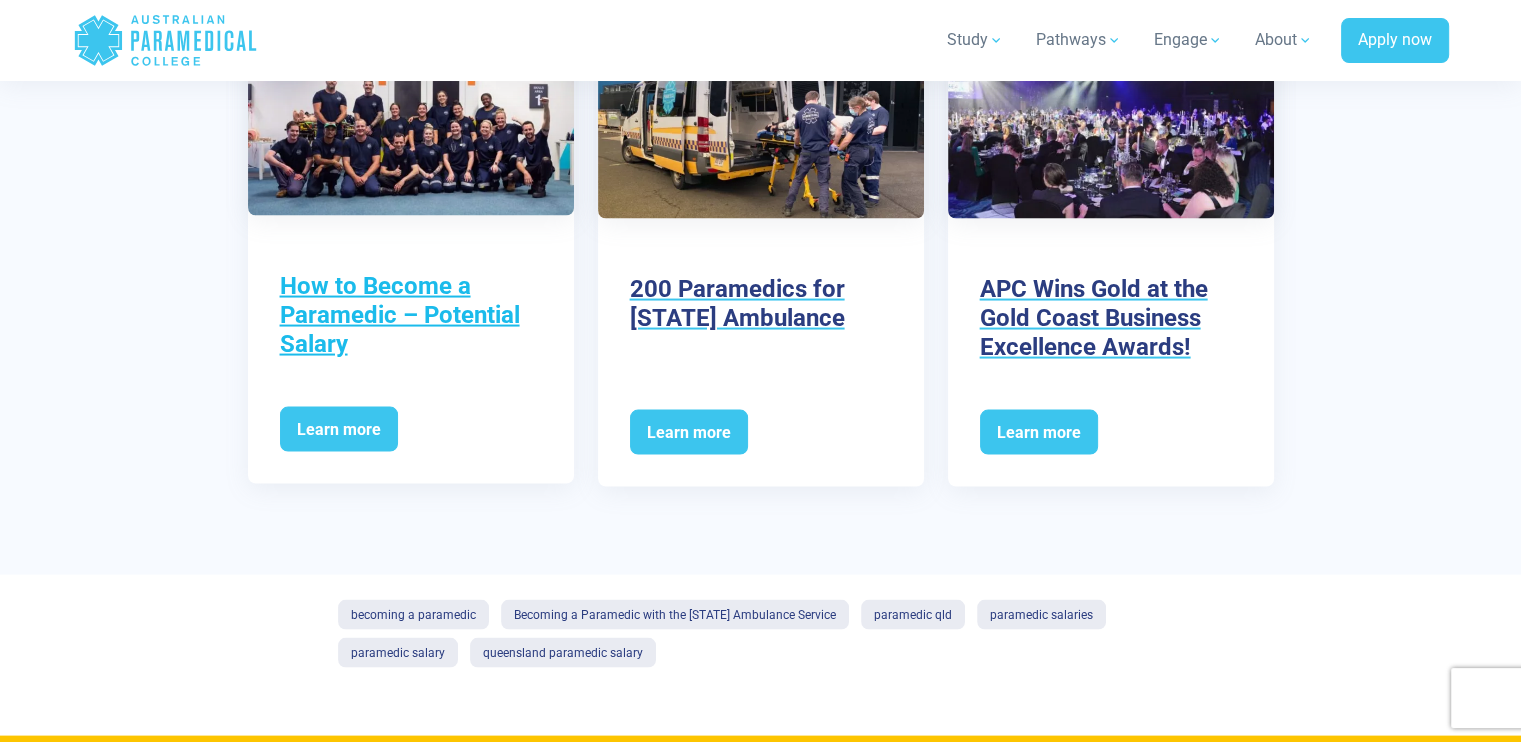 click on "How to Become a Paramedic – Potential Salary" at bounding box center (411, 315) 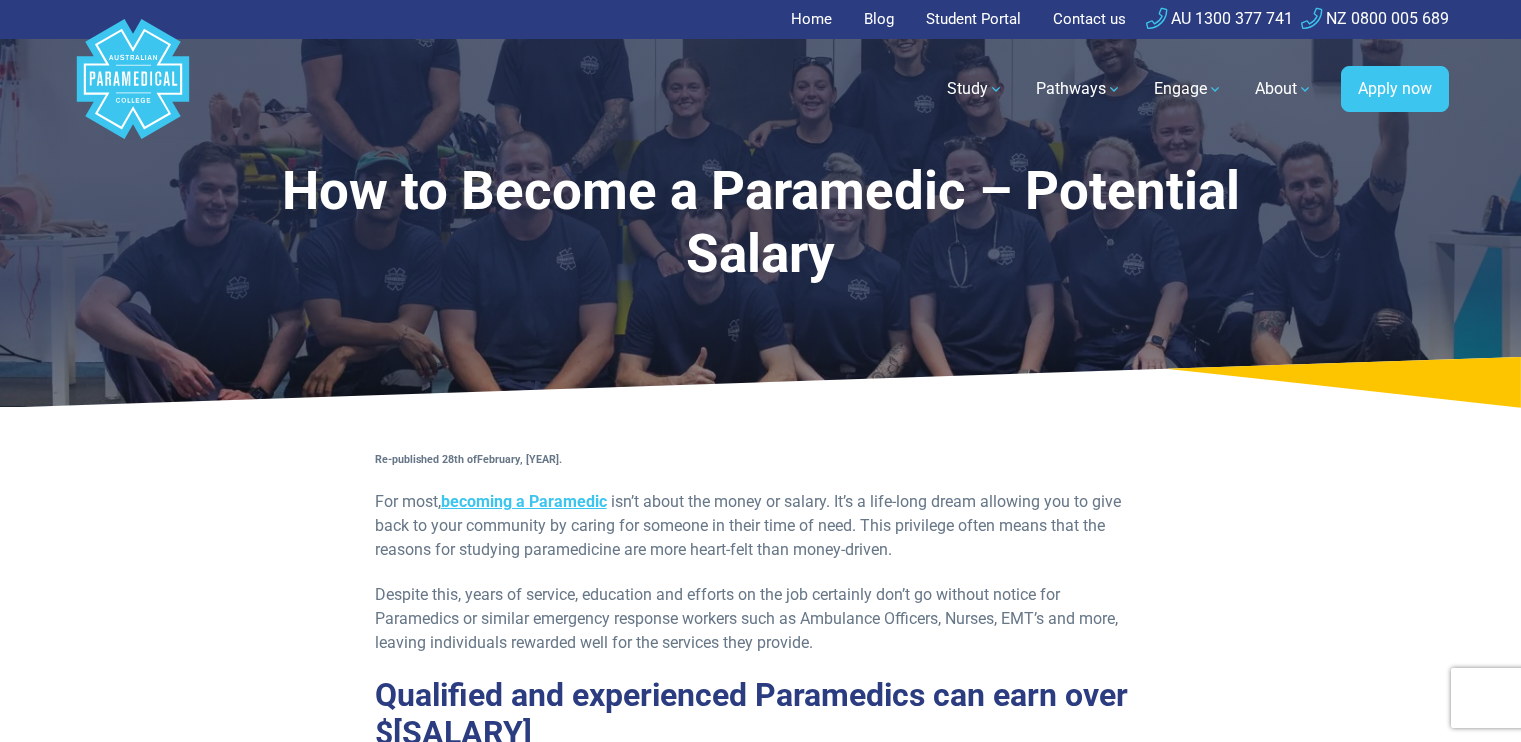 scroll, scrollTop: 145, scrollLeft: 0, axis: vertical 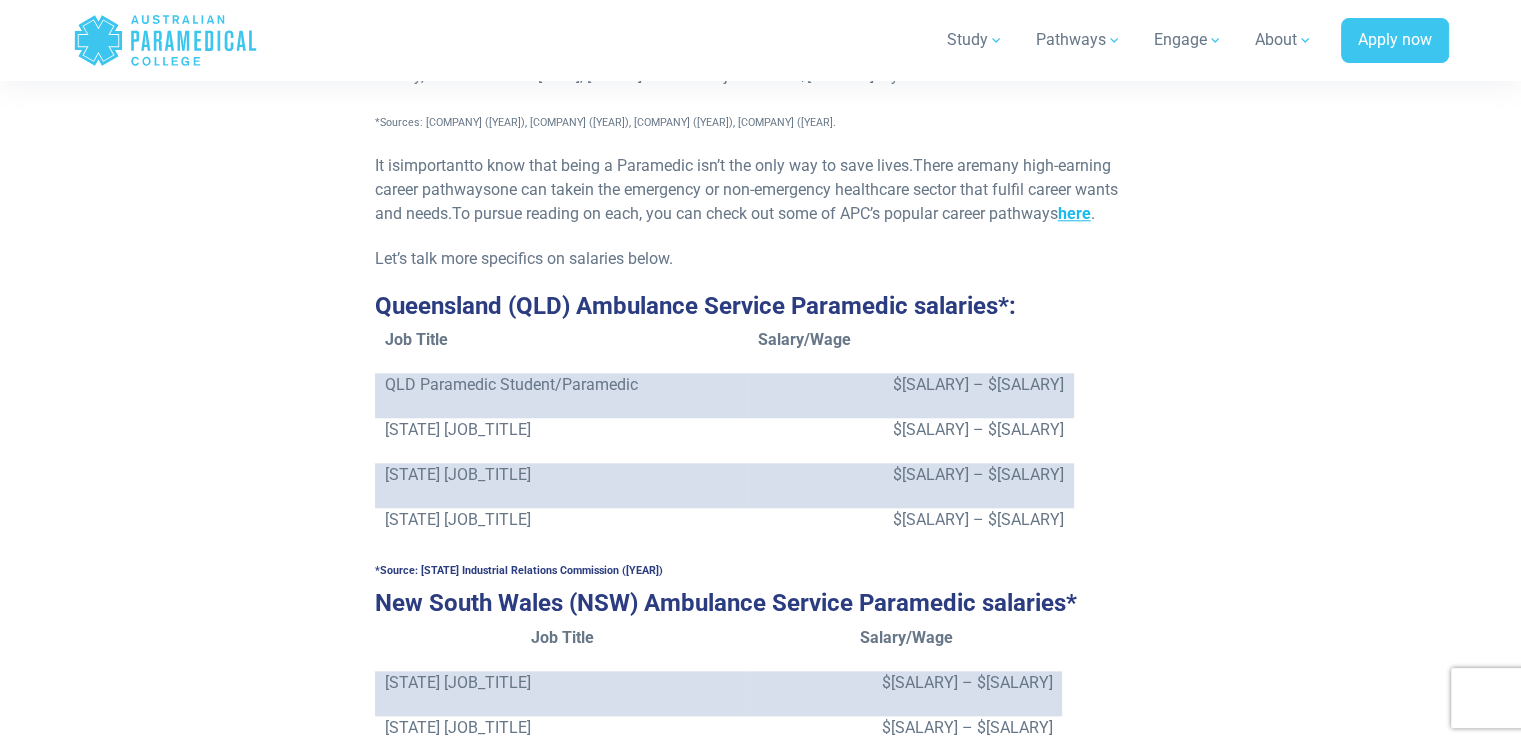 click on "here" at bounding box center [1074, 213] 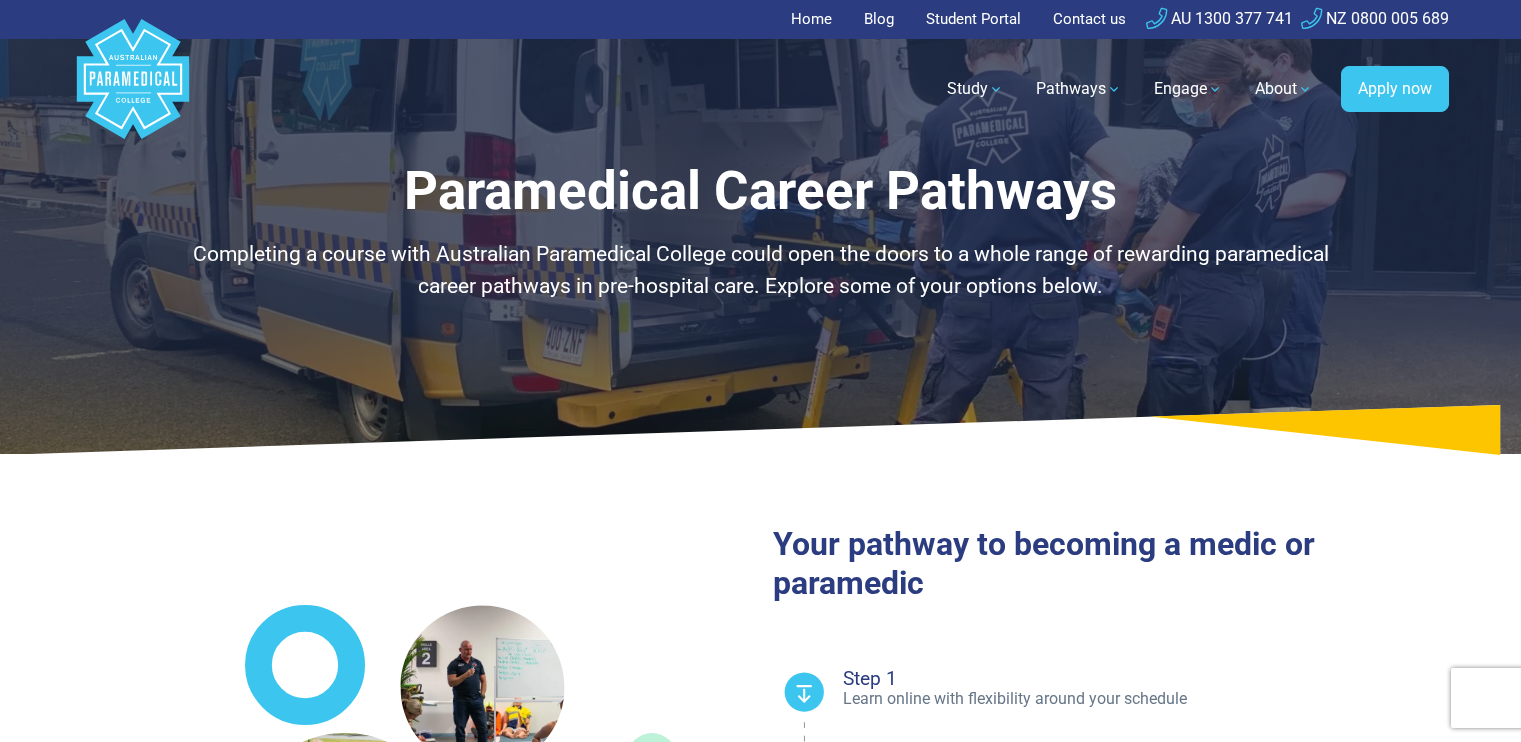 scroll, scrollTop: 0, scrollLeft: 0, axis: both 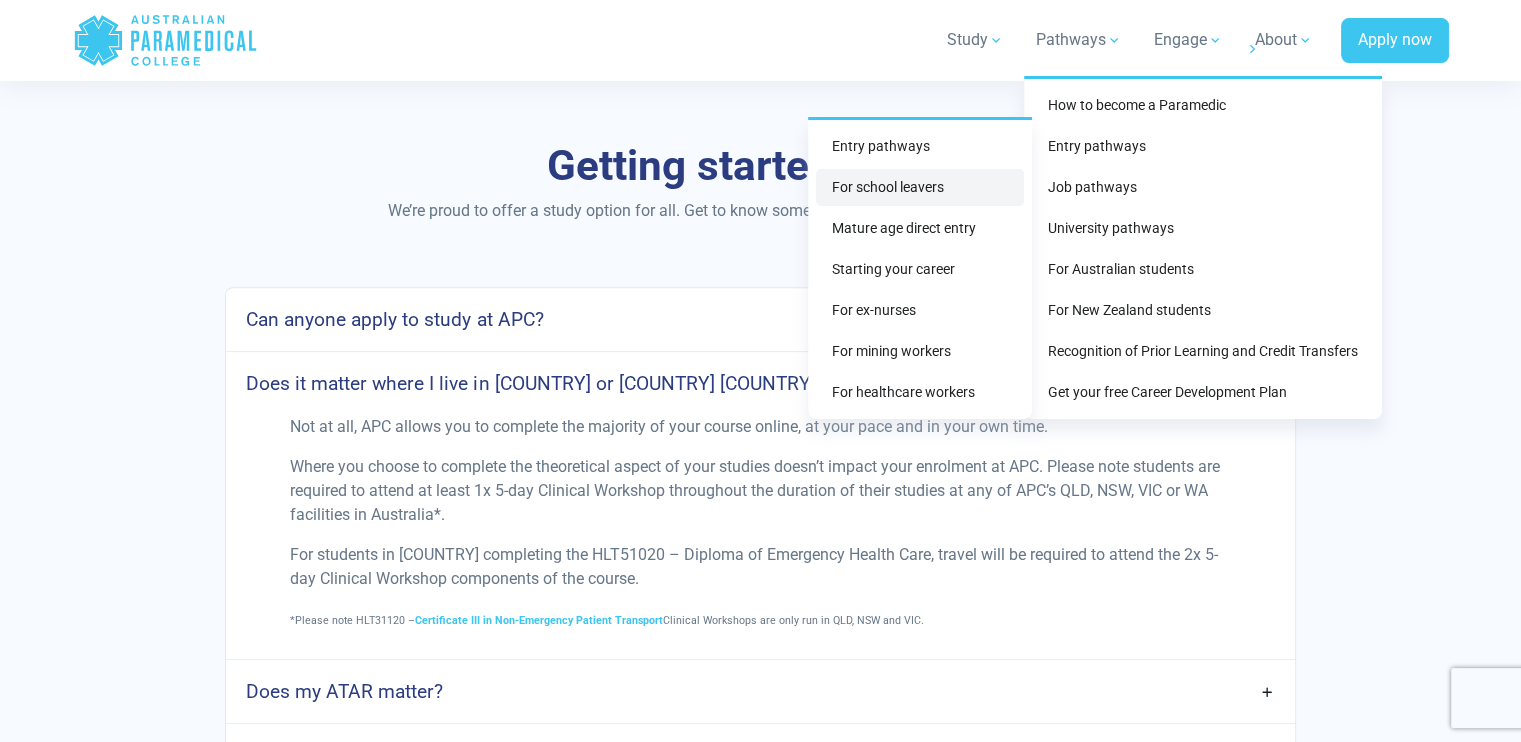 click on "For school leavers" at bounding box center [920, 187] 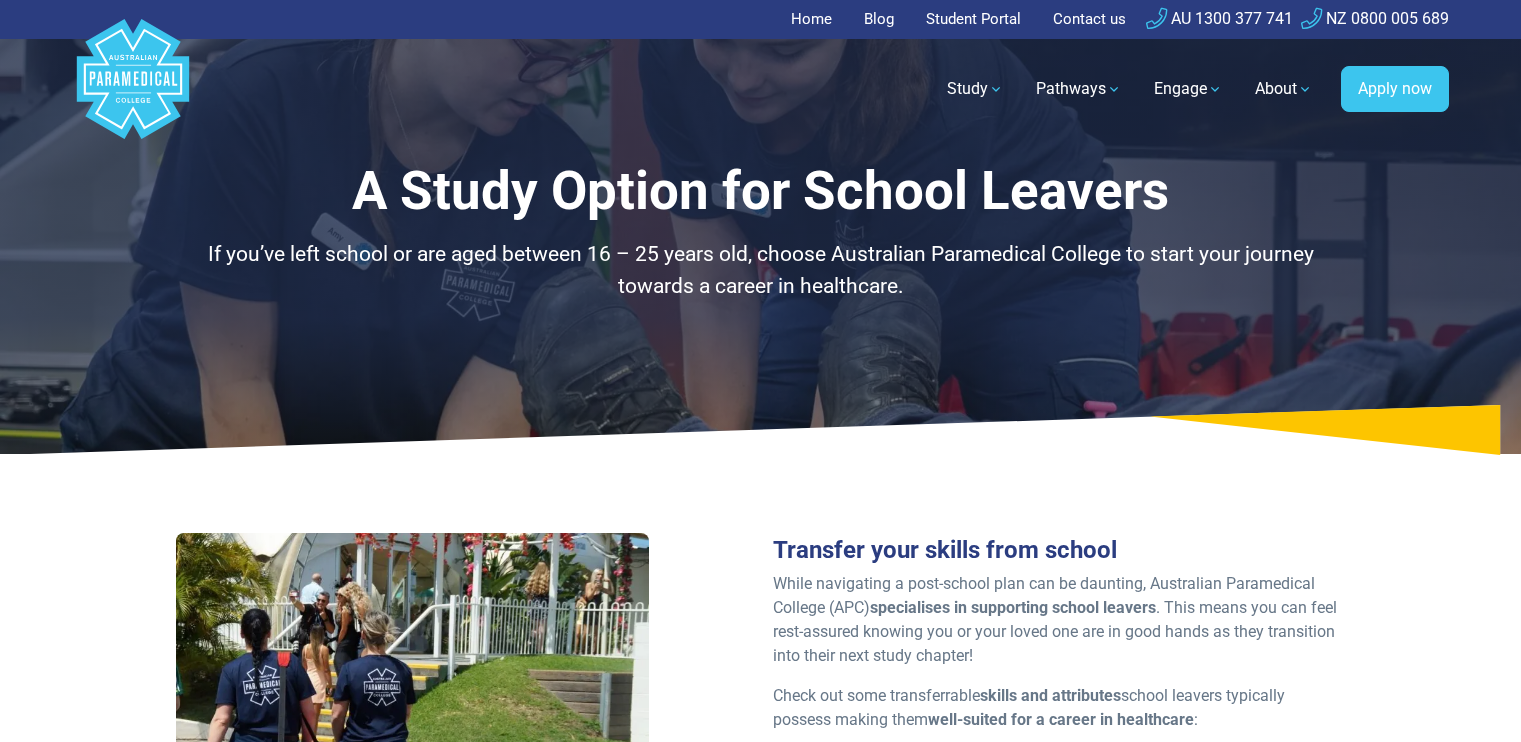 scroll, scrollTop: 0, scrollLeft: 0, axis: both 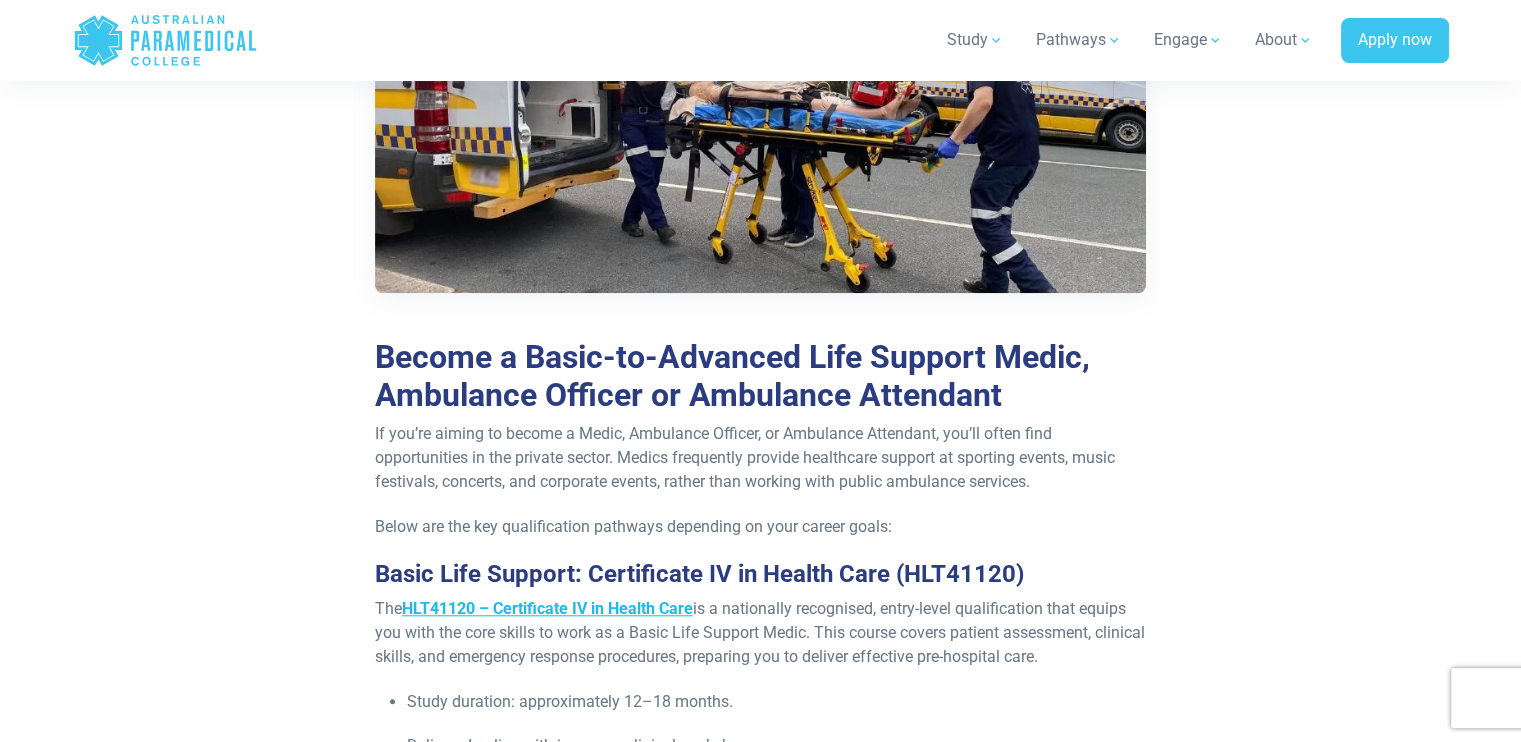 click on "HLT41120 – Certificate IV in Health Care" at bounding box center (547, 608) 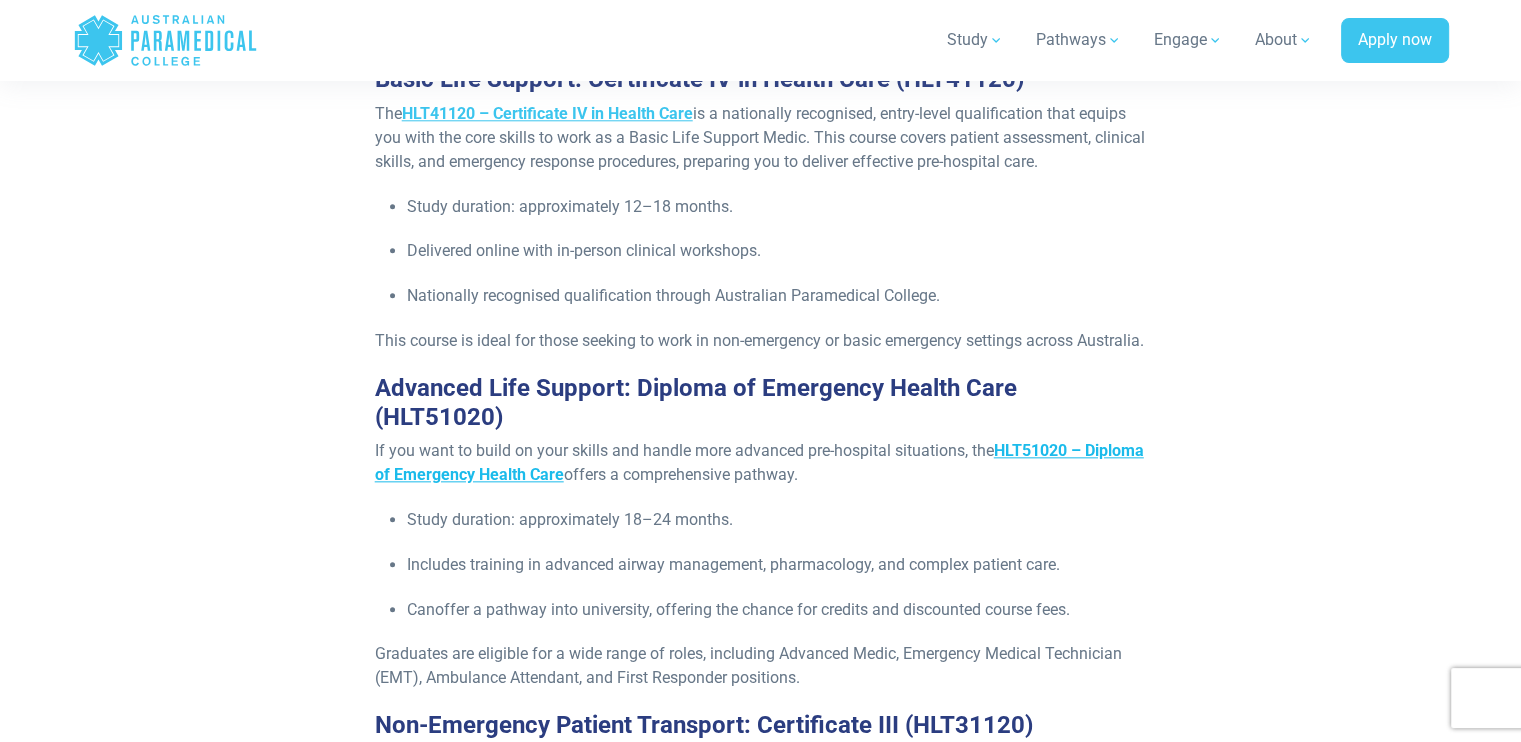 scroll, scrollTop: 2176, scrollLeft: 0, axis: vertical 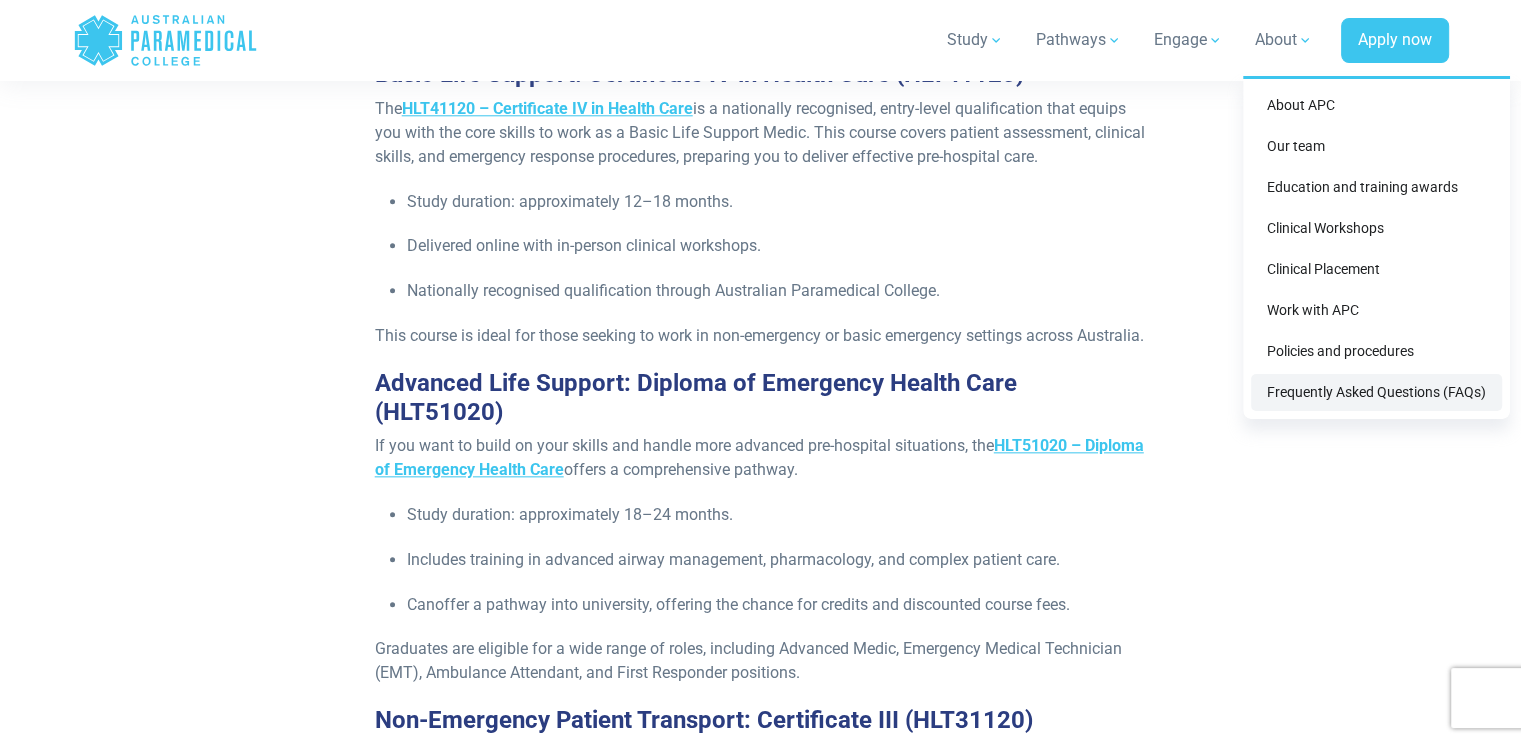 click on "Frequently Asked Questions (FAQs)" at bounding box center [1376, 392] 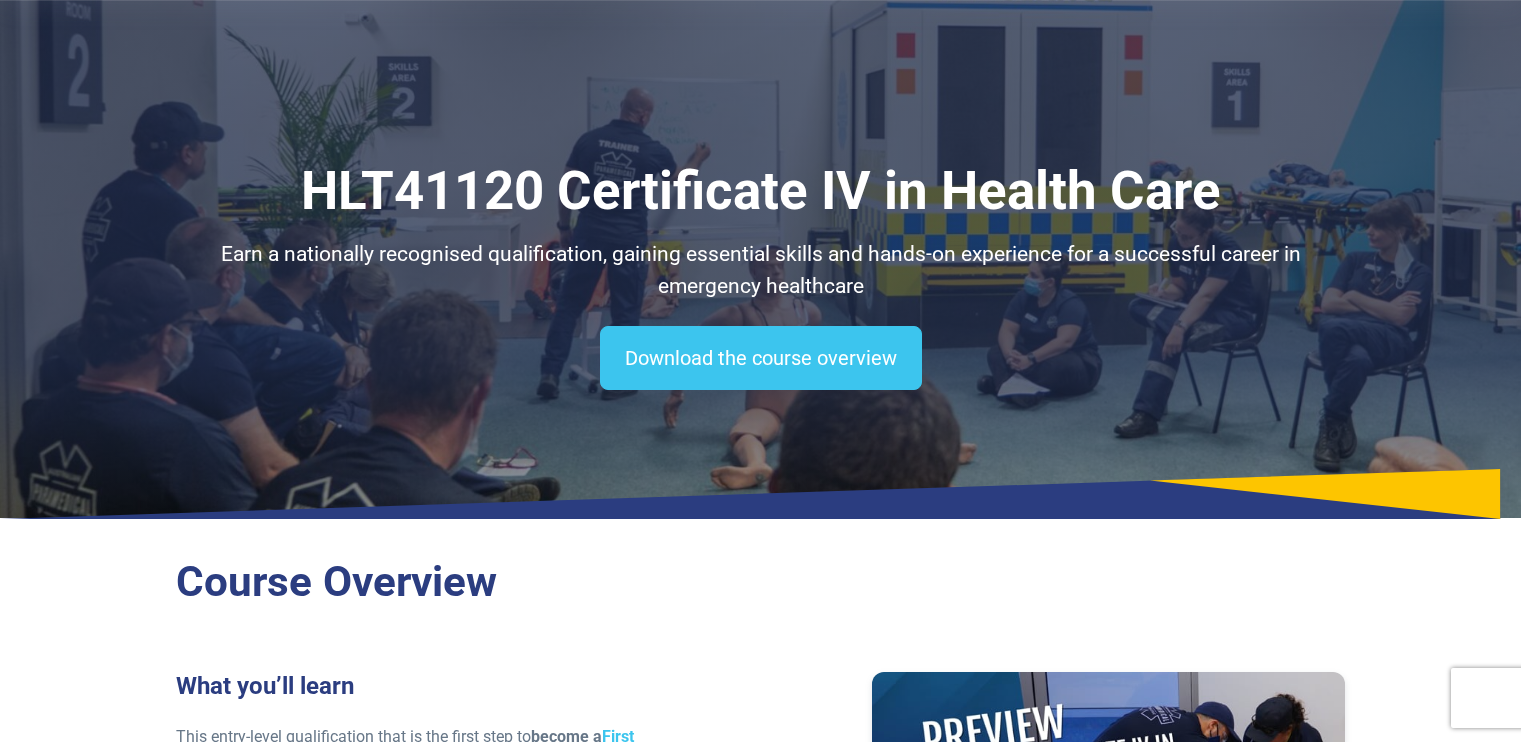 scroll, scrollTop: 511, scrollLeft: 0, axis: vertical 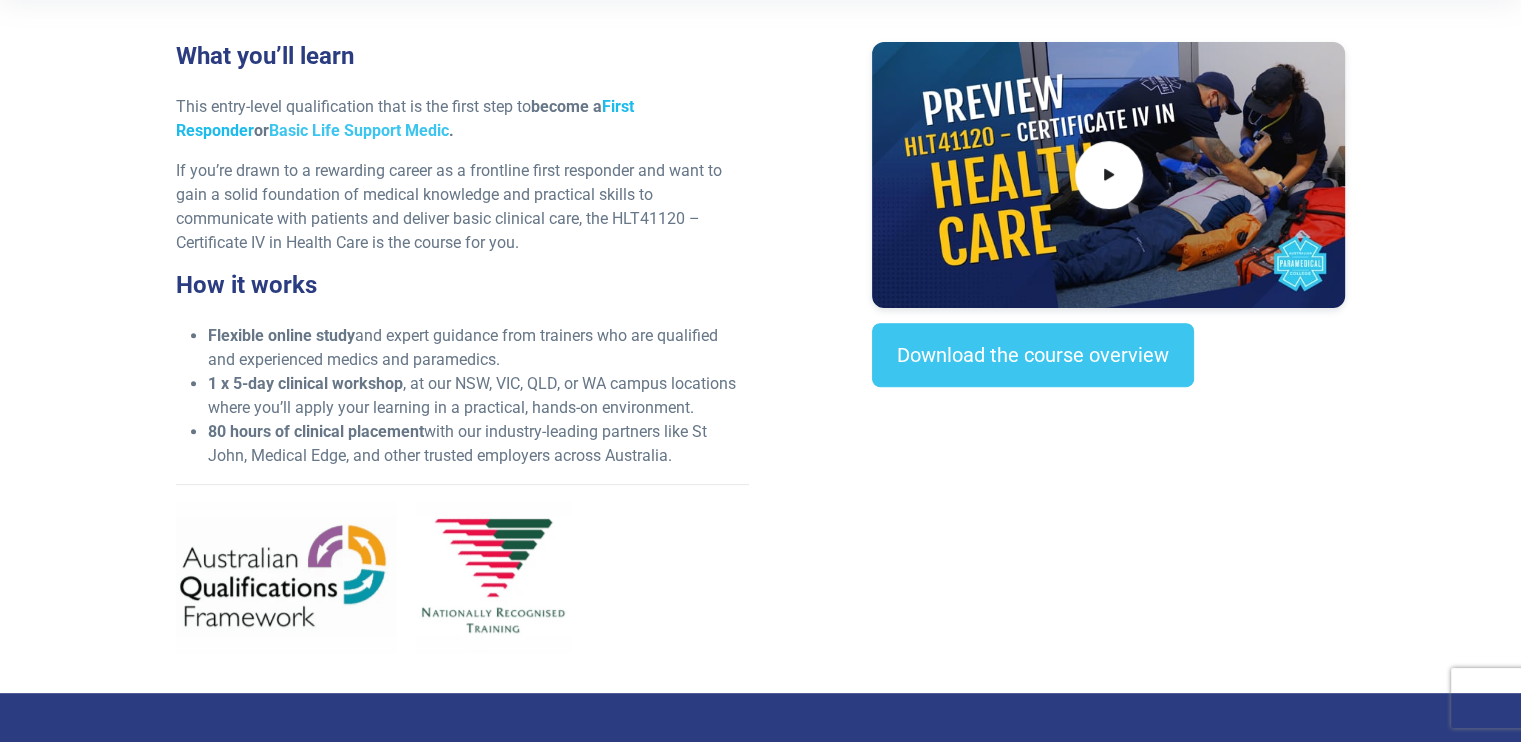 click on "First Responder" at bounding box center (405, 118) 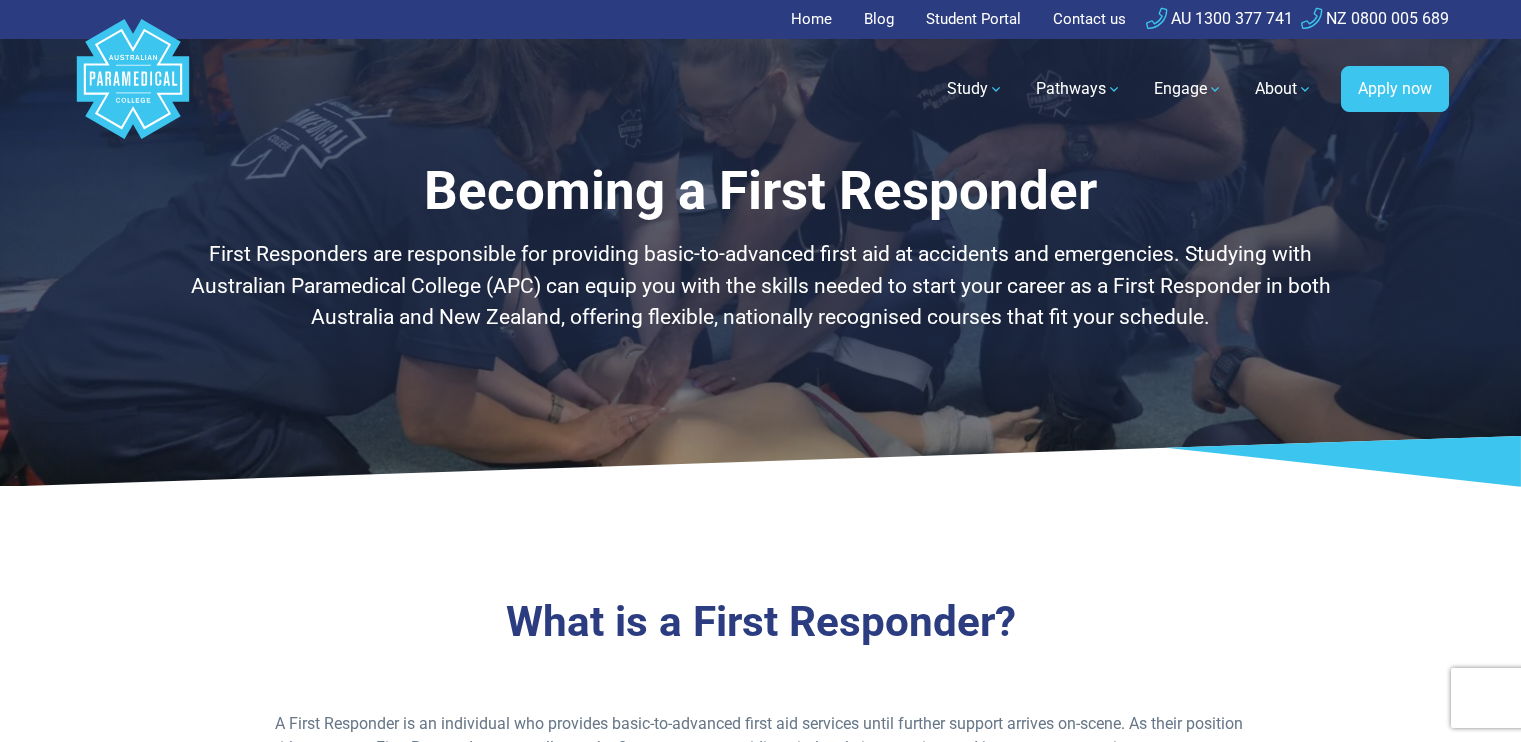scroll, scrollTop: 0, scrollLeft: 0, axis: both 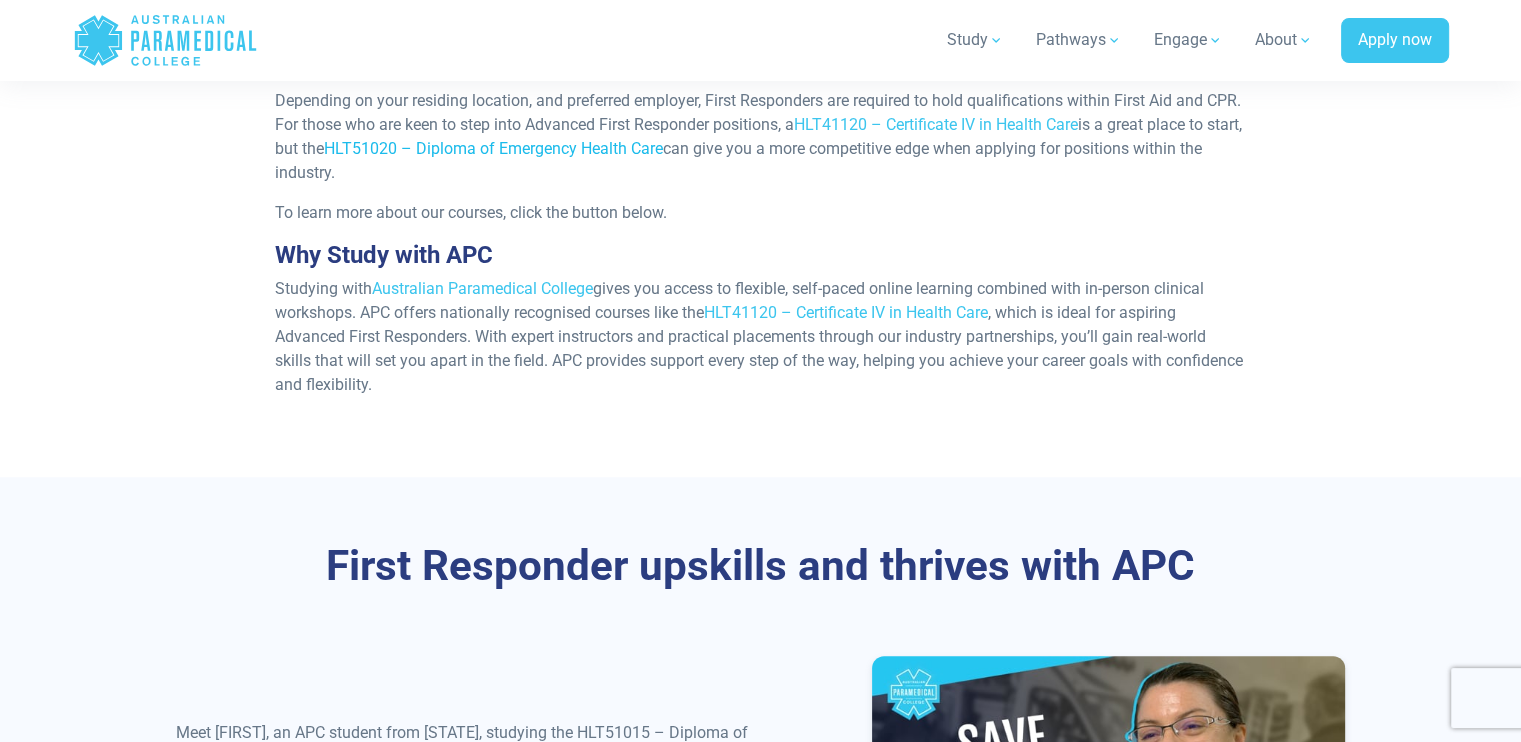 click on "HLT51020 – Diploma of Emergency Health Care" at bounding box center (493, 148) 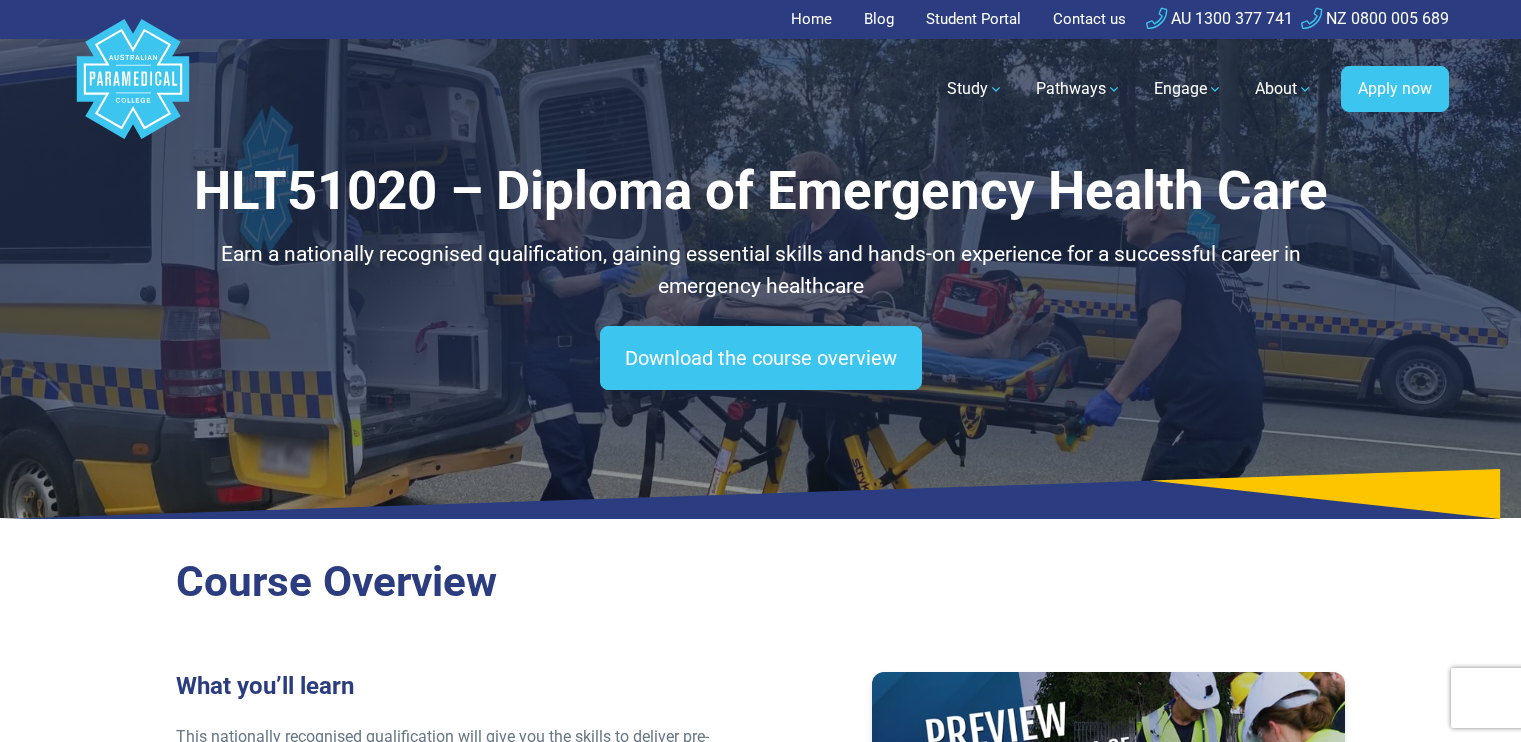 scroll, scrollTop: 0, scrollLeft: 0, axis: both 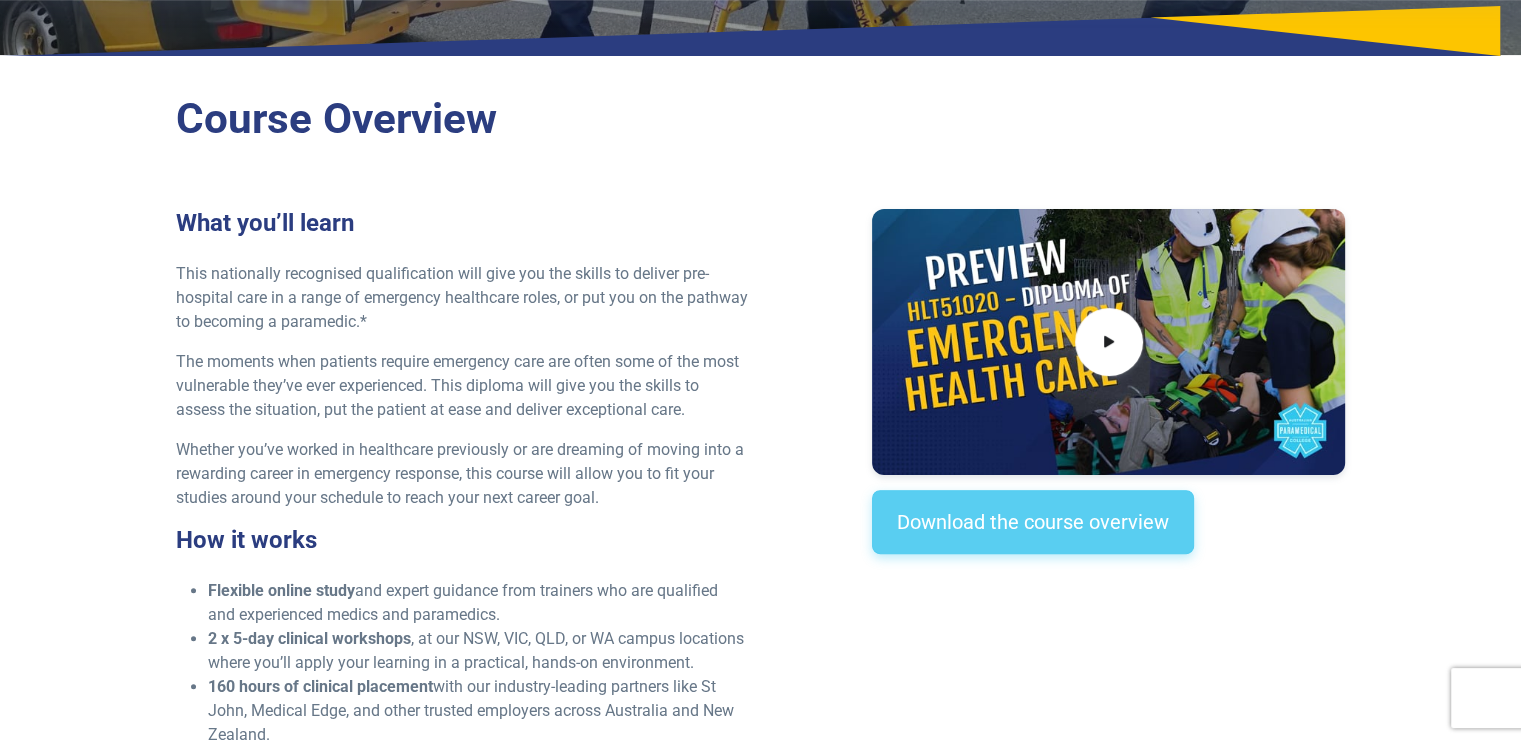 click on "Download the course overview" at bounding box center [1033, 522] 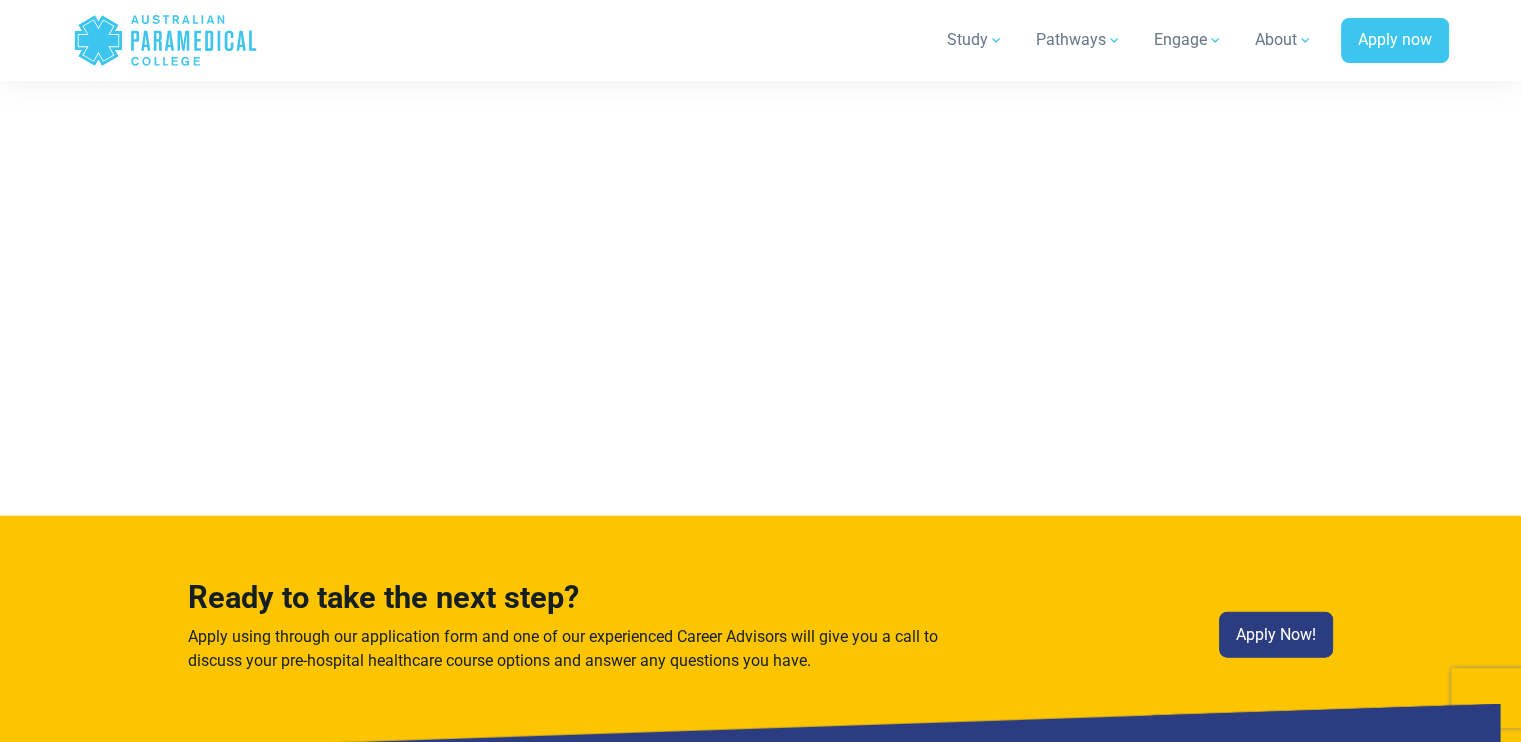 scroll, scrollTop: 11728, scrollLeft: 0, axis: vertical 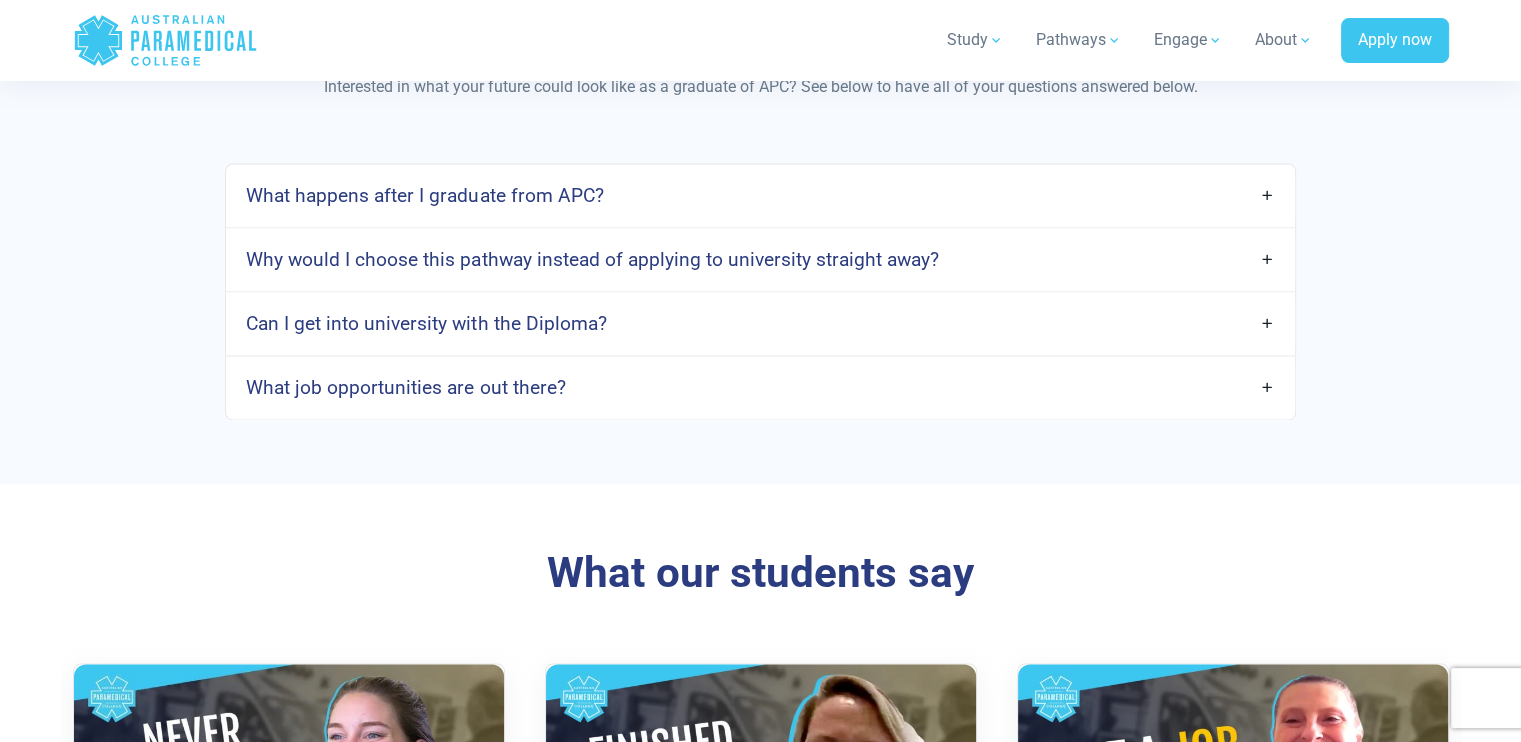 click on "What job opportunities are out there?" at bounding box center [760, 387] 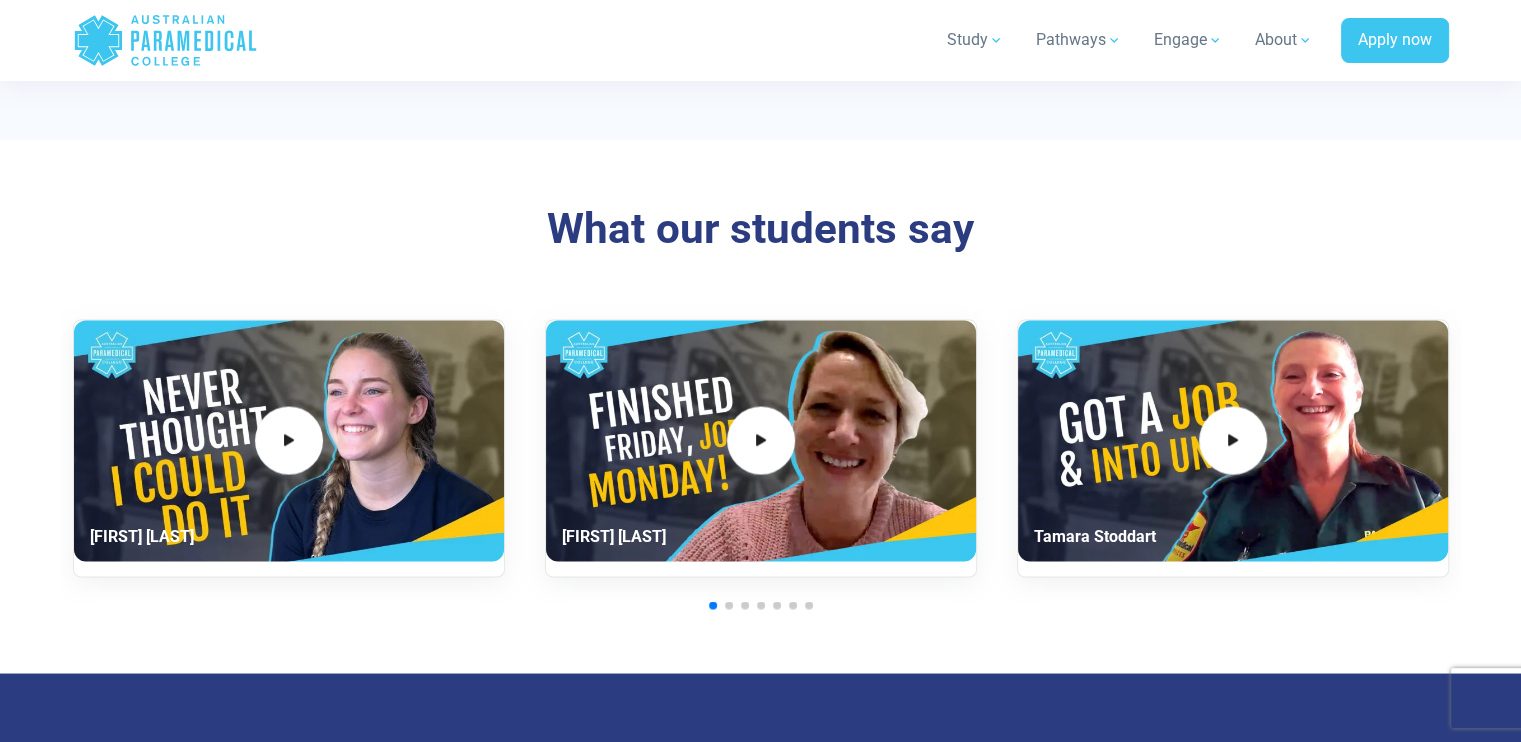 scroll, scrollTop: 3500, scrollLeft: 0, axis: vertical 